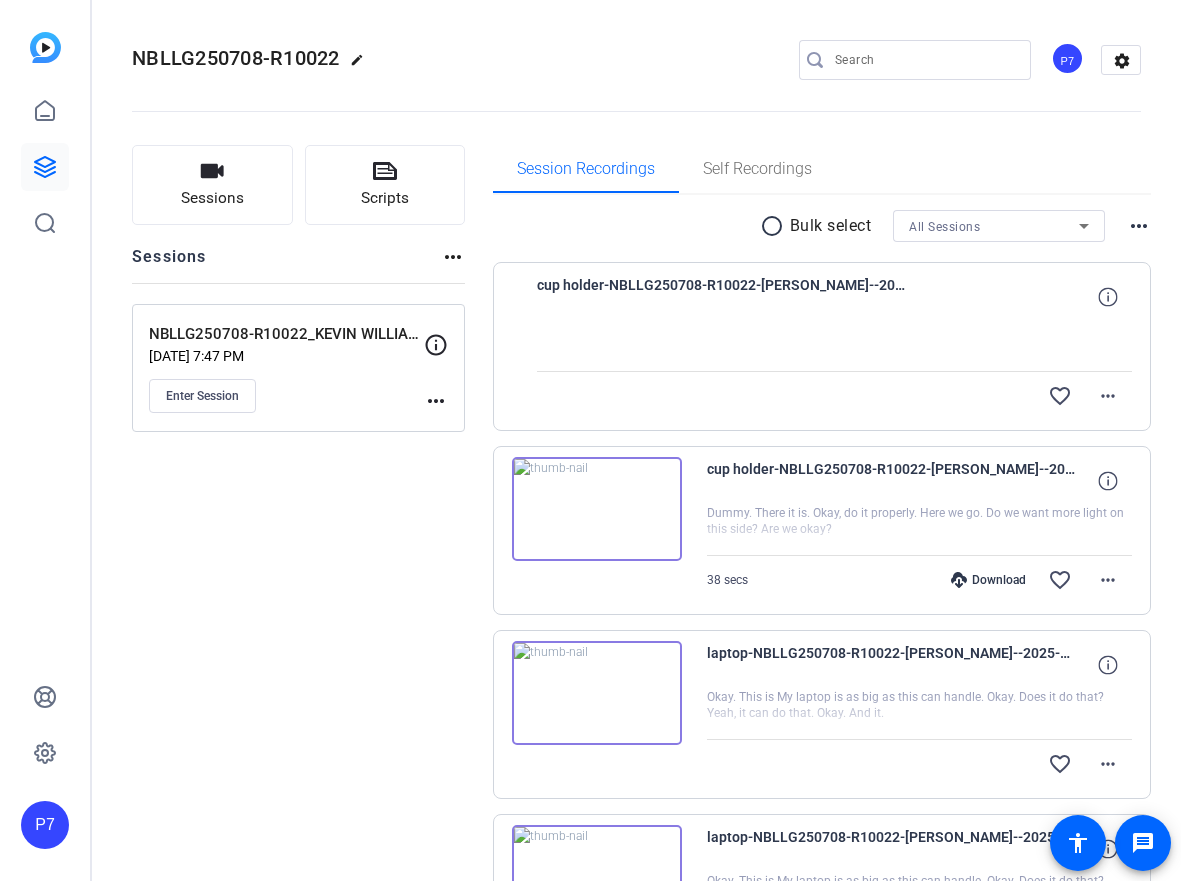 scroll, scrollTop: 0, scrollLeft: 0, axis: both 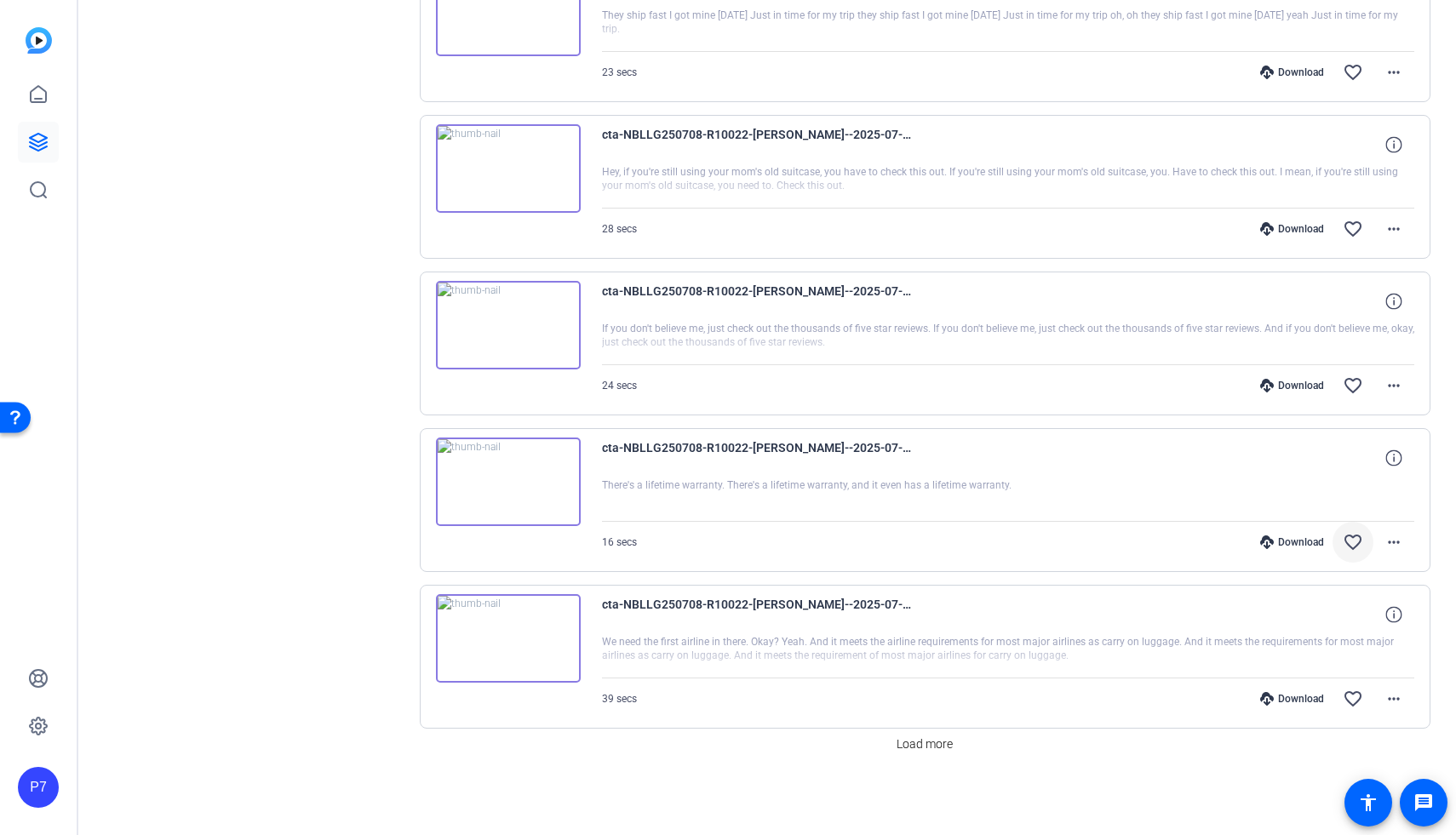 click on "favorite_border" at bounding box center [1353, 542] 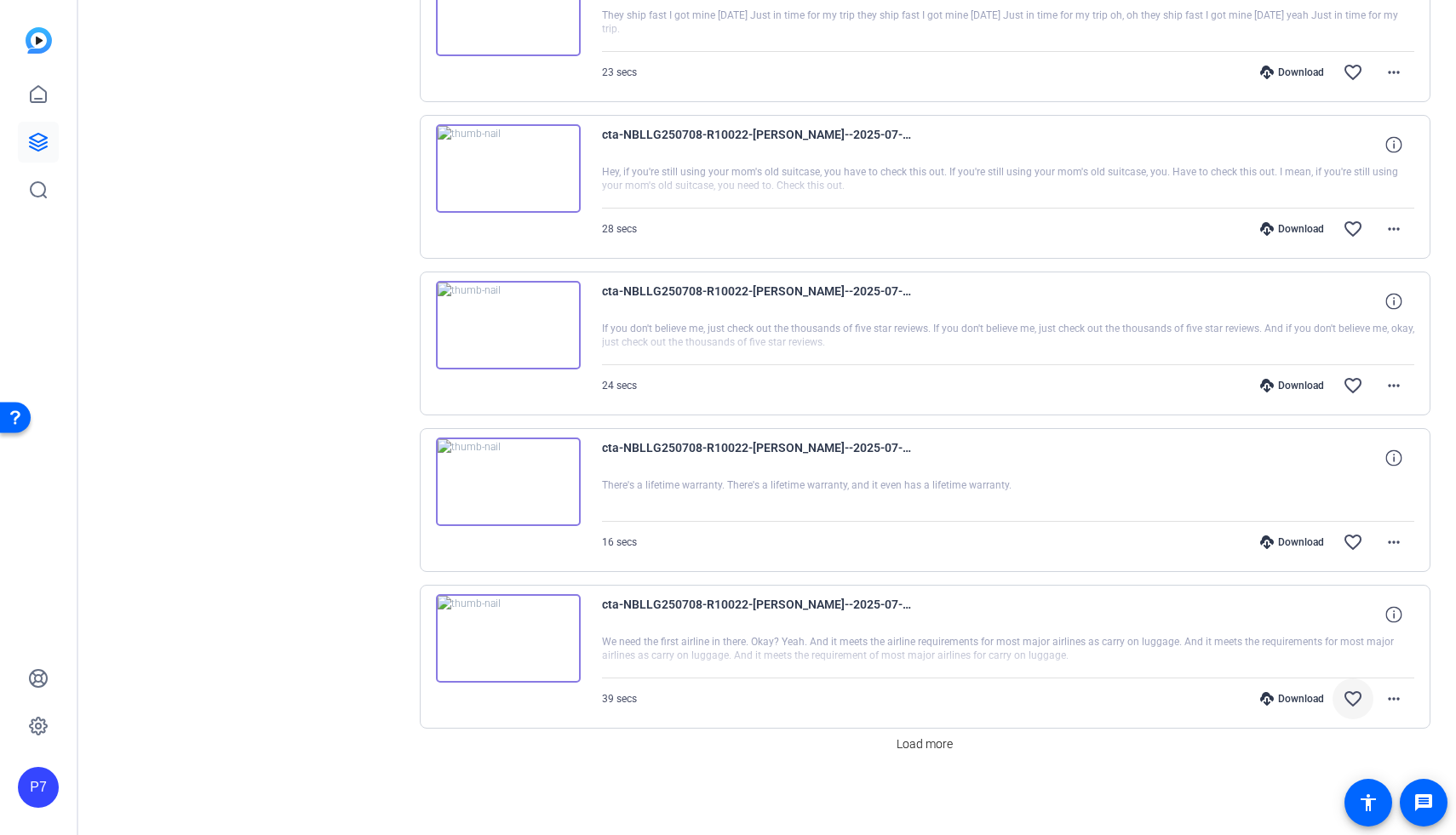 click on "favorite_border" at bounding box center [1353, 699] 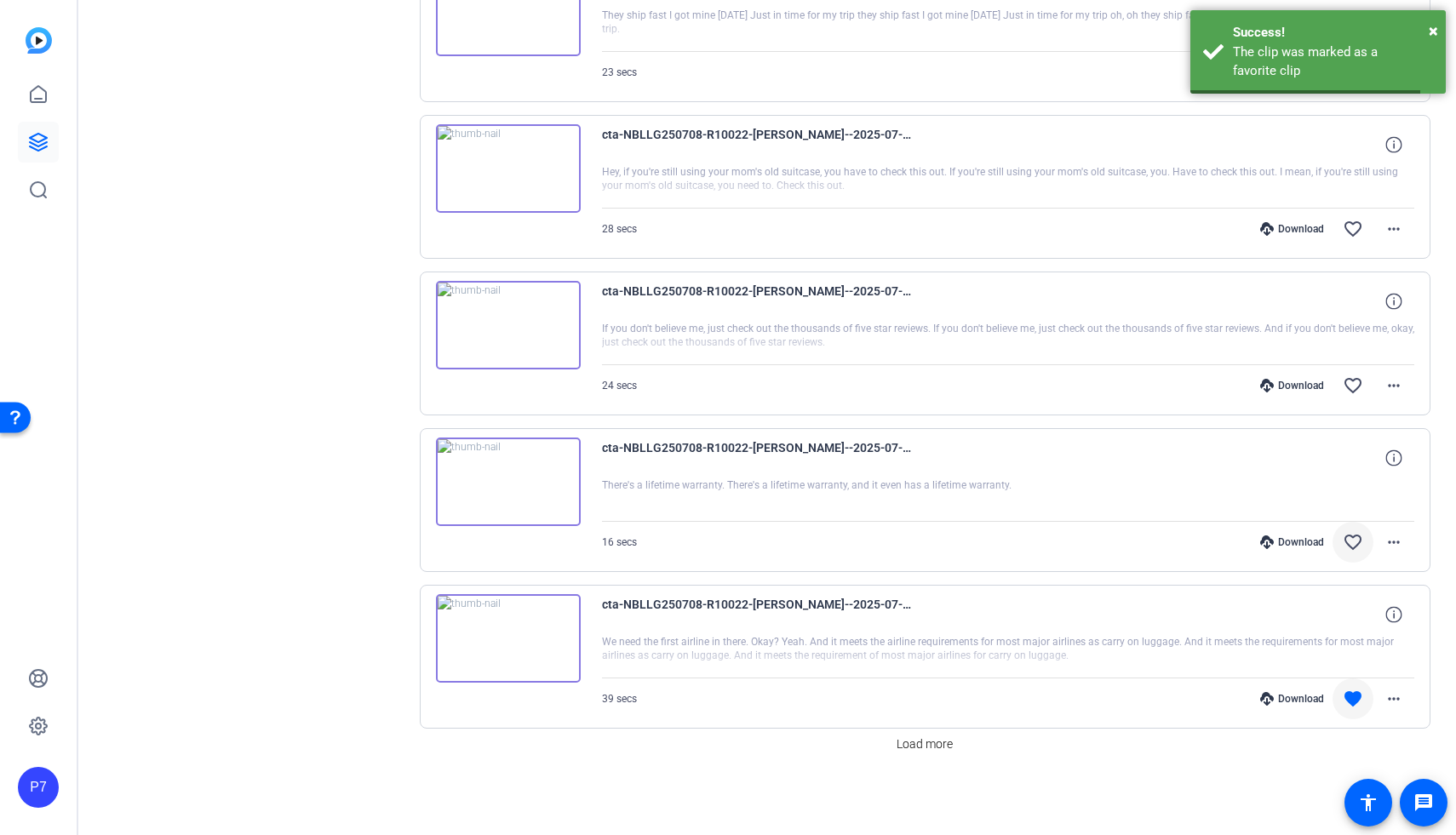 click on "favorite_border" at bounding box center (1353, 542) 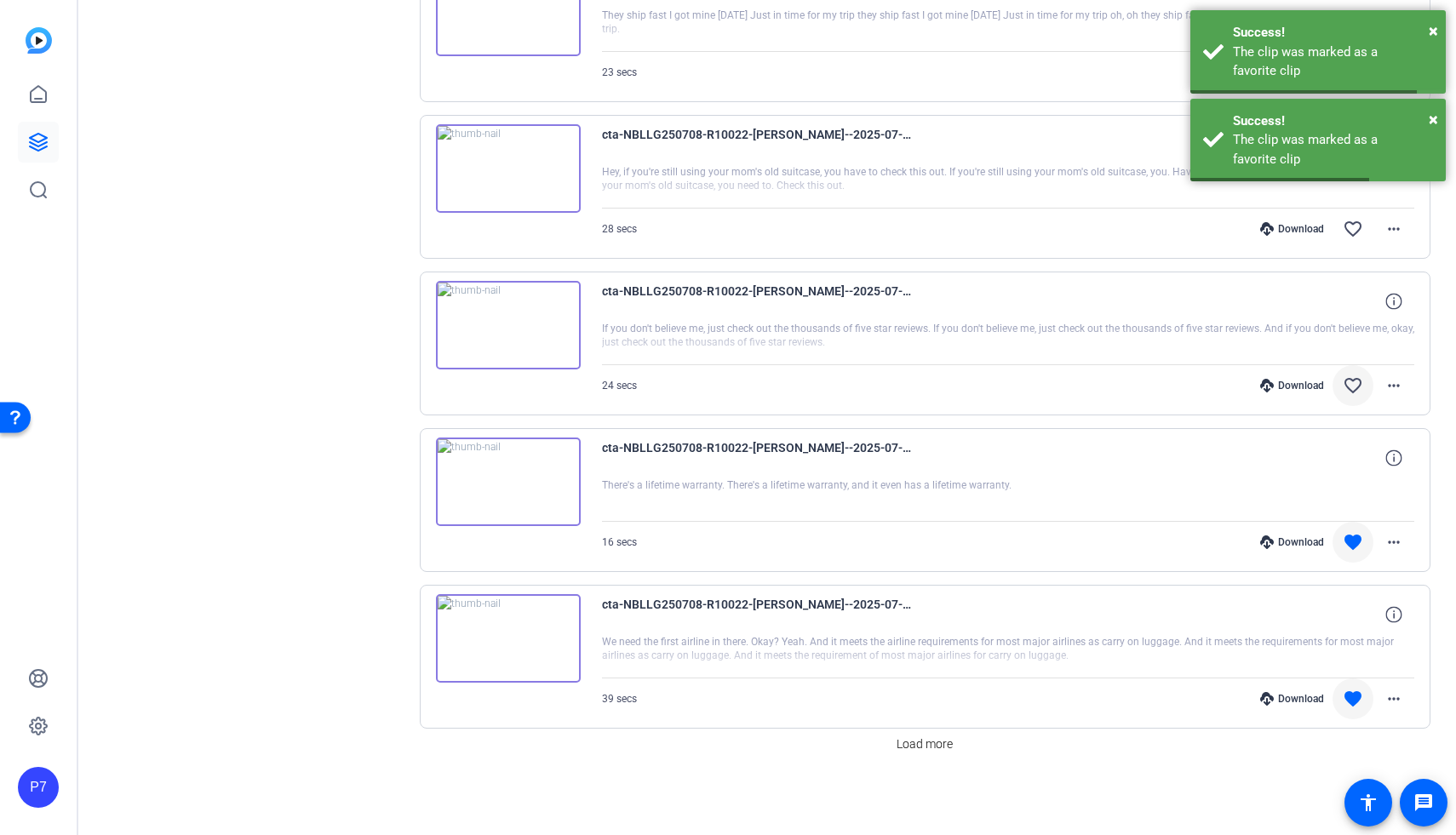 click on "favorite_border" at bounding box center [1353, 386] 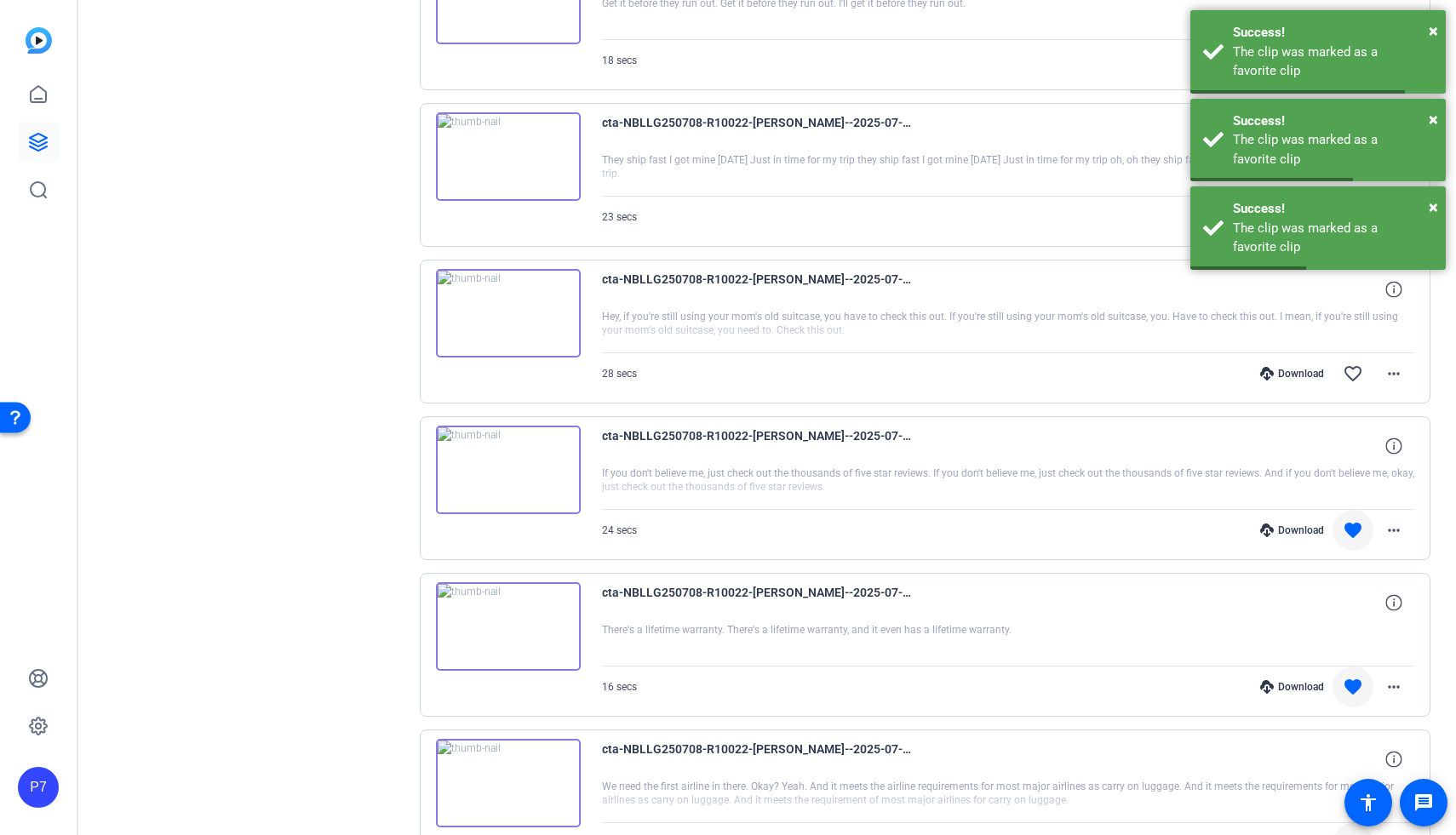 scroll, scrollTop: 4032, scrollLeft: 0, axis: vertical 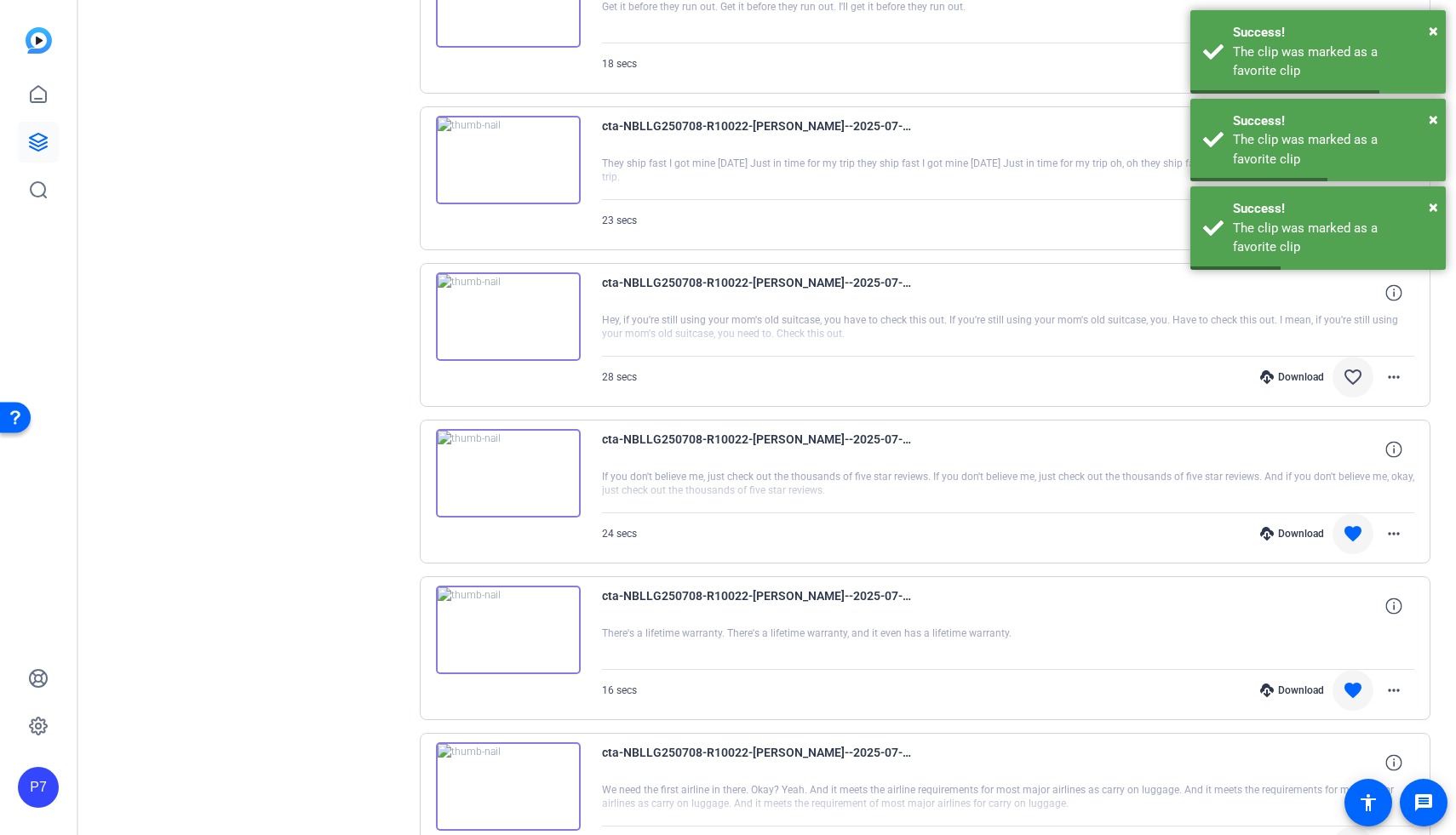 click on "favorite_border" at bounding box center [1353, 377] 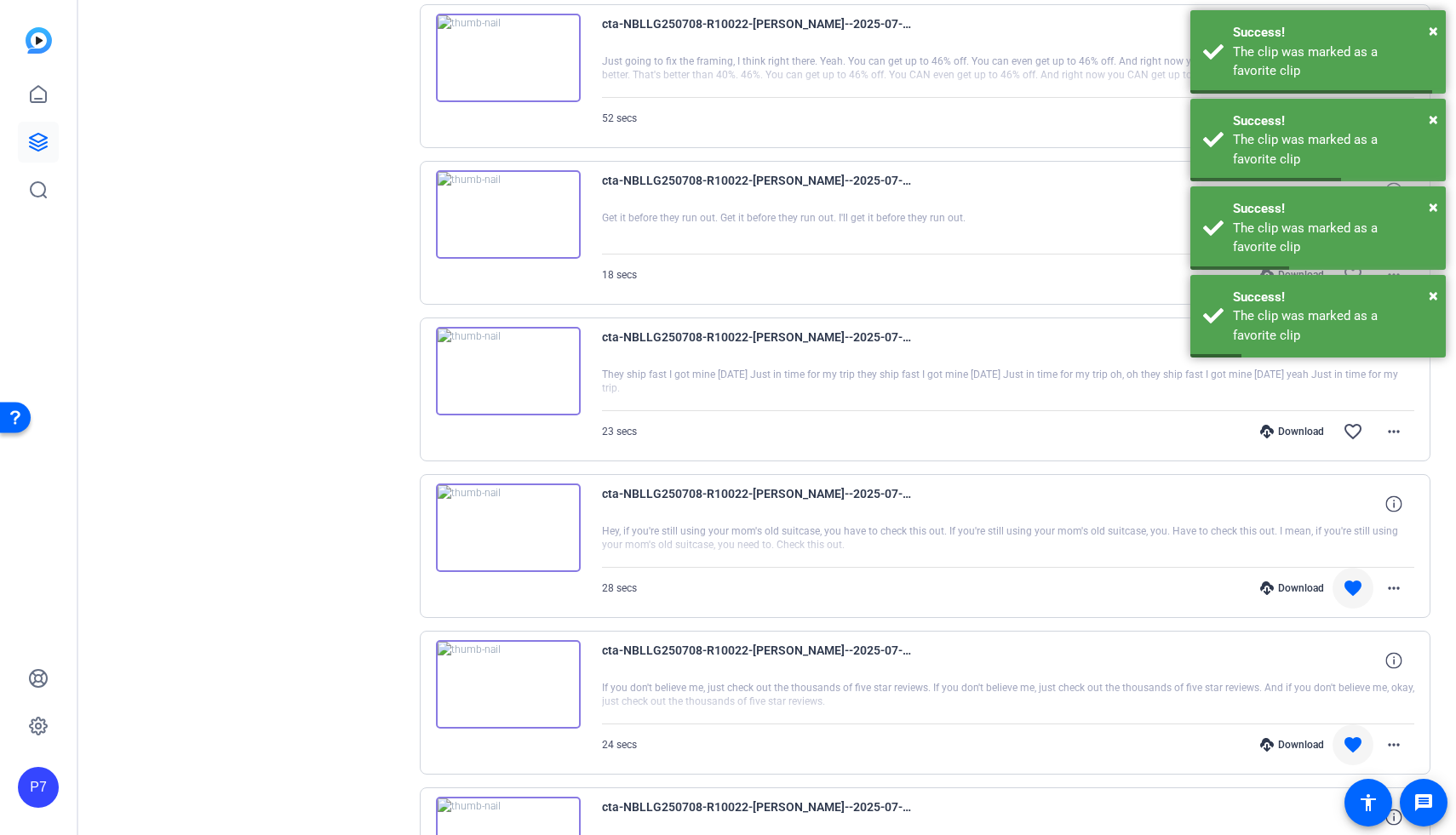 scroll, scrollTop: 3754, scrollLeft: 0, axis: vertical 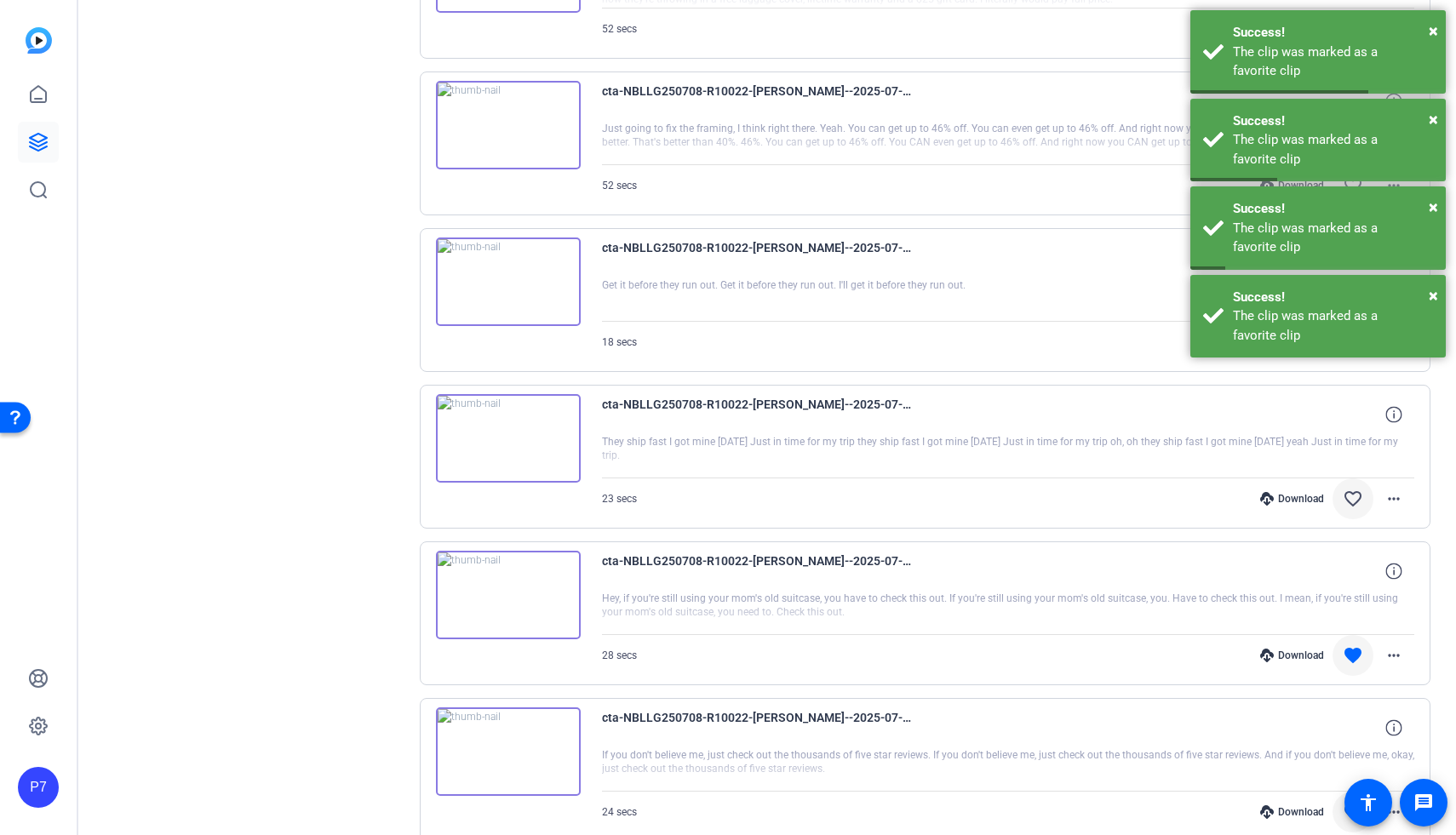 click on "favorite_border" at bounding box center (1353, 499) 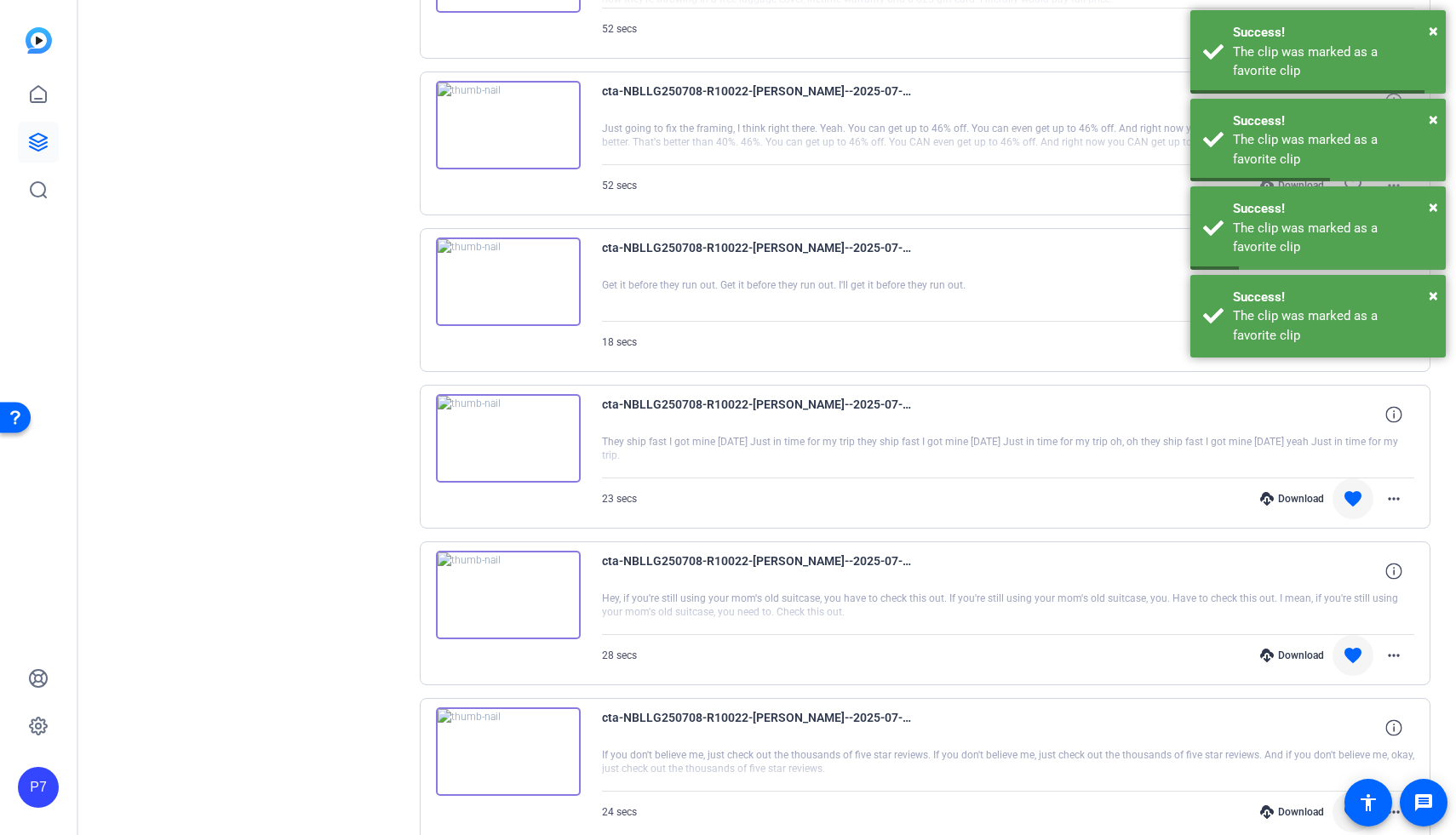 scroll, scrollTop: 4180, scrollLeft: 0, axis: vertical 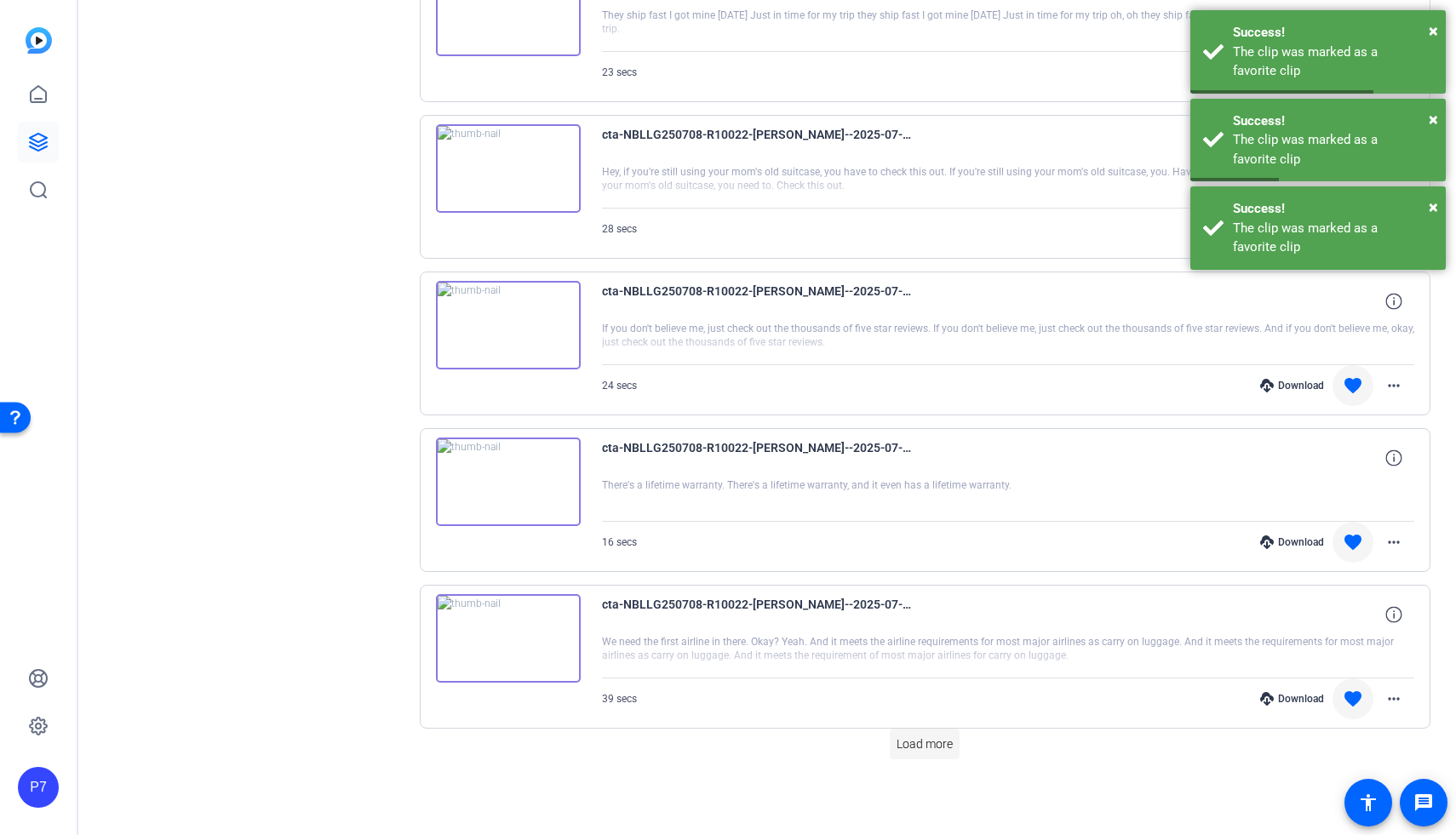 click on "Load more" at bounding box center (925, 744) 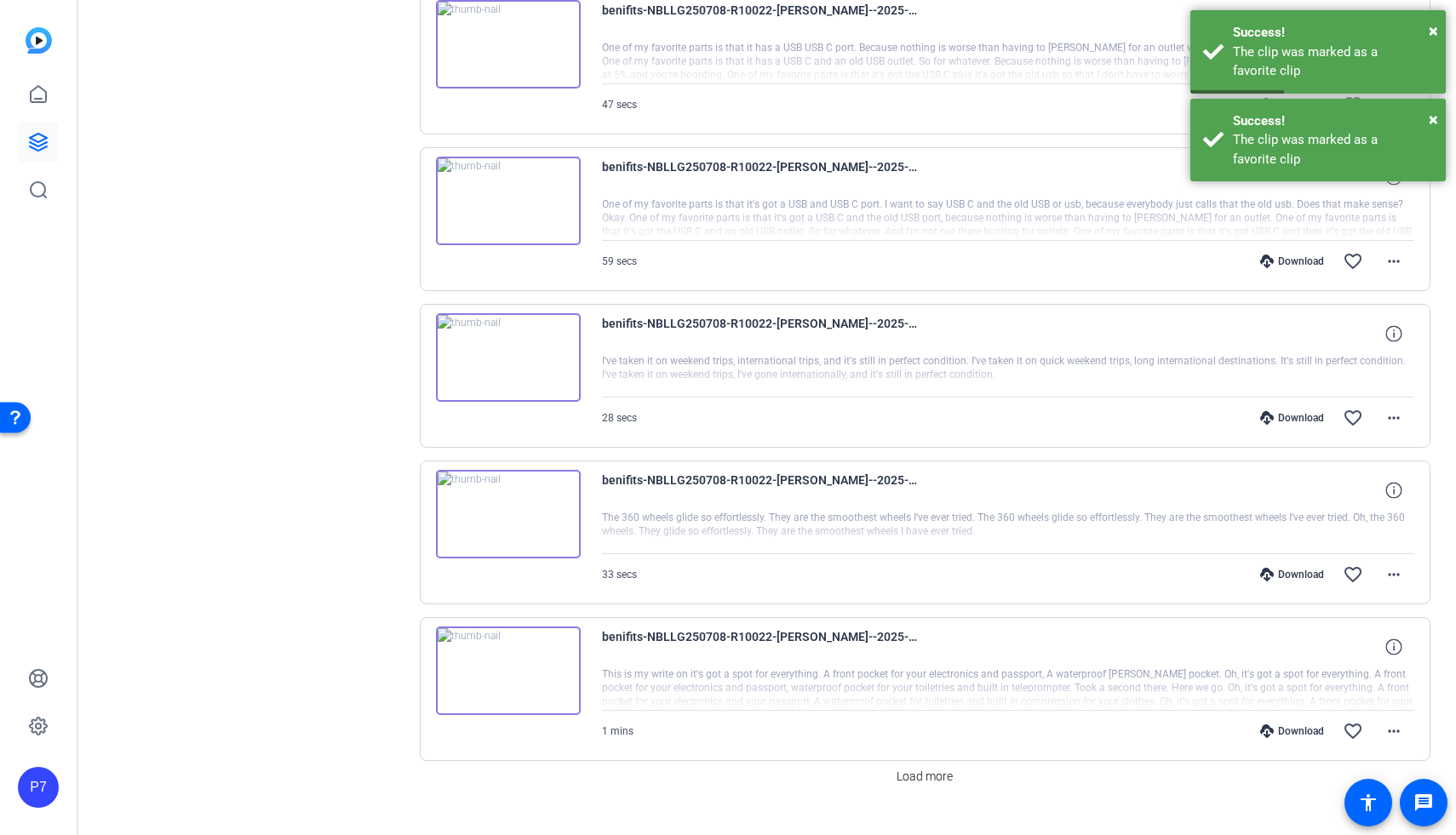 scroll, scrollTop: 5746, scrollLeft: 0, axis: vertical 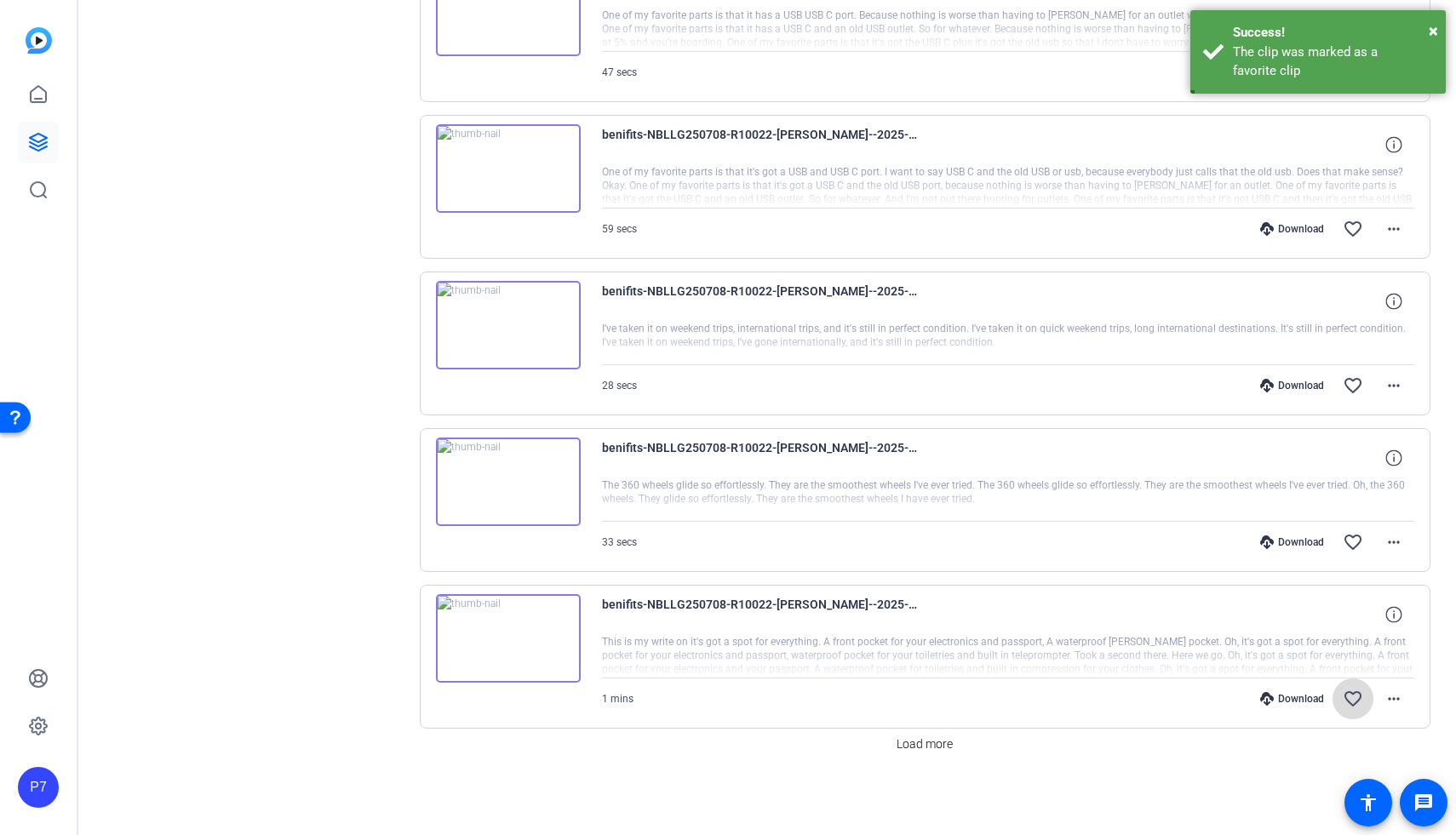 click on "favorite_border" at bounding box center [1353, 699] 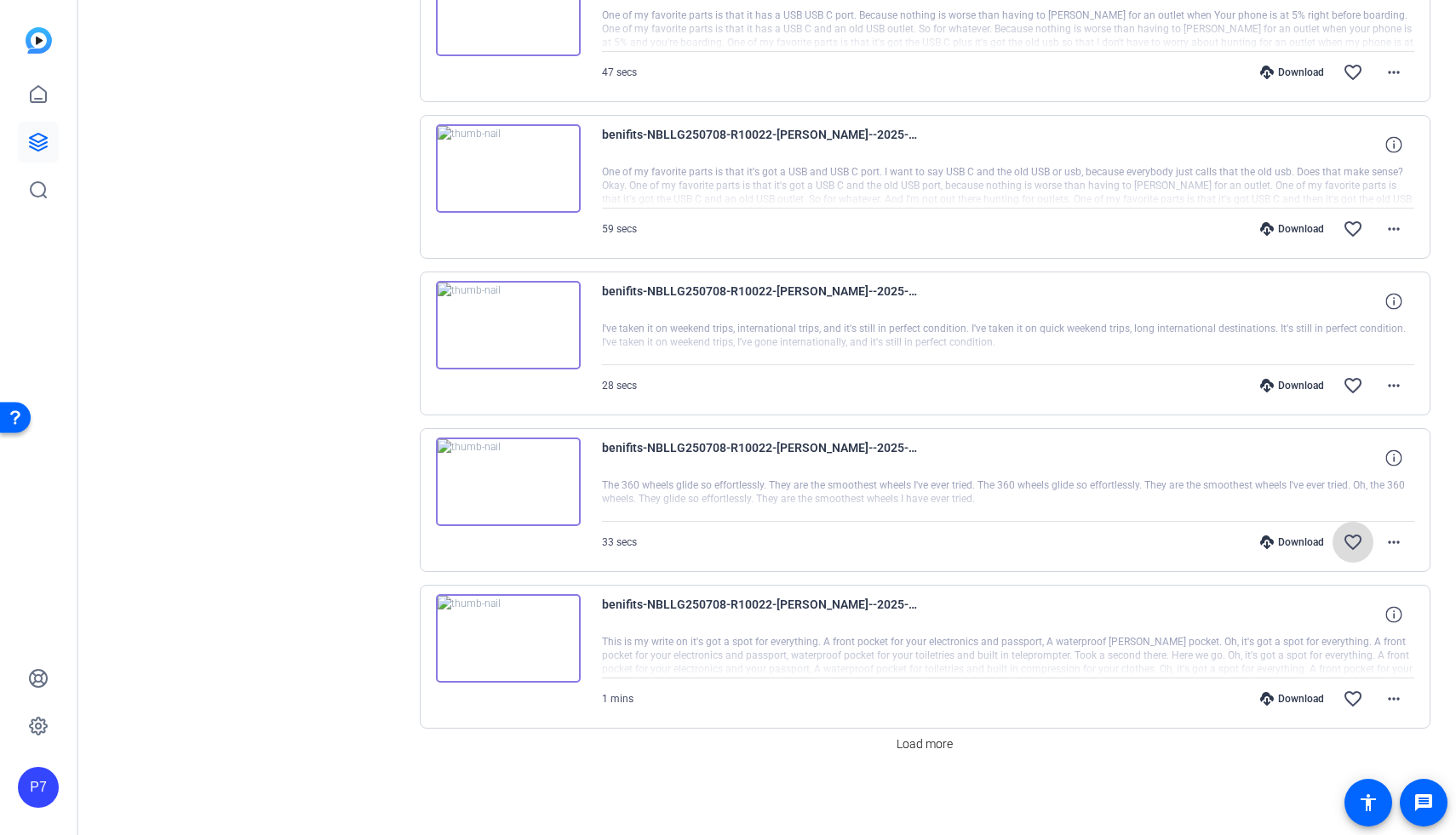 click on "favorite_border" at bounding box center [1353, 542] 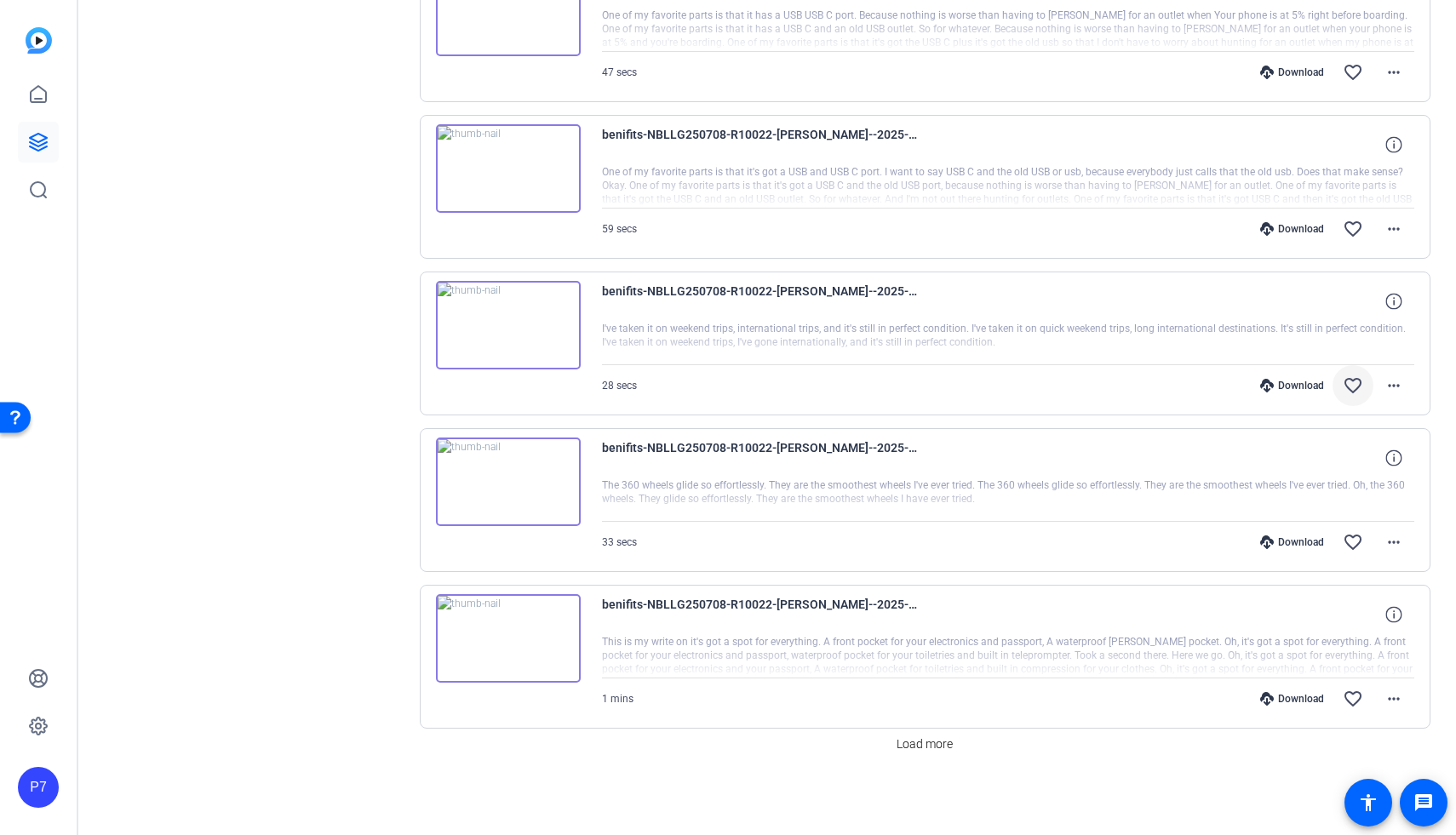 click on "favorite_border" at bounding box center (1353, 386) 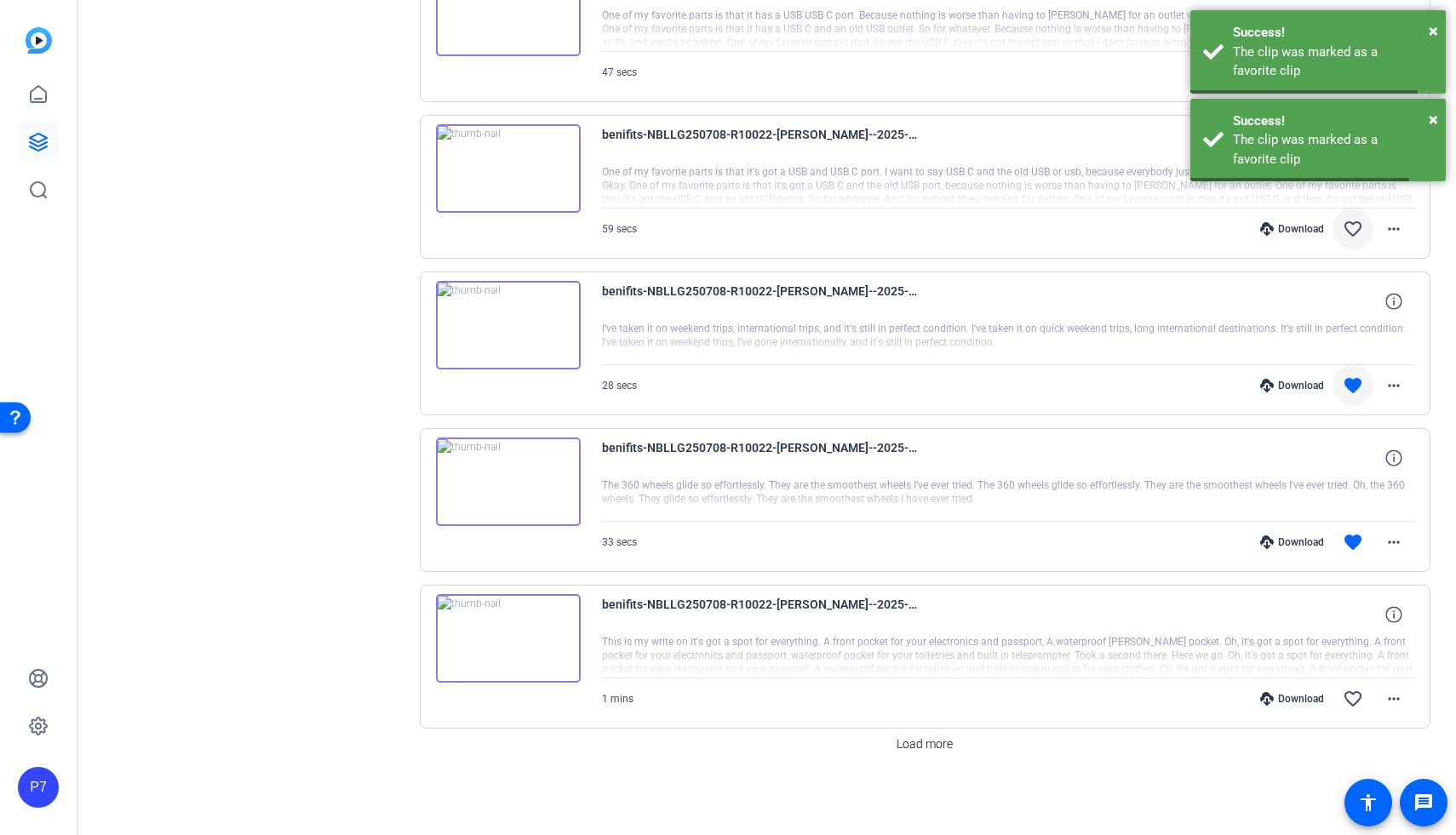 click on "favorite_border" at bounding box center (1353, 229) 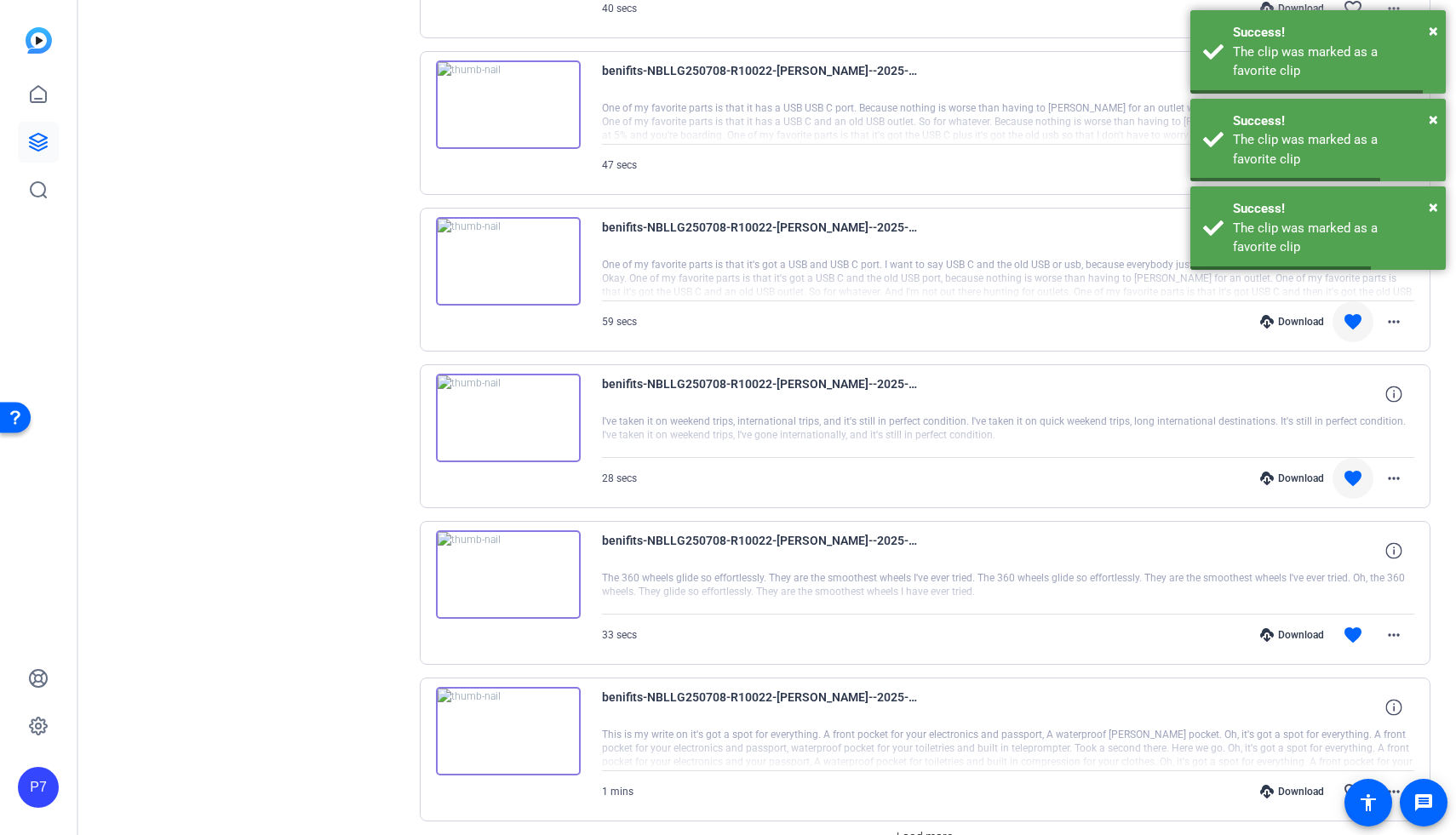 scroll, scrollTop: 5384, scrollLeft: 0, axis: vertical 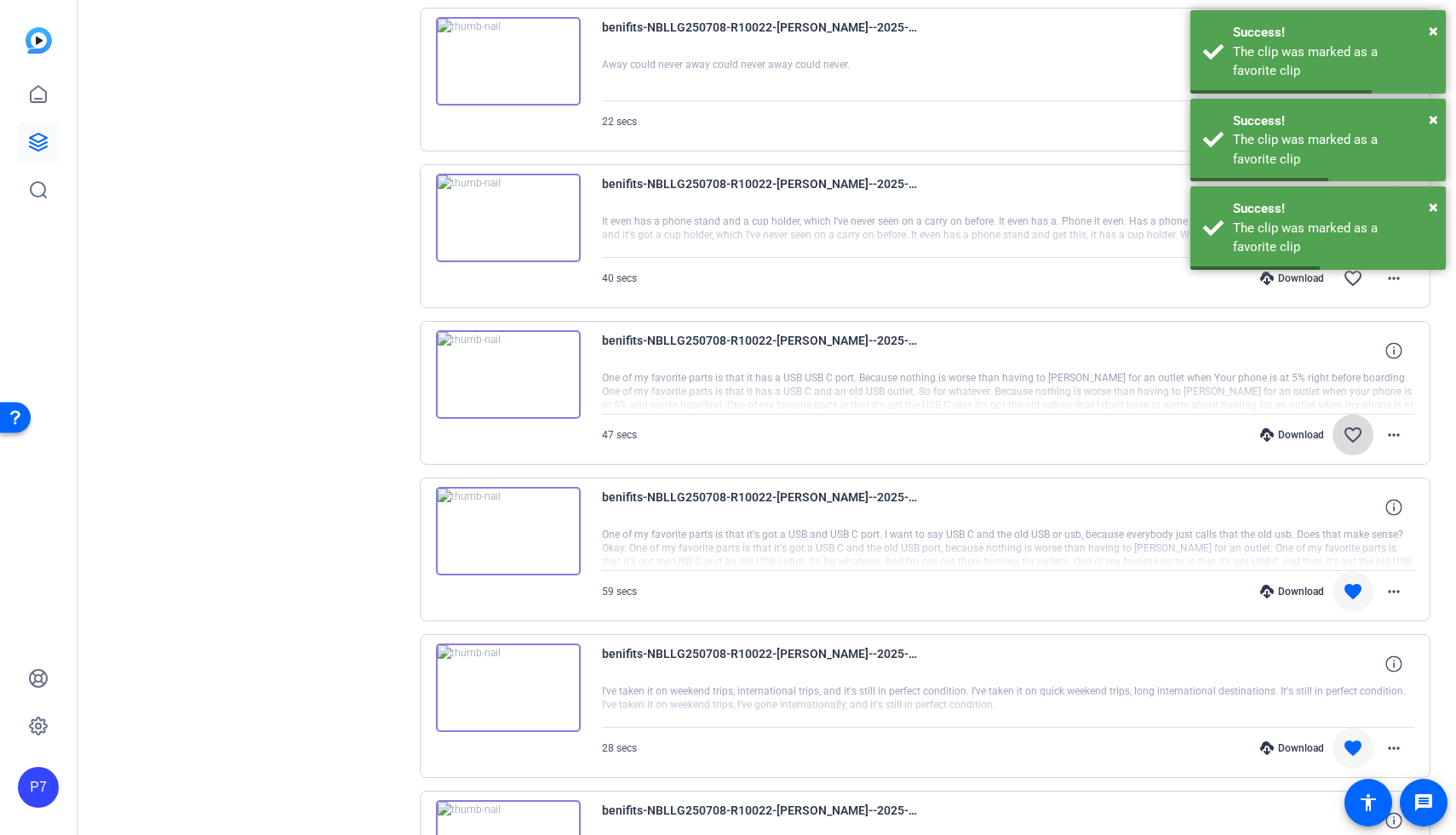 click on "favorite_border" at bounding box center (1353, 435) 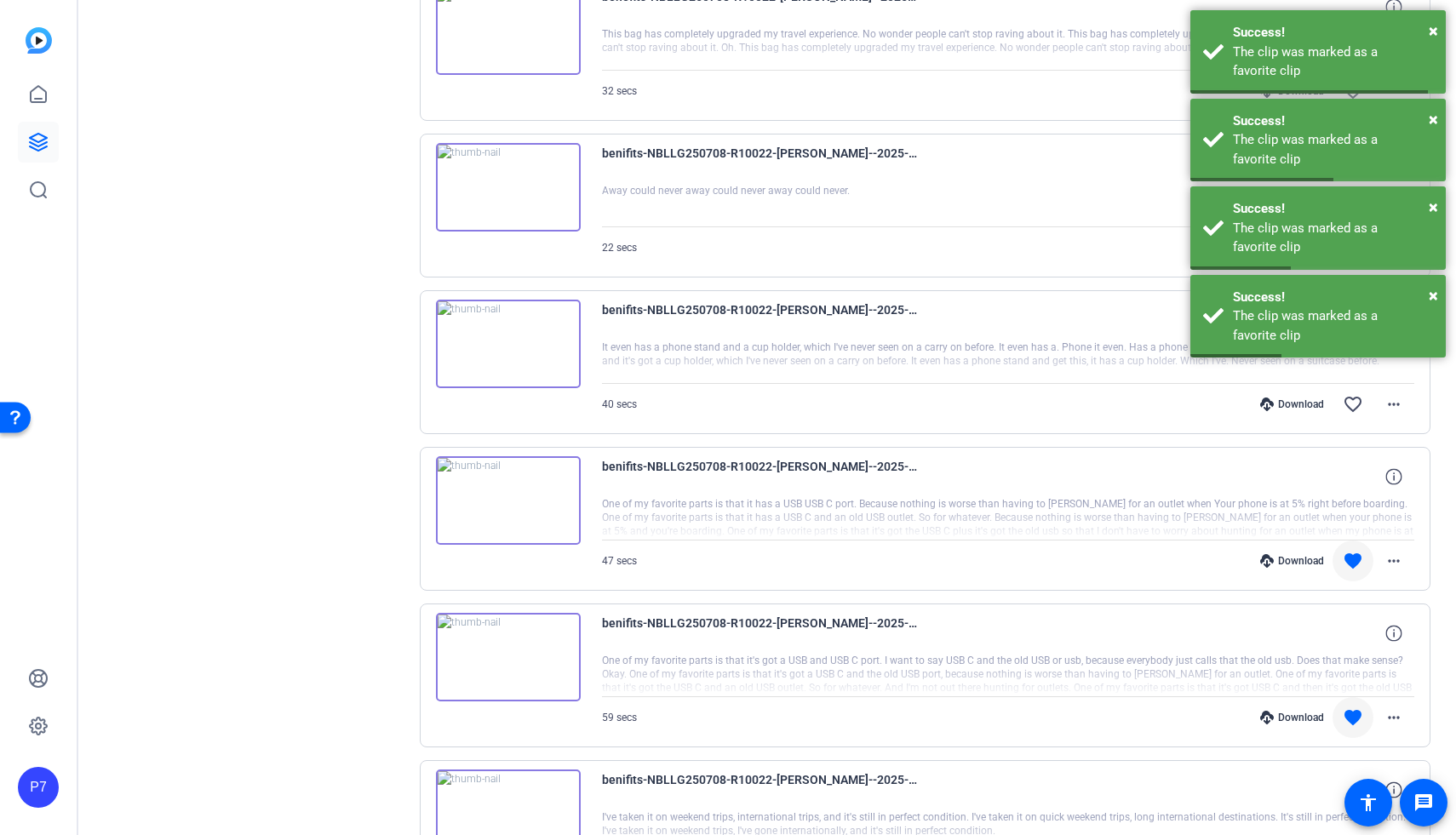 scroll, scrollTop: 5256, scrollLeft: 0, axis: vertical 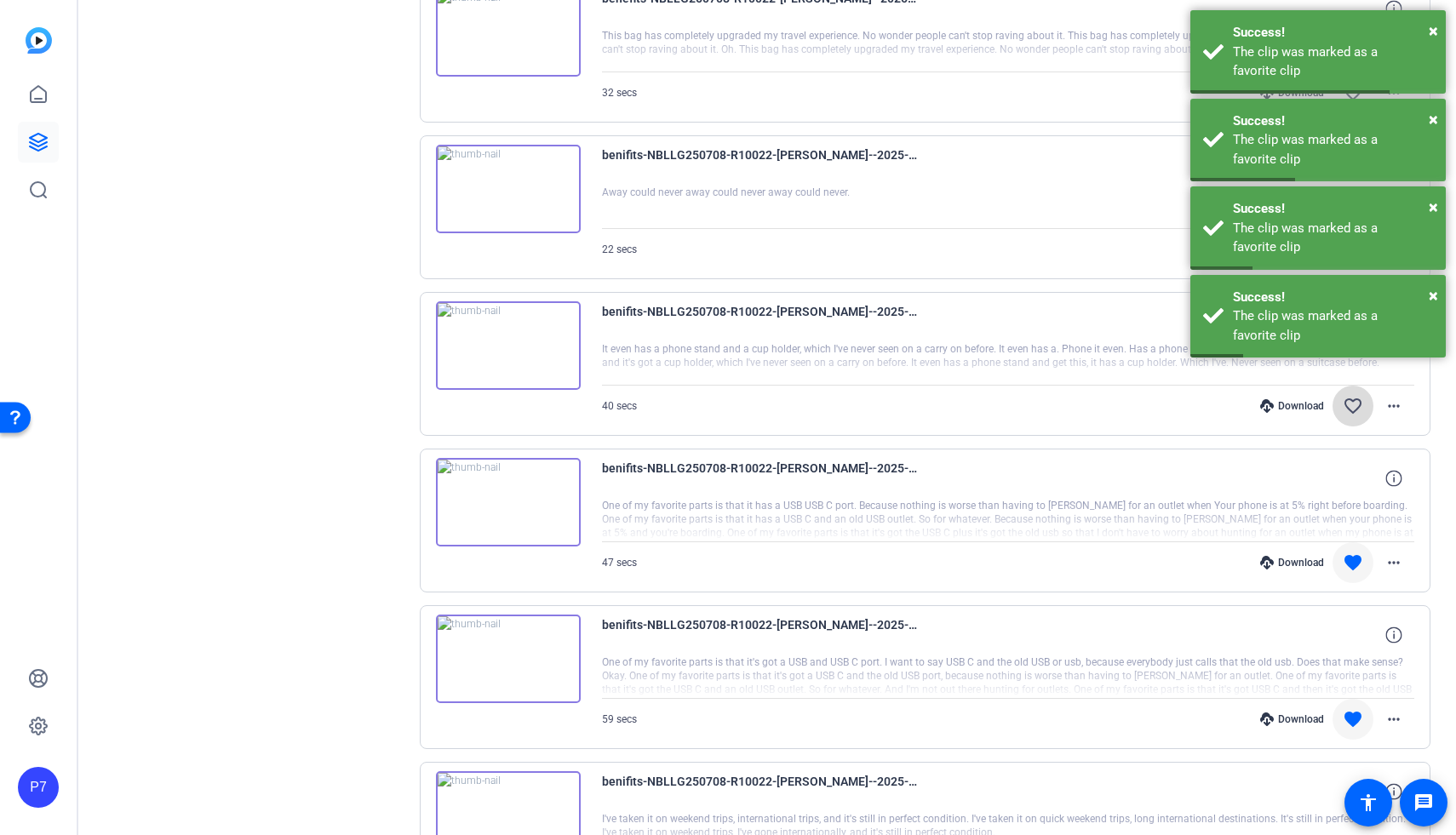 click on "favorite_border" at bounding box center (1353, 406) 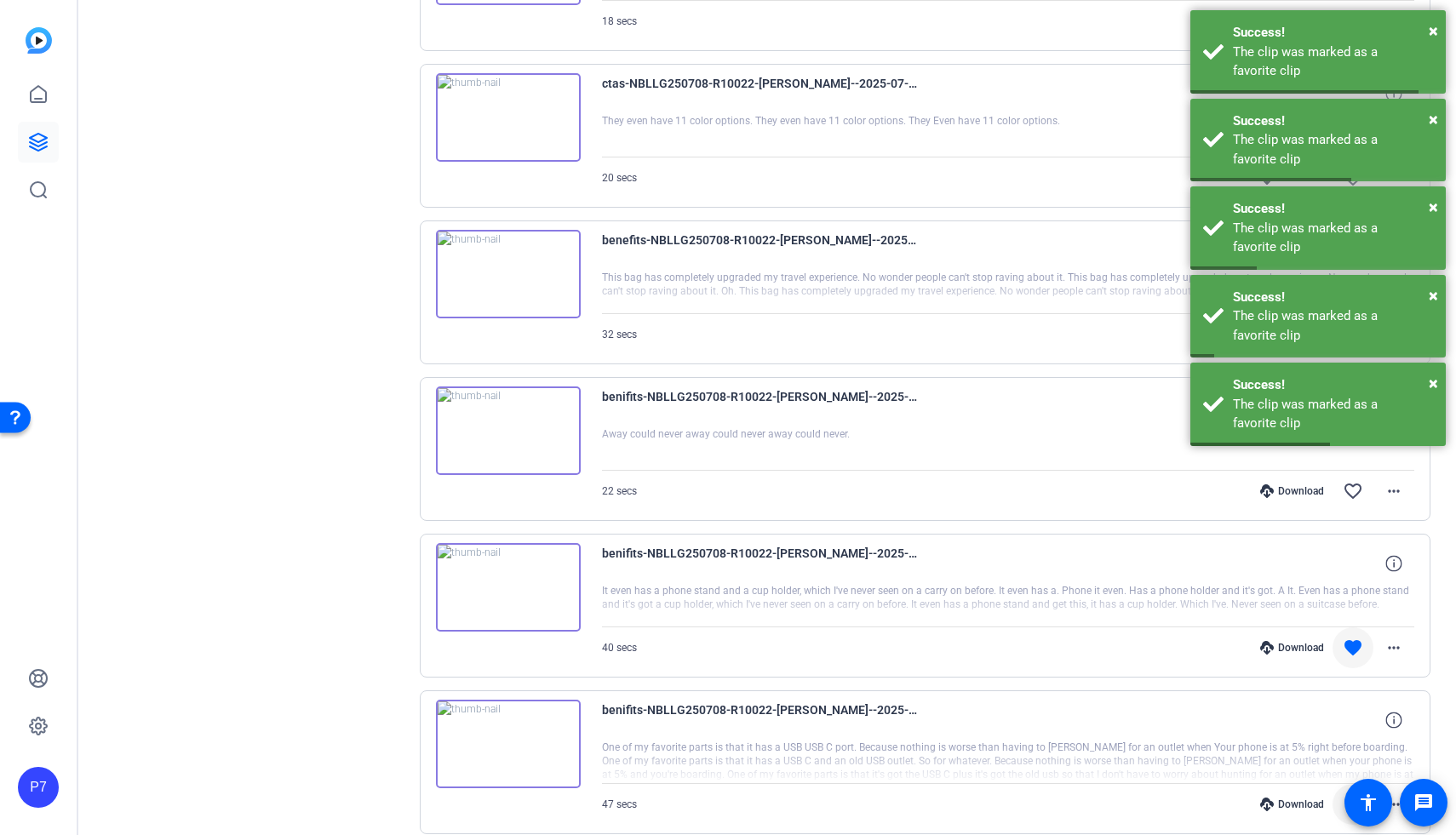 scroll, scrollTop: 4989, scrollLeft: 0, axis: vertical 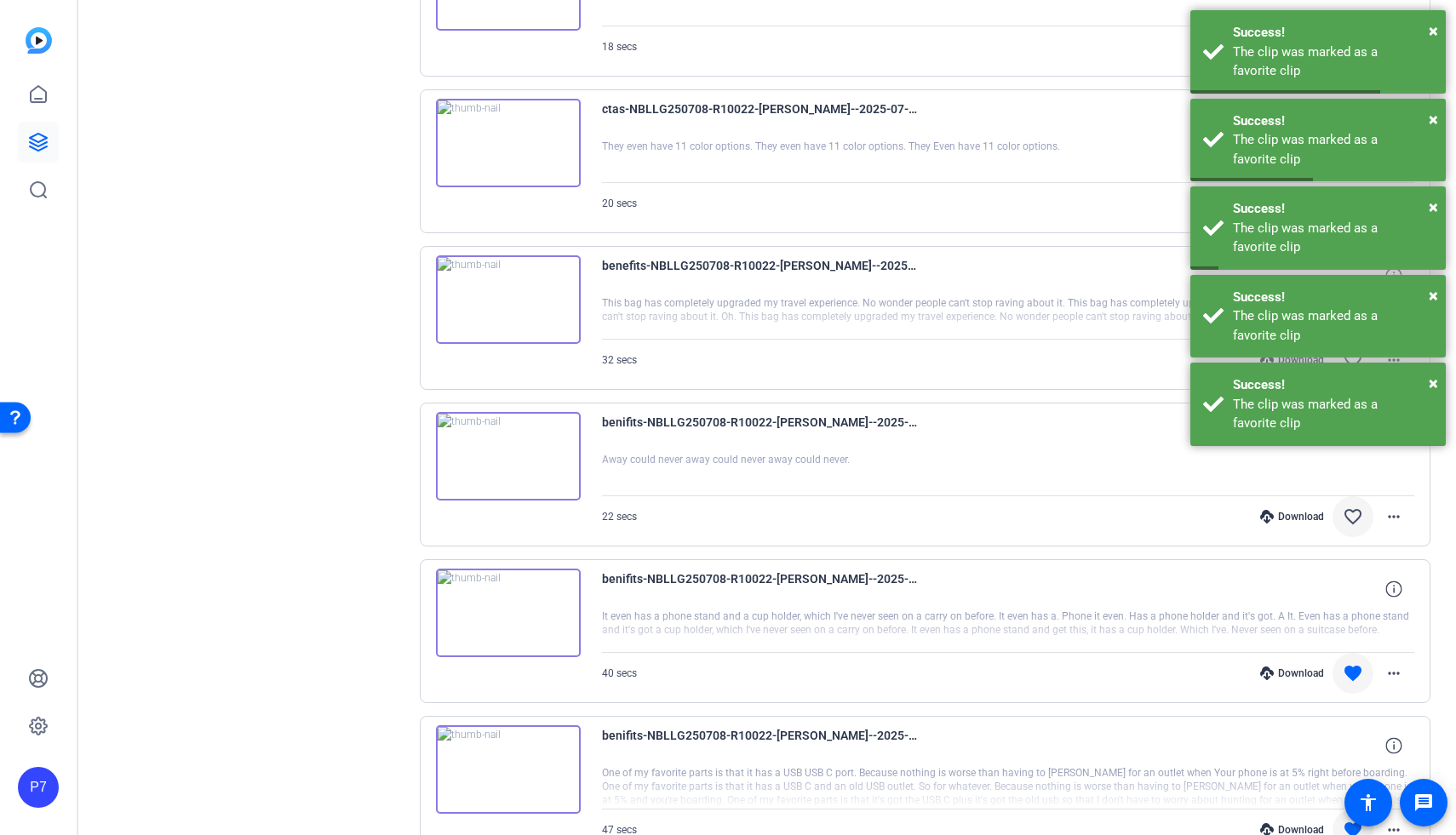 click on "favorite_border" at bounding box center (1353, 517) 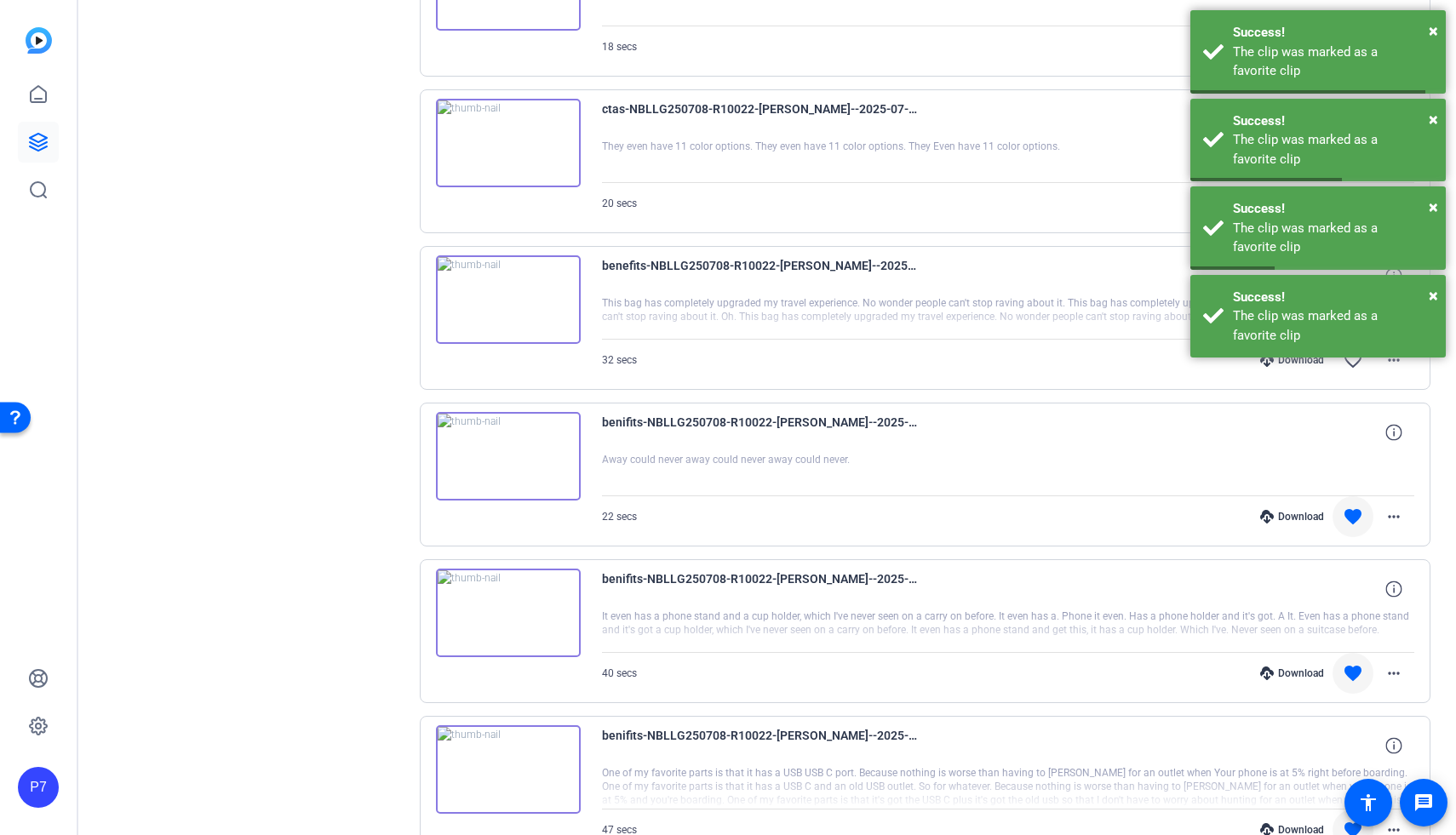 scroll, scrollTop: 5746, scrollLeft: 0, axis: vertical 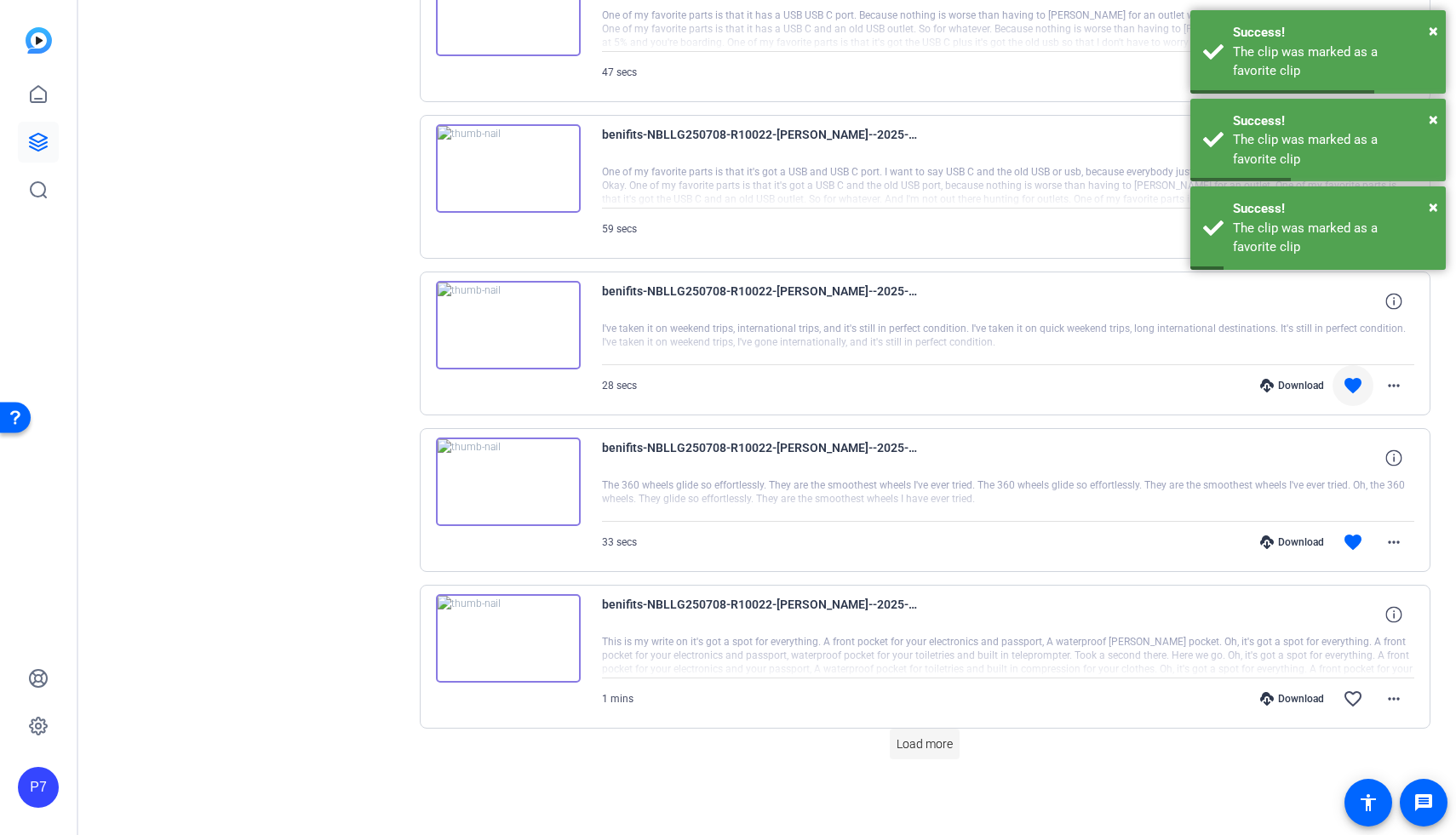 click on "Load more" at bounding box center [925, 744] 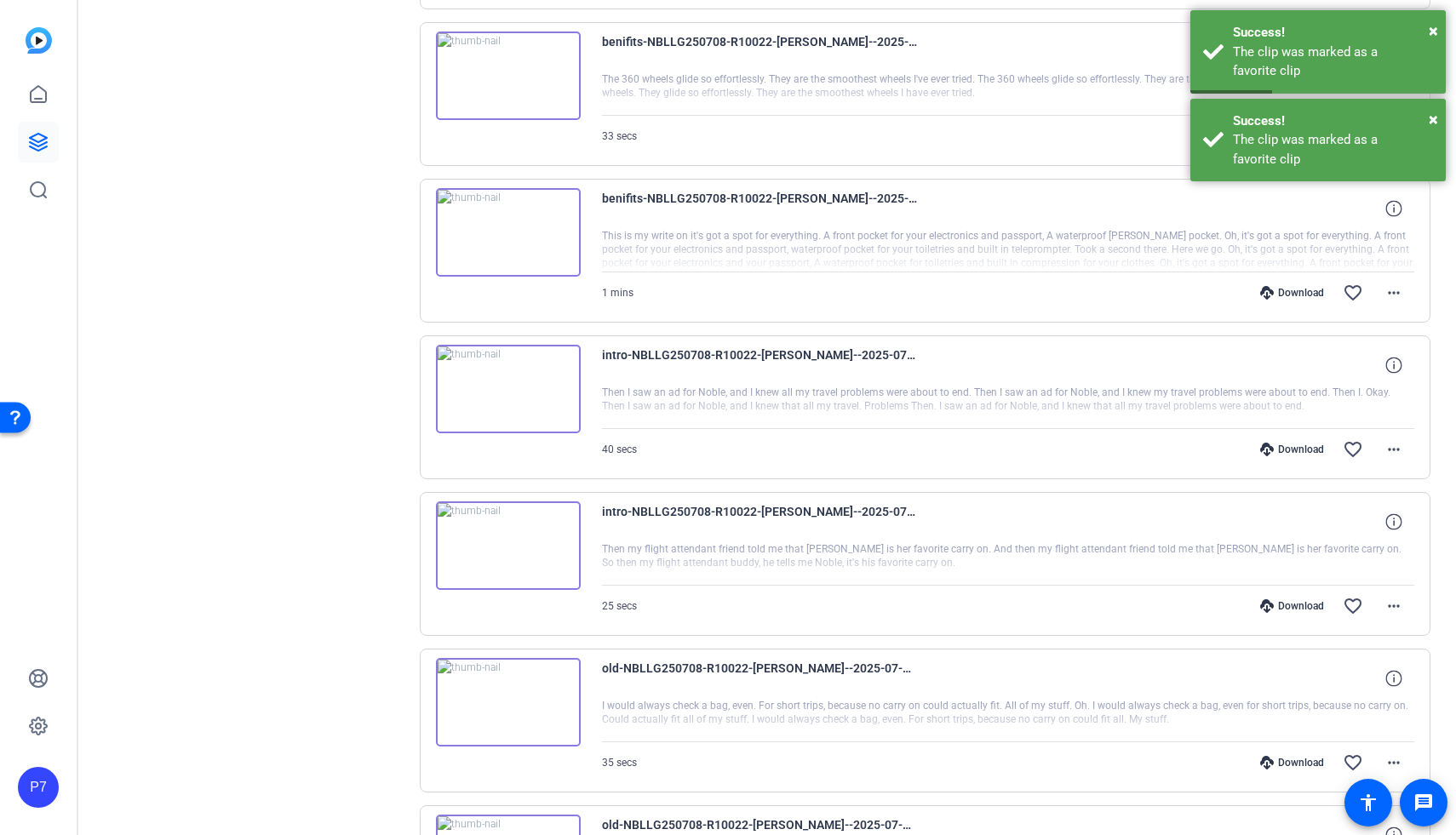 scroll, scrollTop: 6164, scrollLeft: 0, axis: vertical 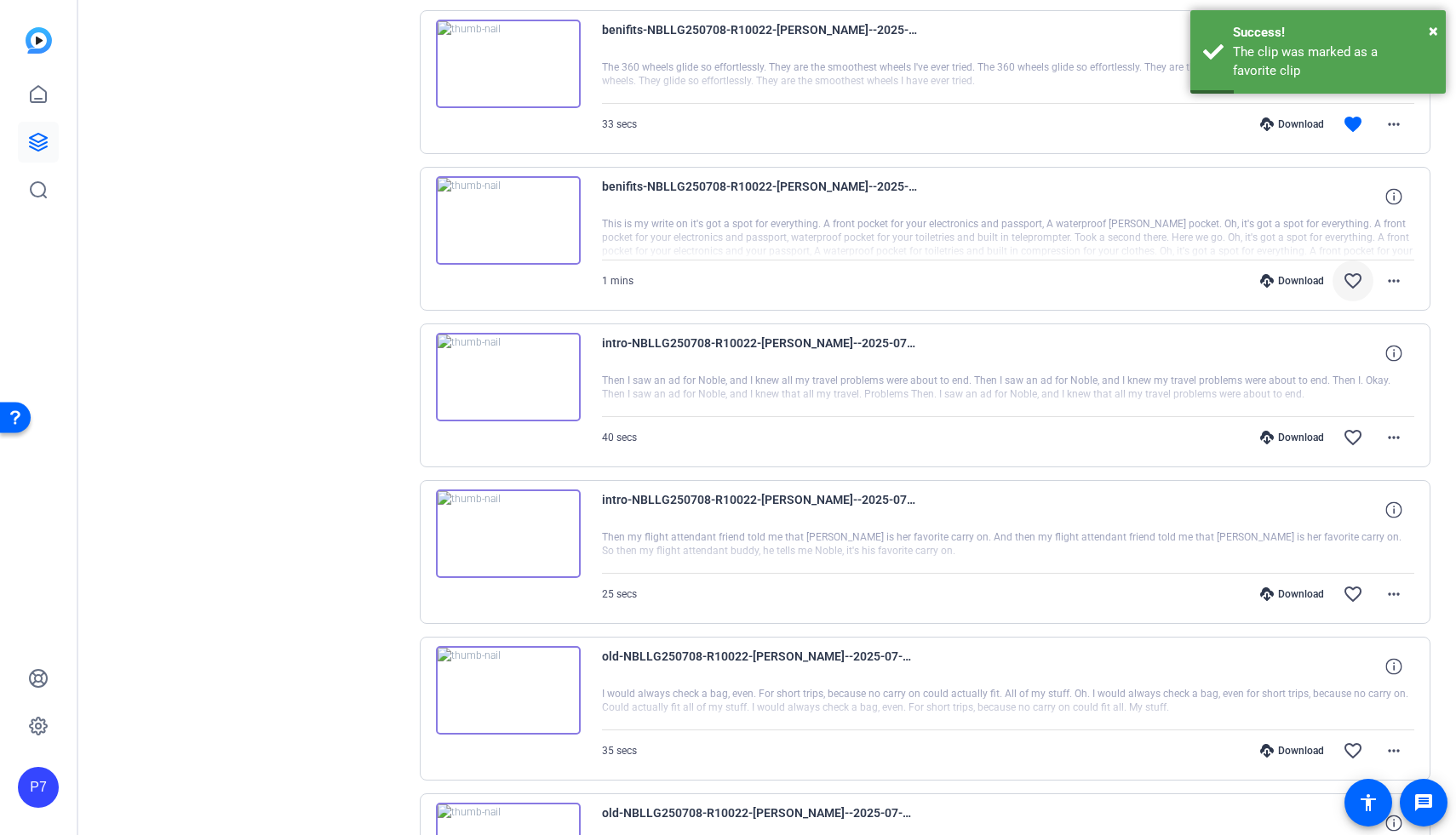 click on "favorite_border" at bounding box center (1353, 281) 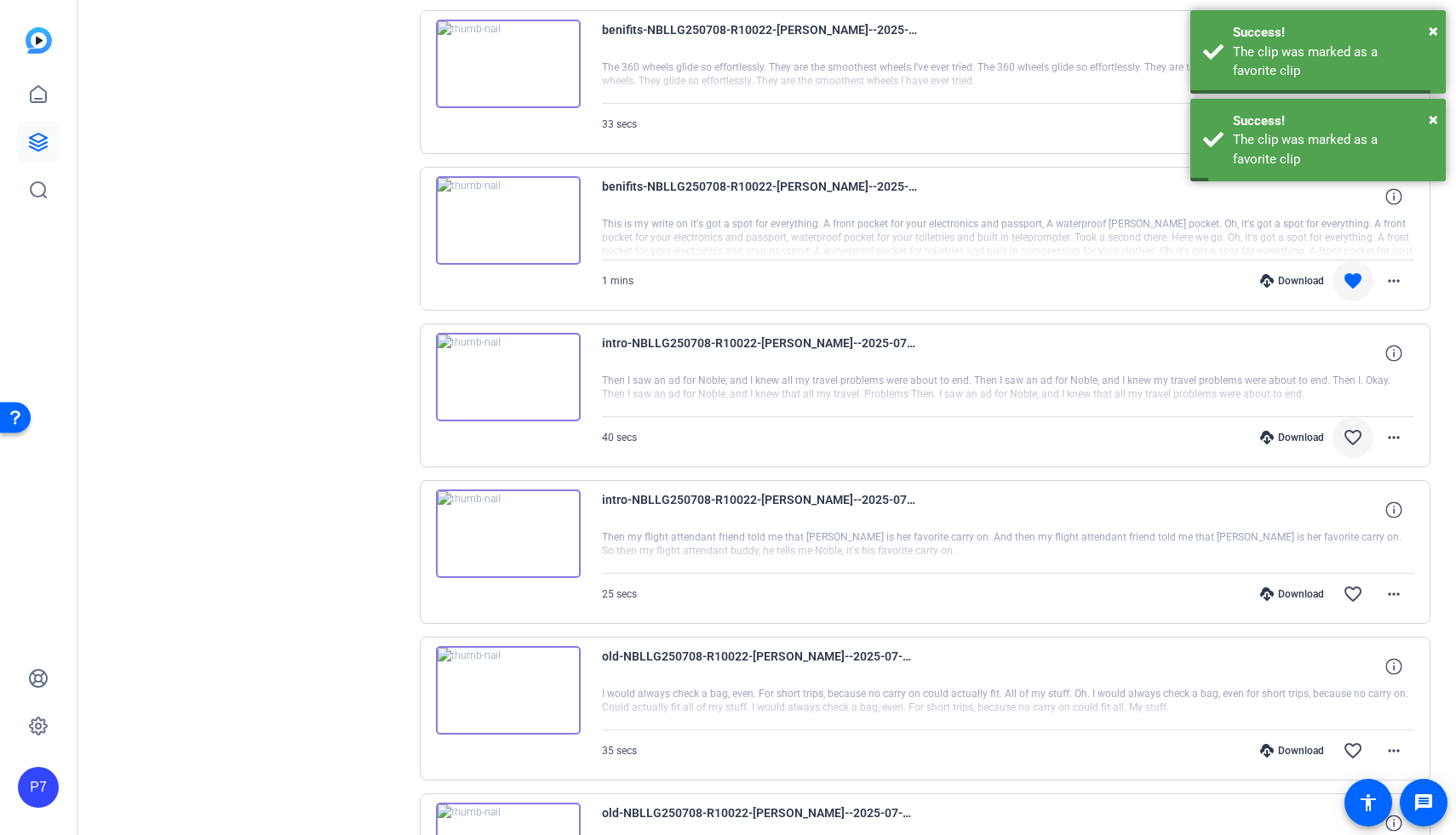 click on "favorite_border" at bounding box center [1353, 438] 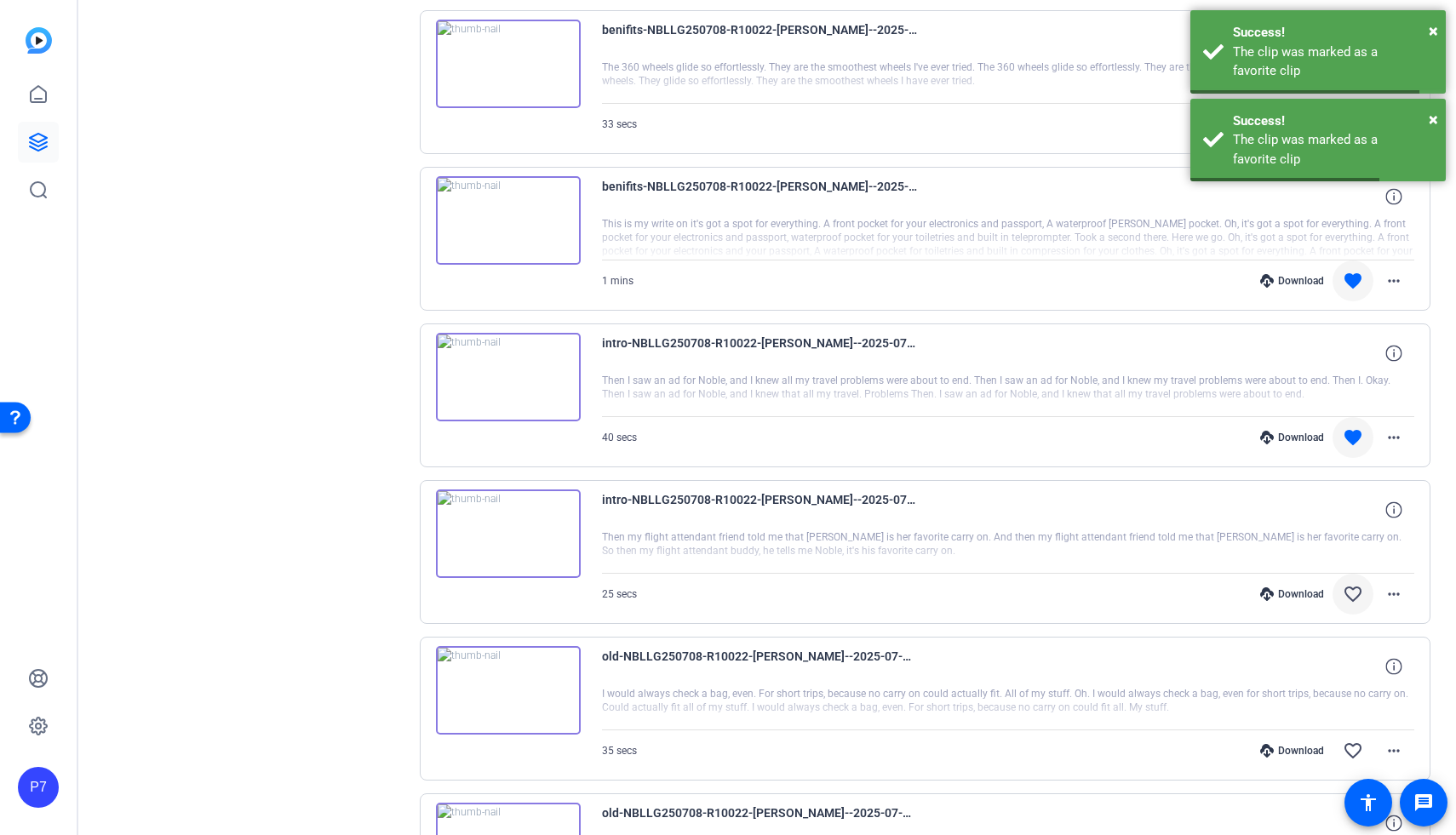 click on "favorite_border" at bounding box center [1353, 594] 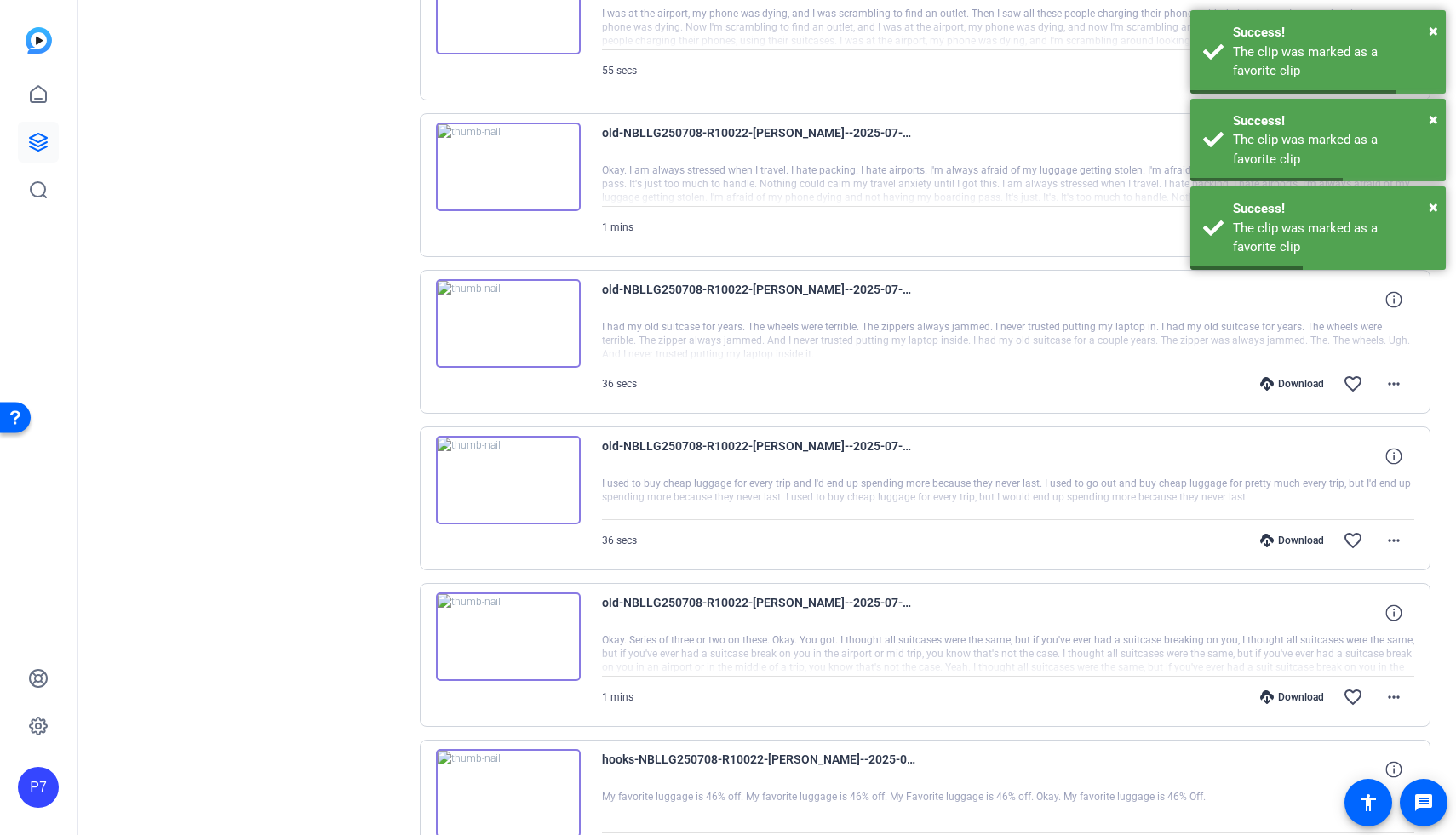 scroll, scrollTop: 6894, scrollLeft: 0, axis: vertical 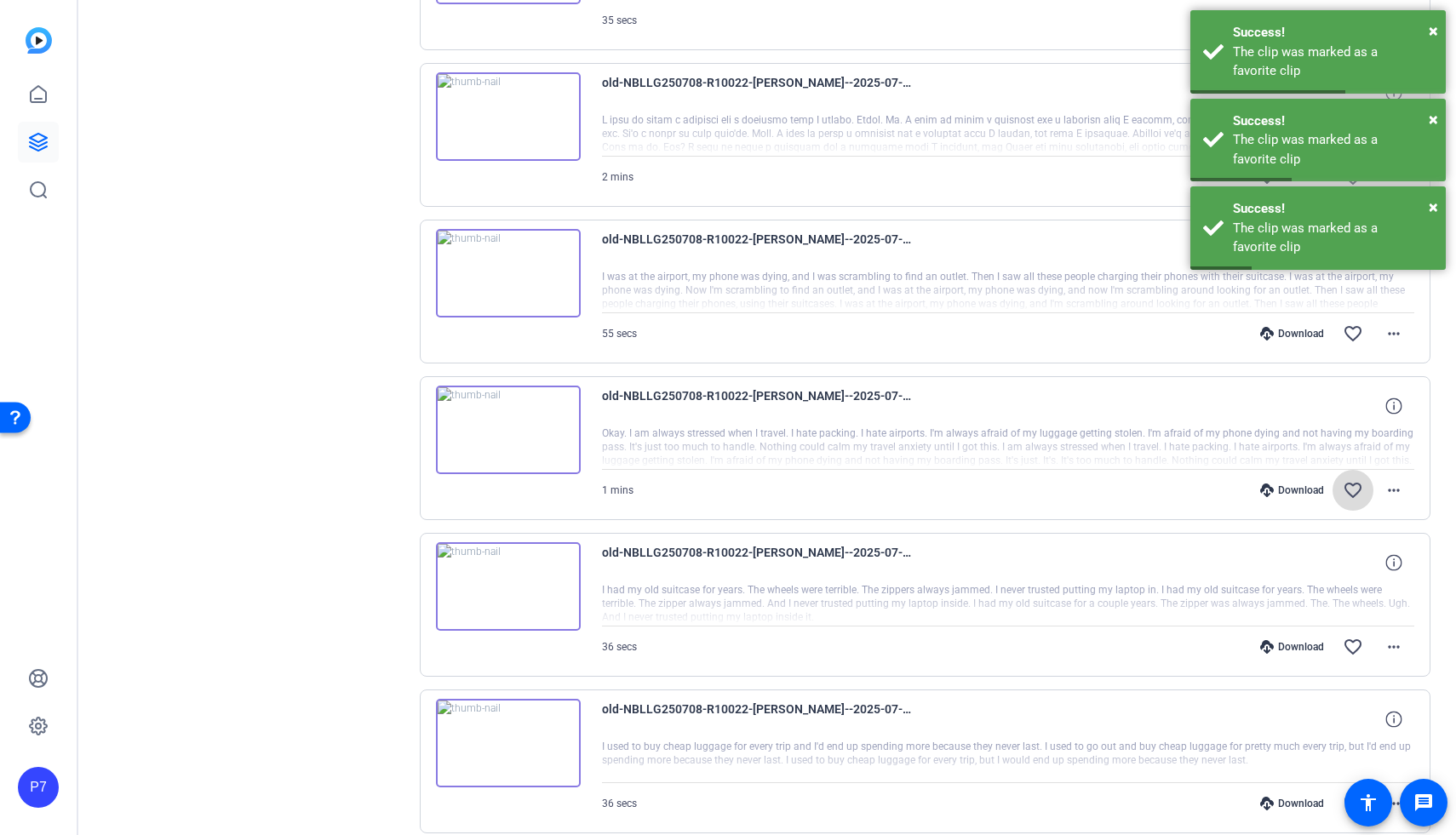 click on "favorite_border" at bounding box center [1353, 490] 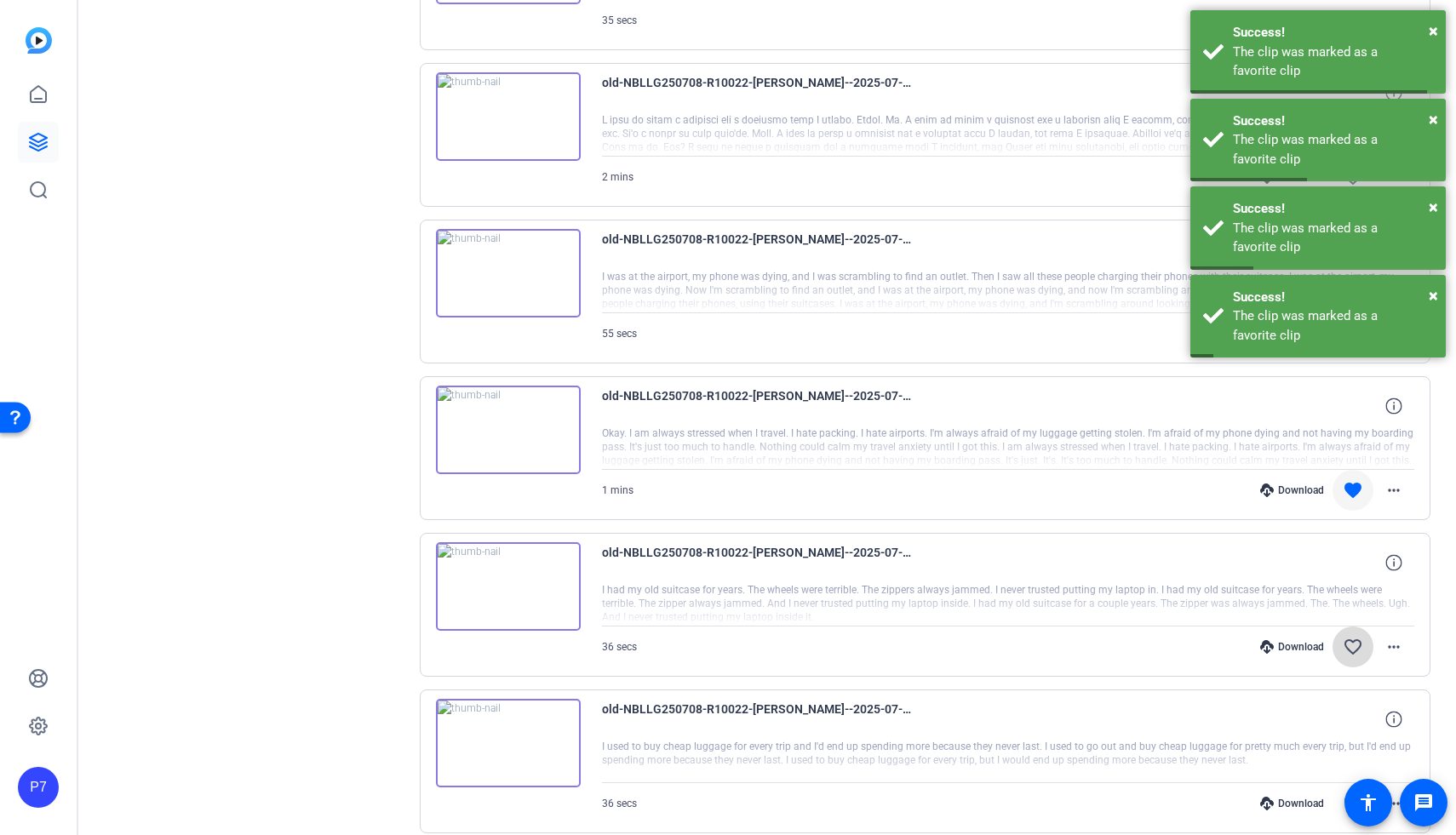 click on "favorite_border" at bounding box center (1353, 647) 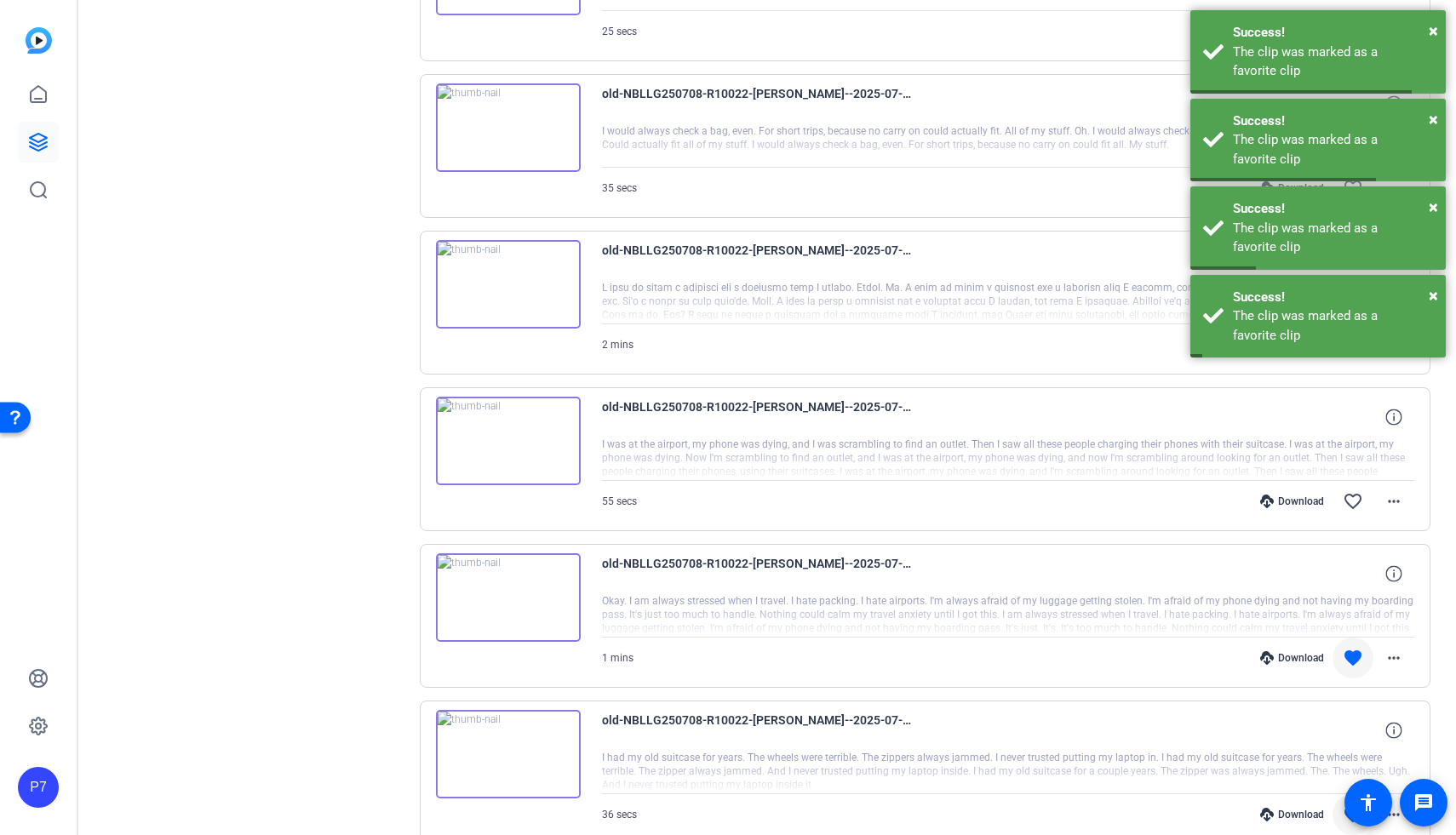 scroll, scrollTop: 6709, scrollLeft: 0, axis: vertical 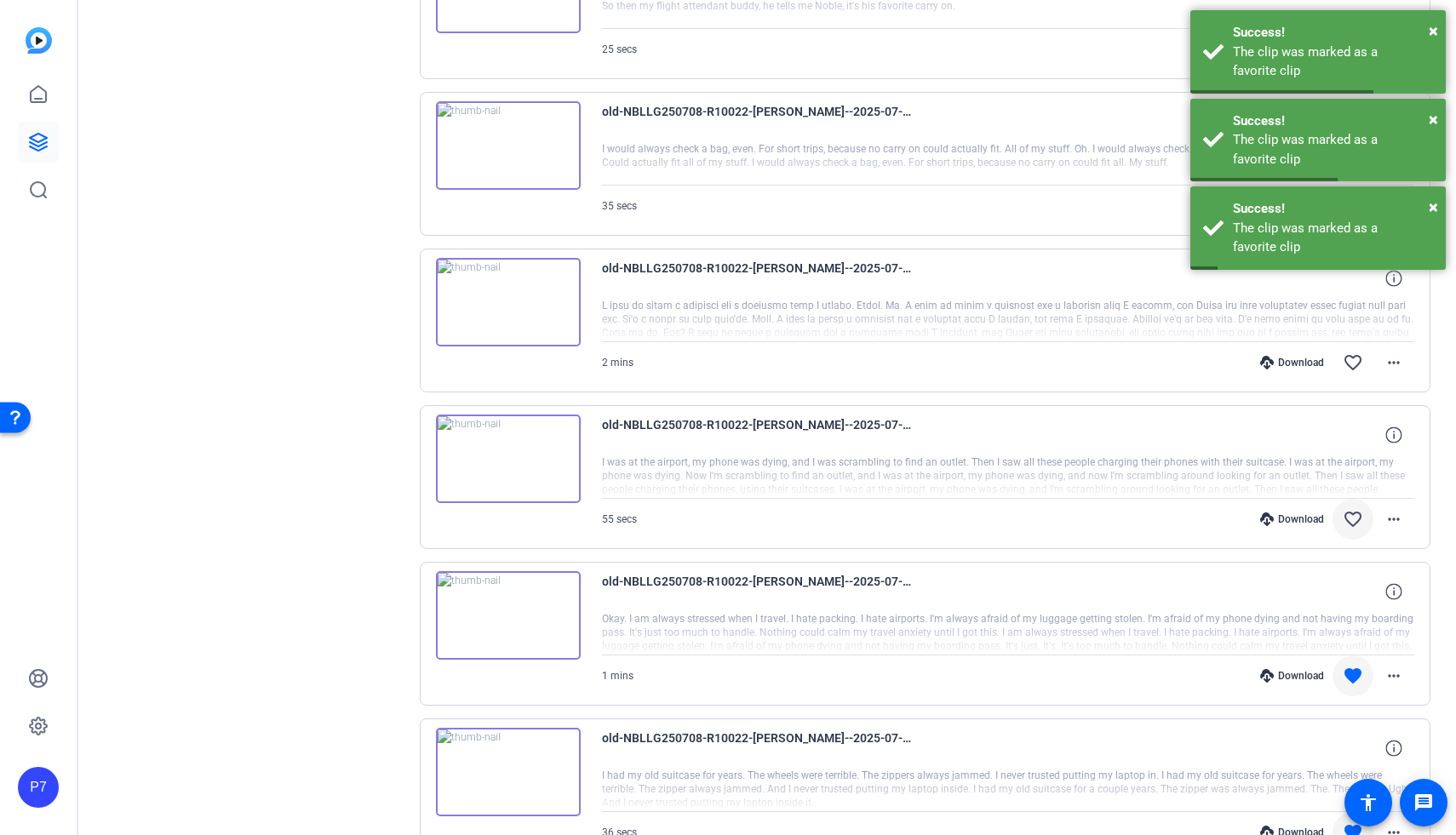 click on "favorite_border" at bounding box center [1353, 519] 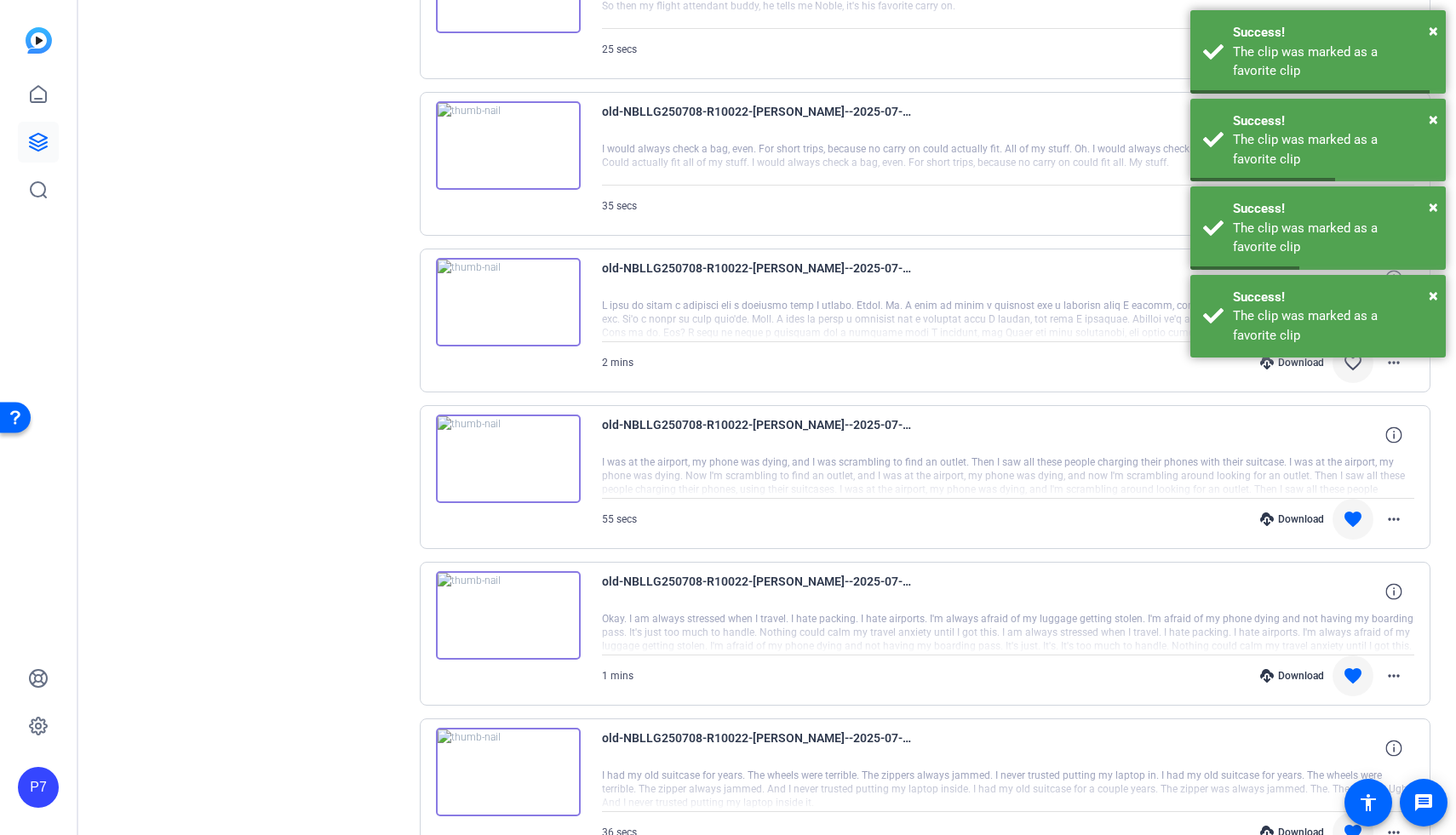 click on "favorite_border" at bounding box center (1353, 363) 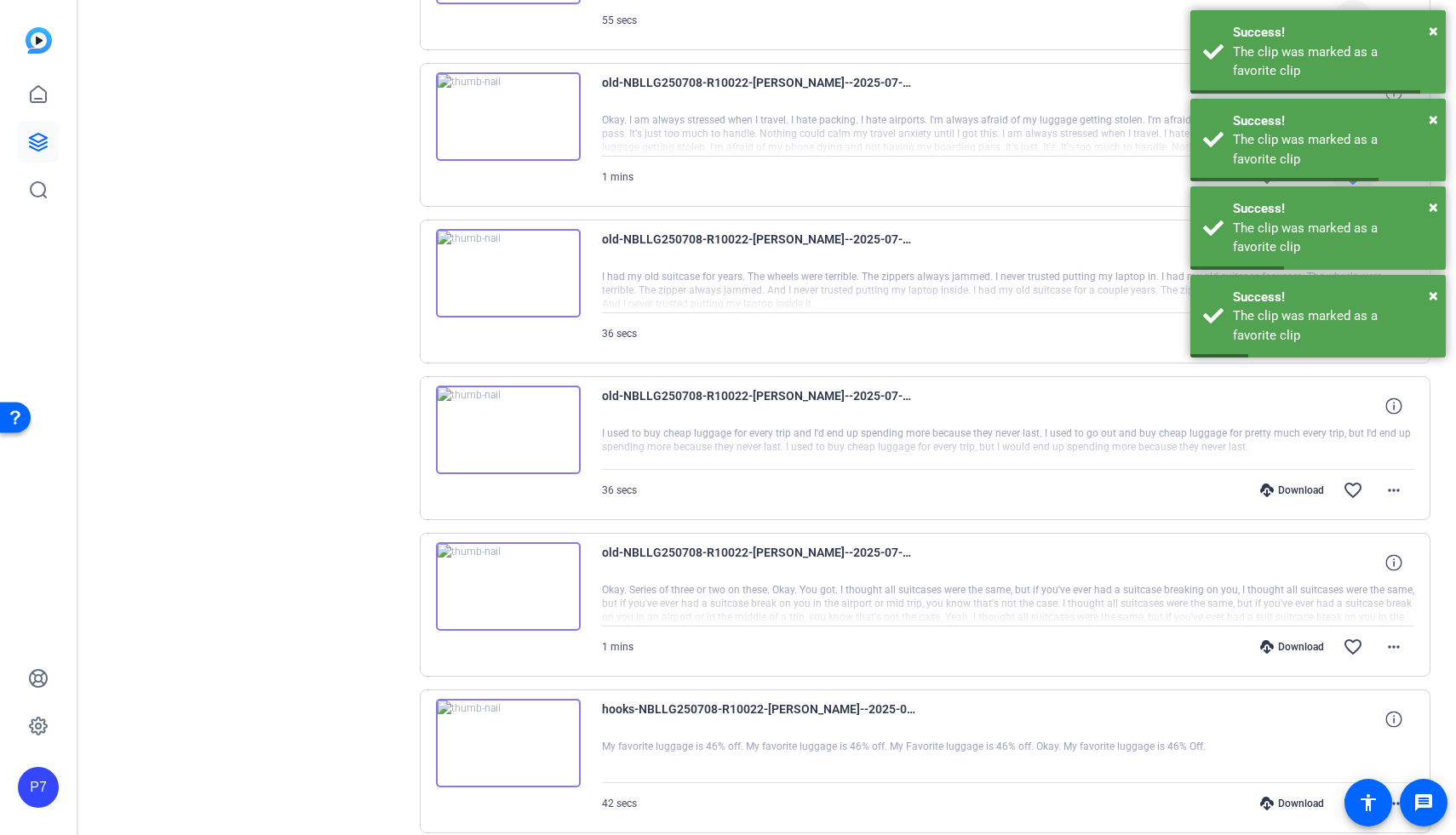 scroll, scrollTop: 7312, scrollLeft: 0, axis: vertical 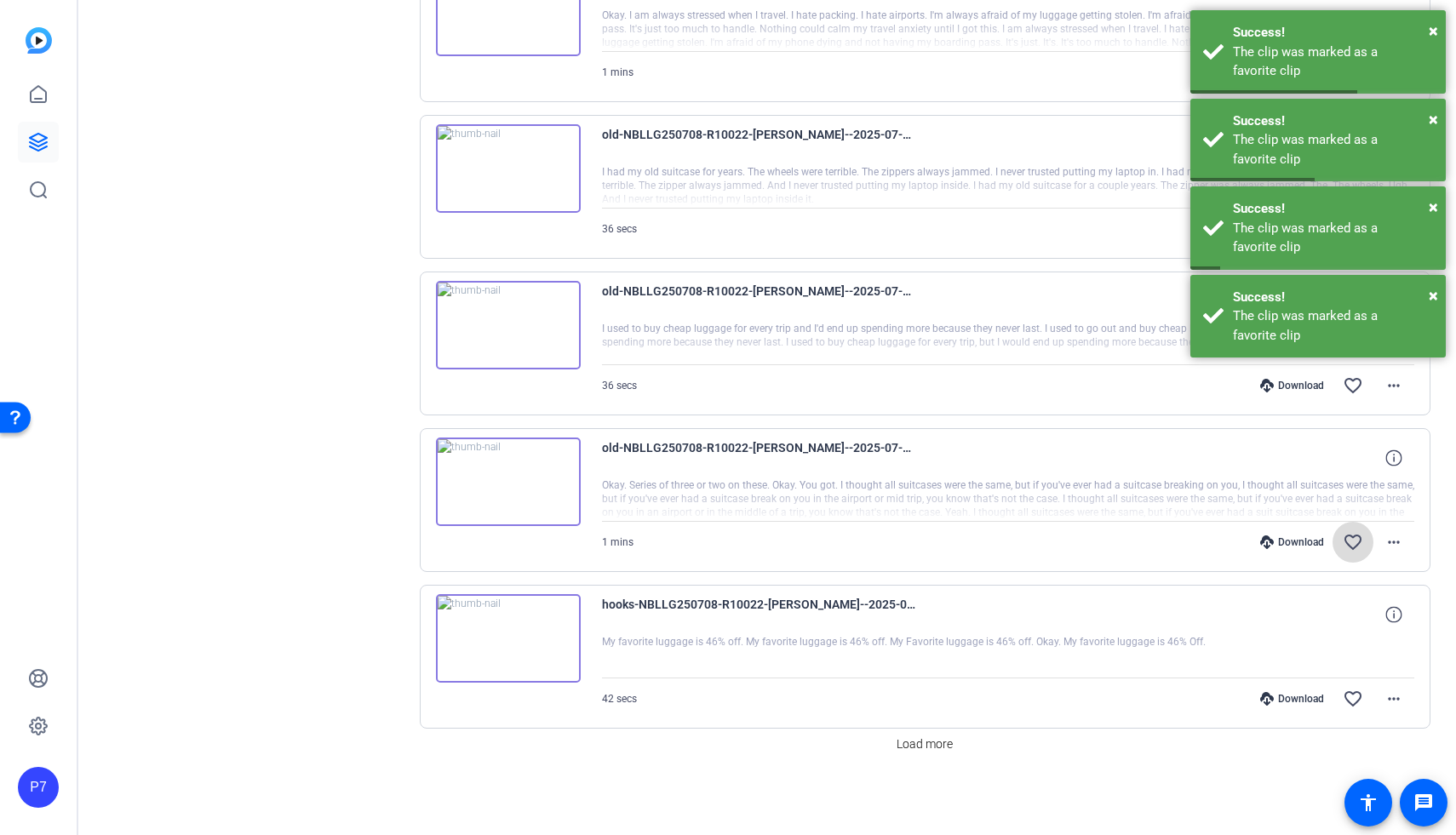 click on "favorite_border" at bounding box center (1353, 542) 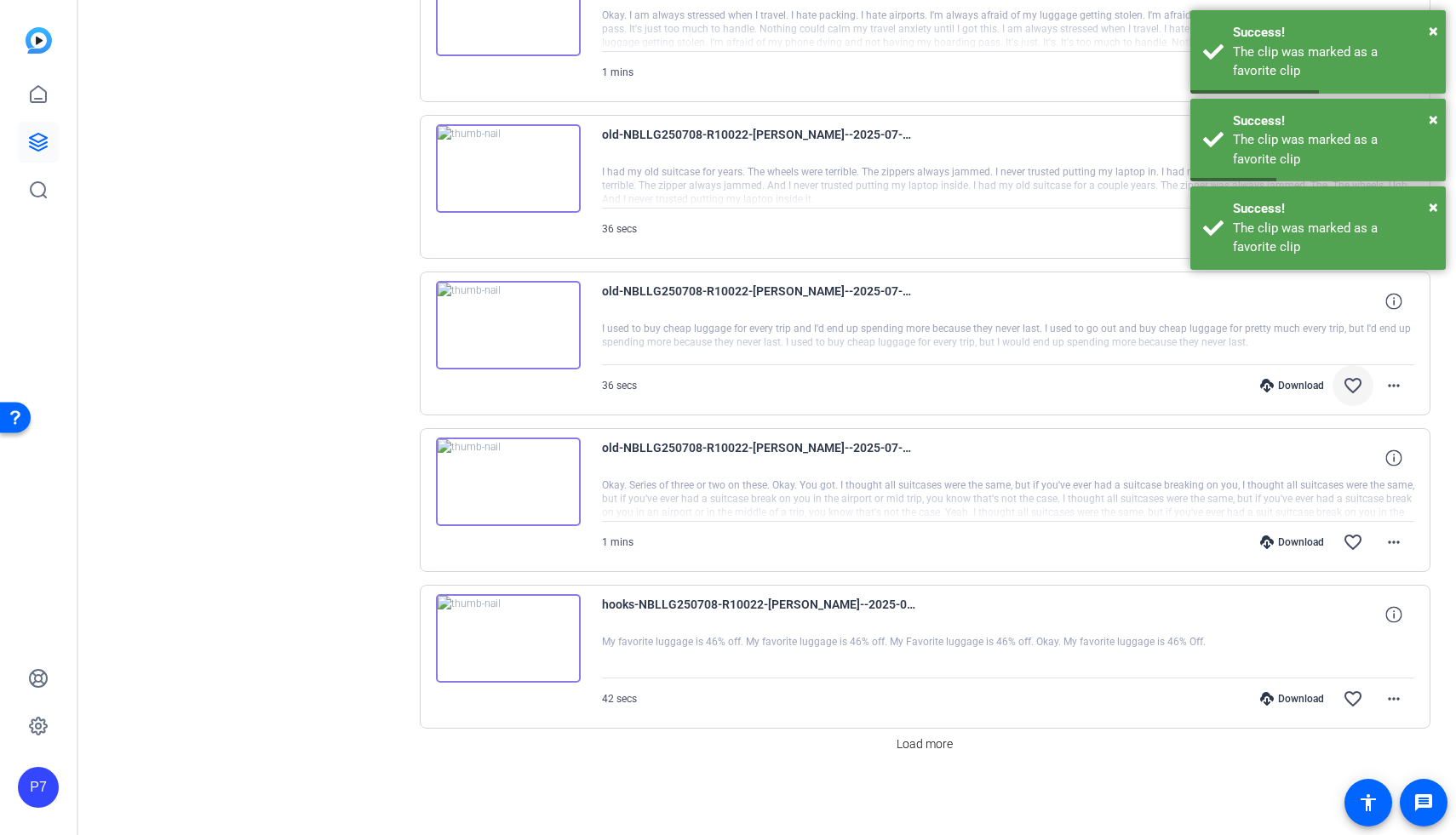 click on "favorite_border" at bounding box center [1353, 386] 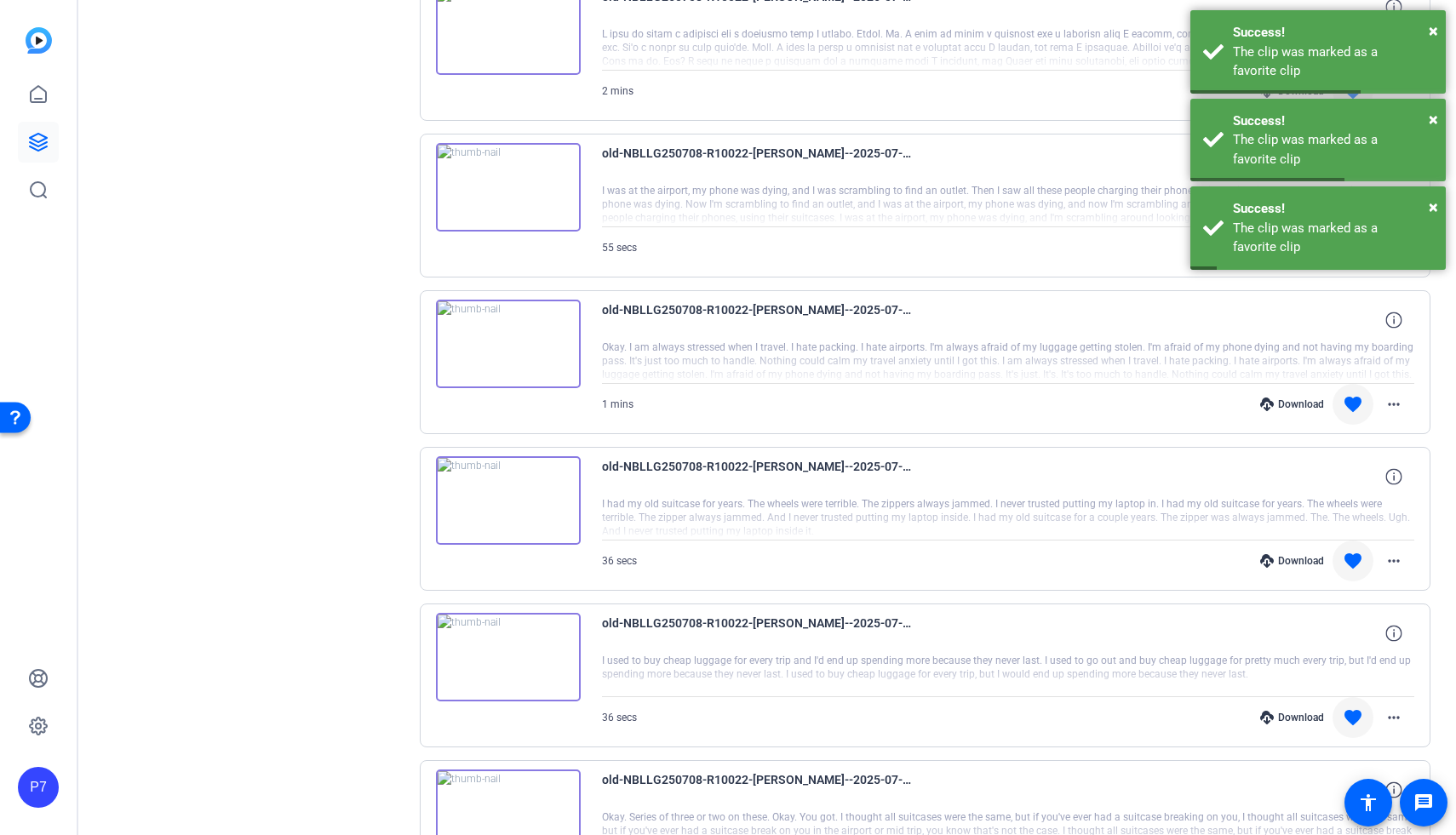 scroll, scrollTop: 7312, scrollLeft: 0, axis: vertical 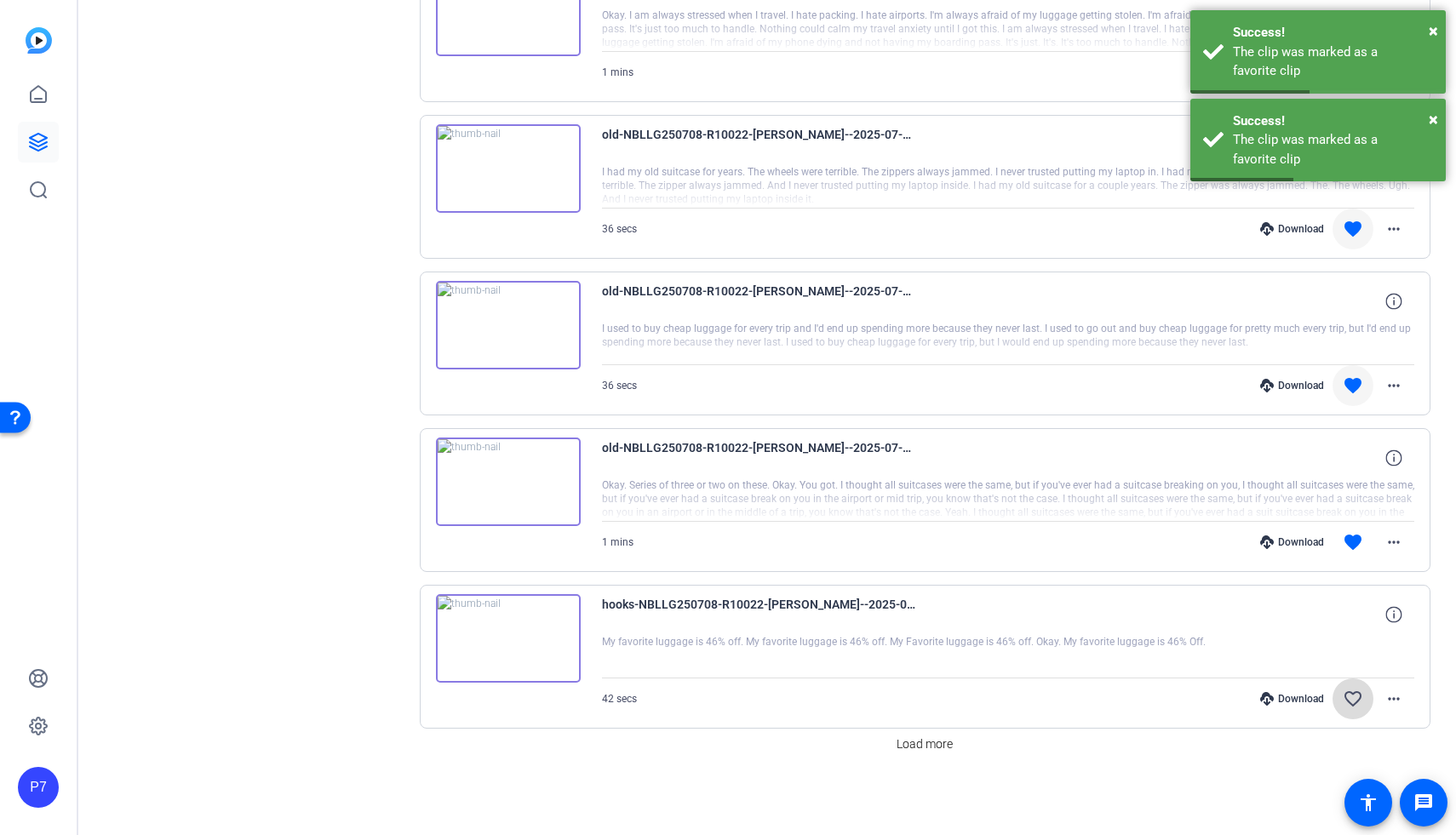 click on "favorite_border" at bounding box center [1353, 699] 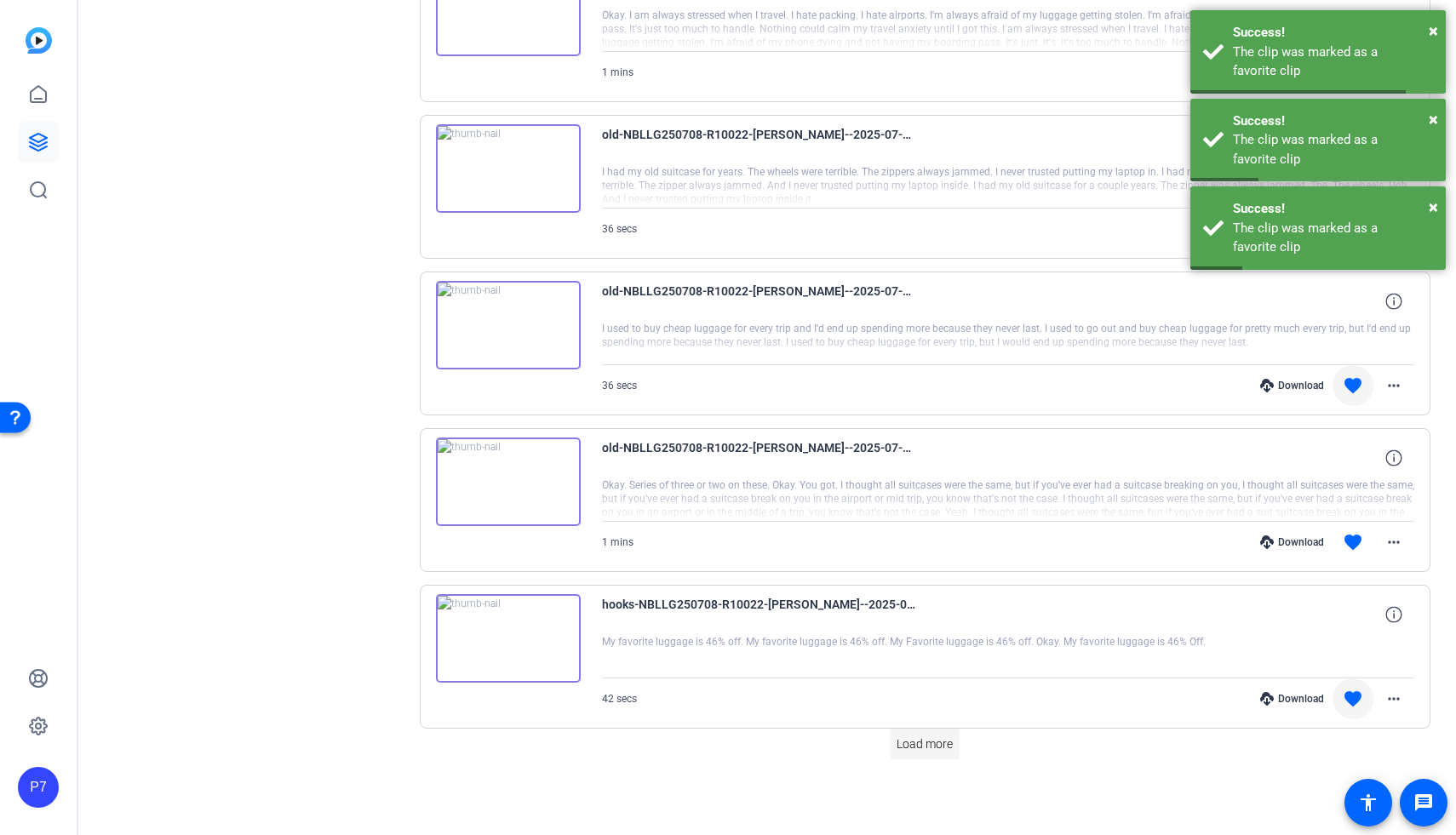 click on "Load more" at bounding box center (925, 744) 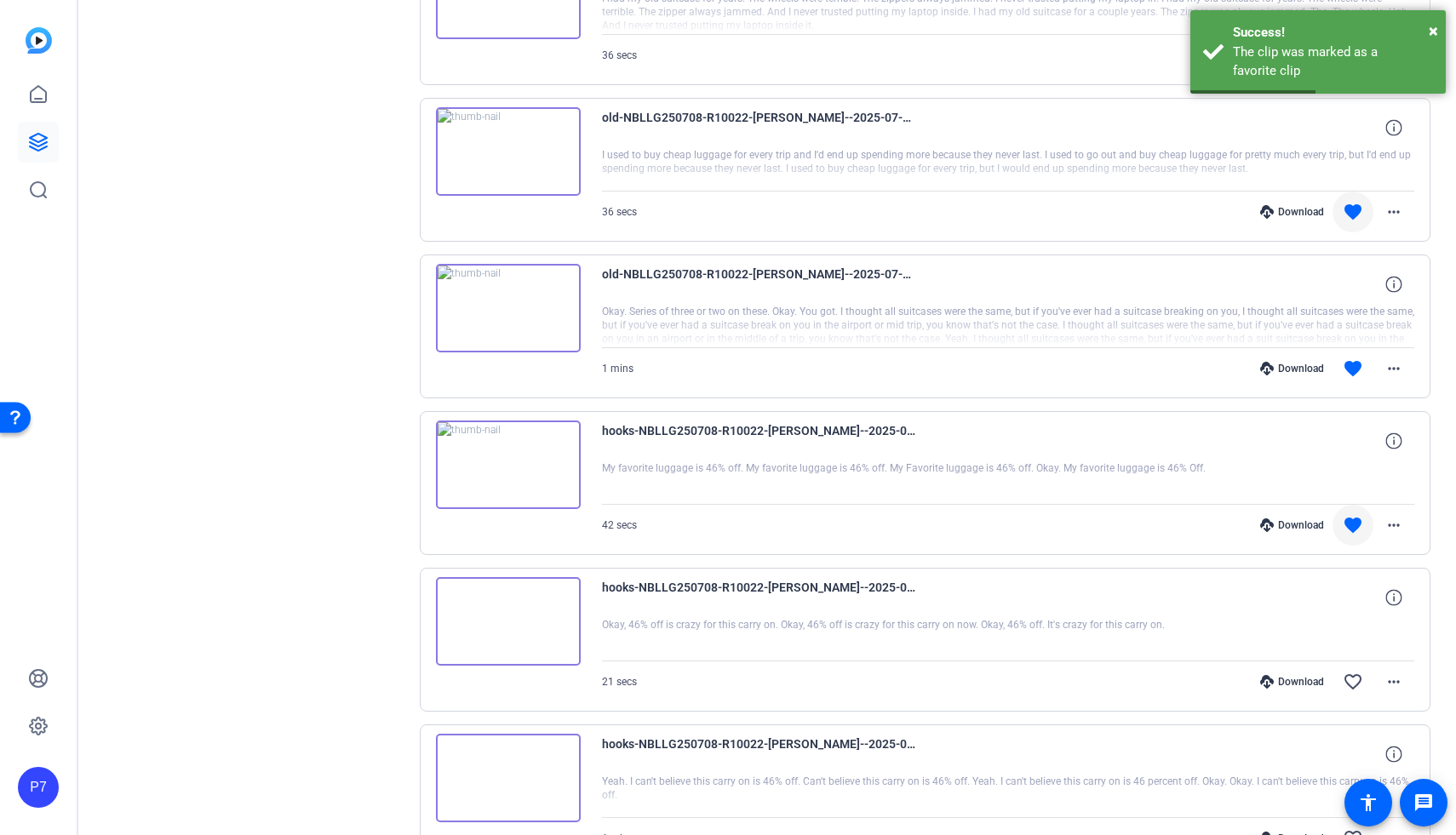 scroll, scrollTop: 7936, scrollLeft: 0, axis: vertical 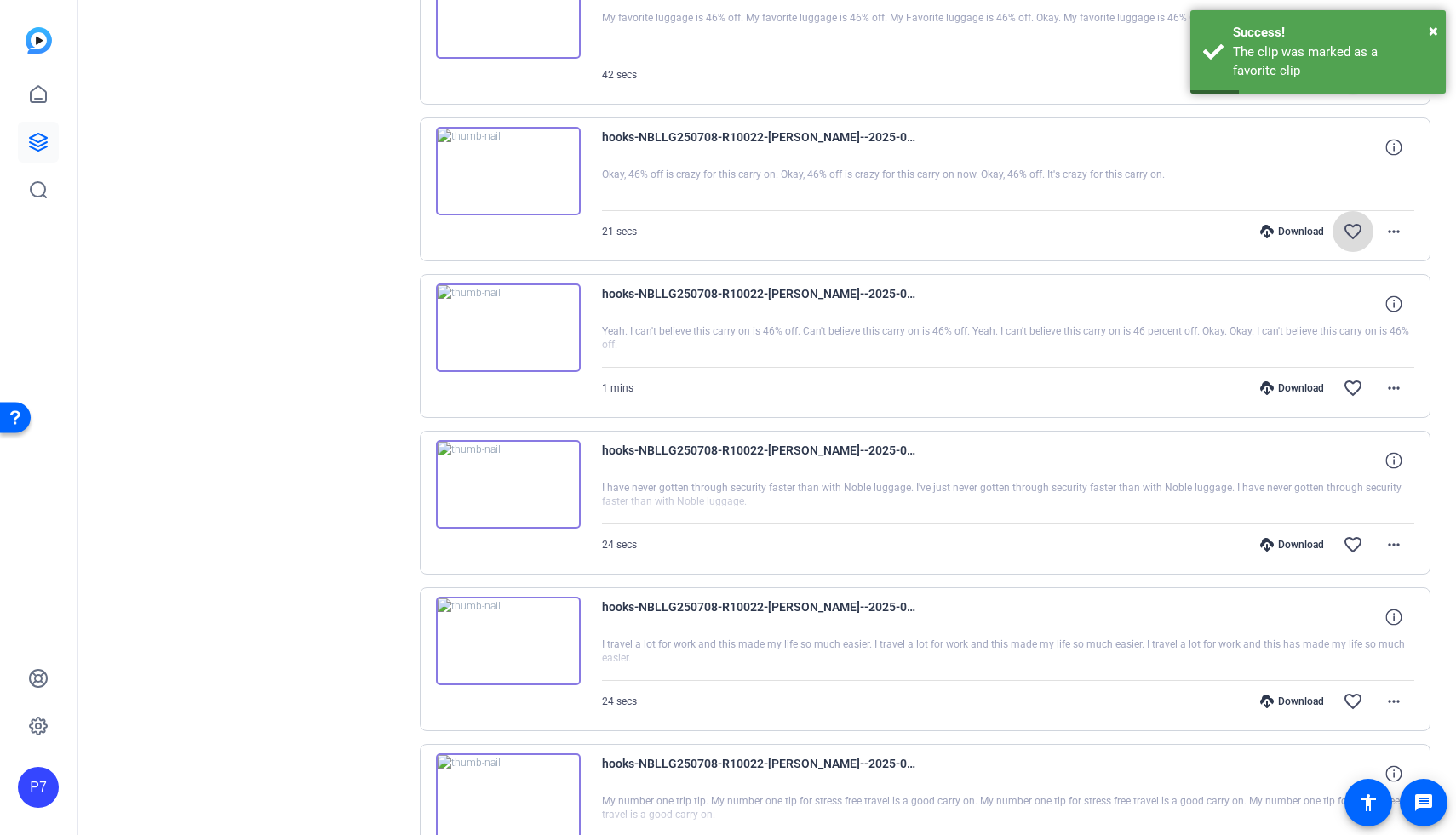 click on "favorite_border" at bounding box center [1353, 232] 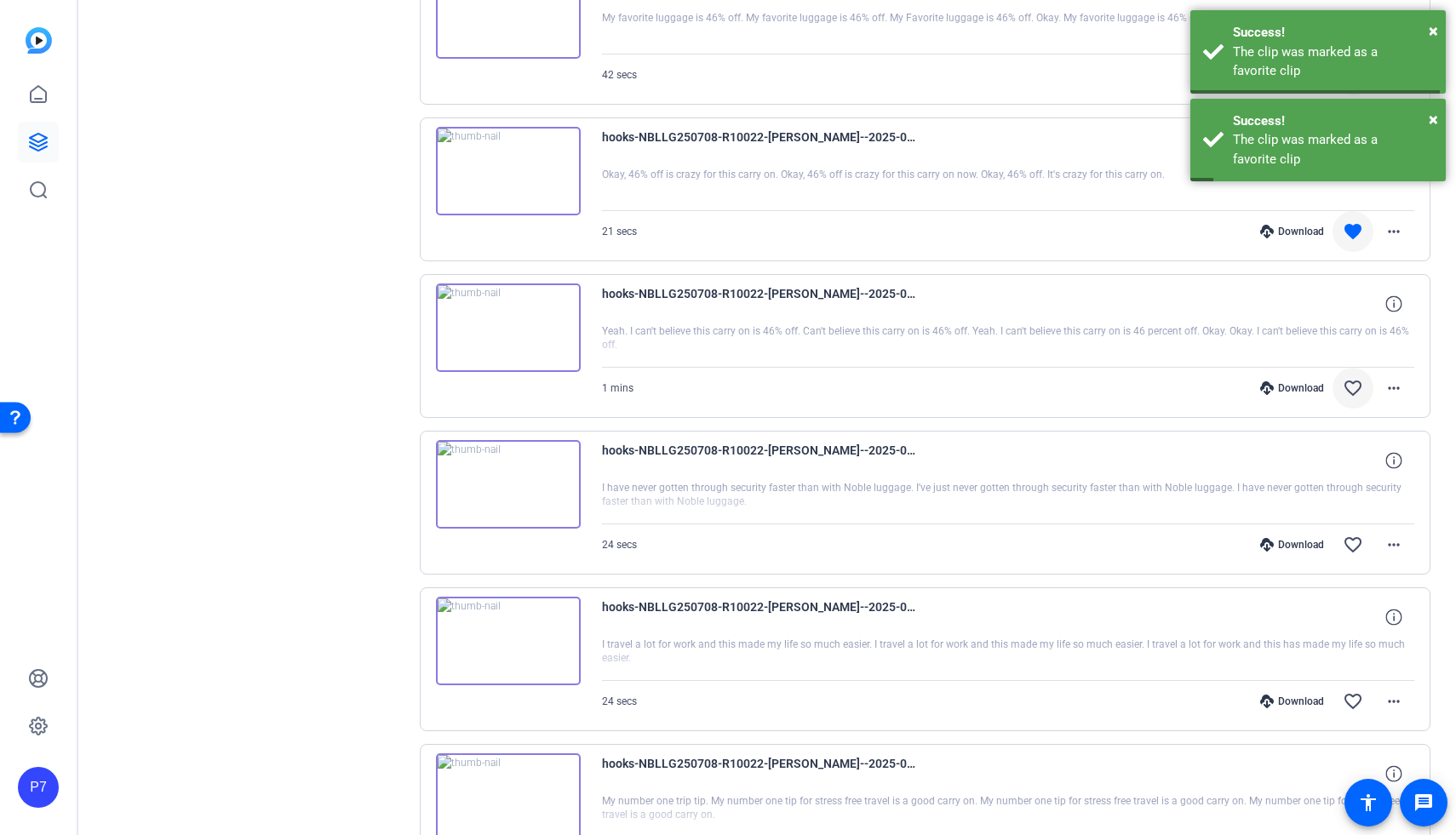 click on "favorite_border" at bounding box center (1353, 388) 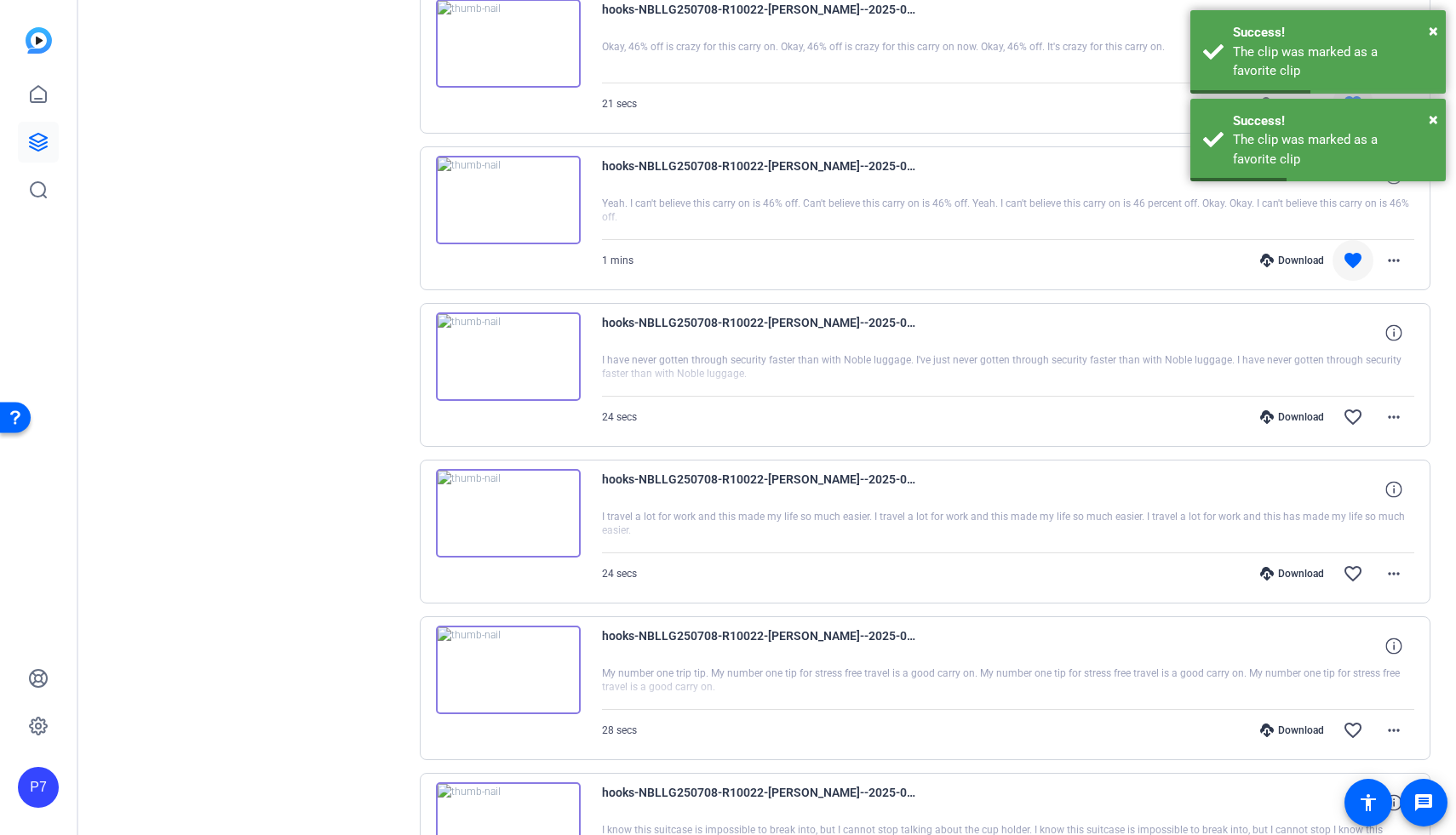 scroll, scrollTop: 8170, scrollLeft: 0, axis: vertical 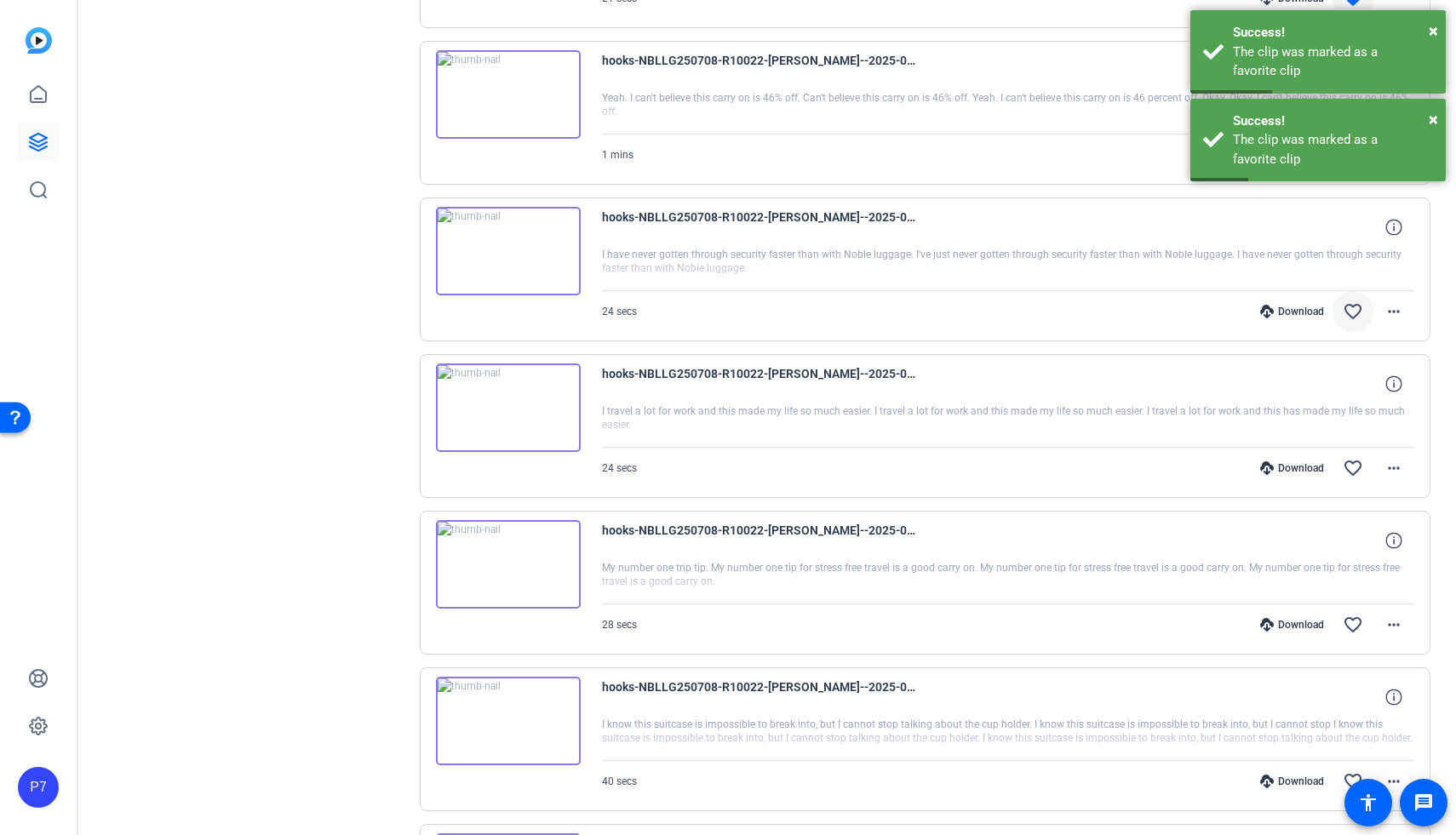 click on "favorite_border" at bounding box center (1353, 312) 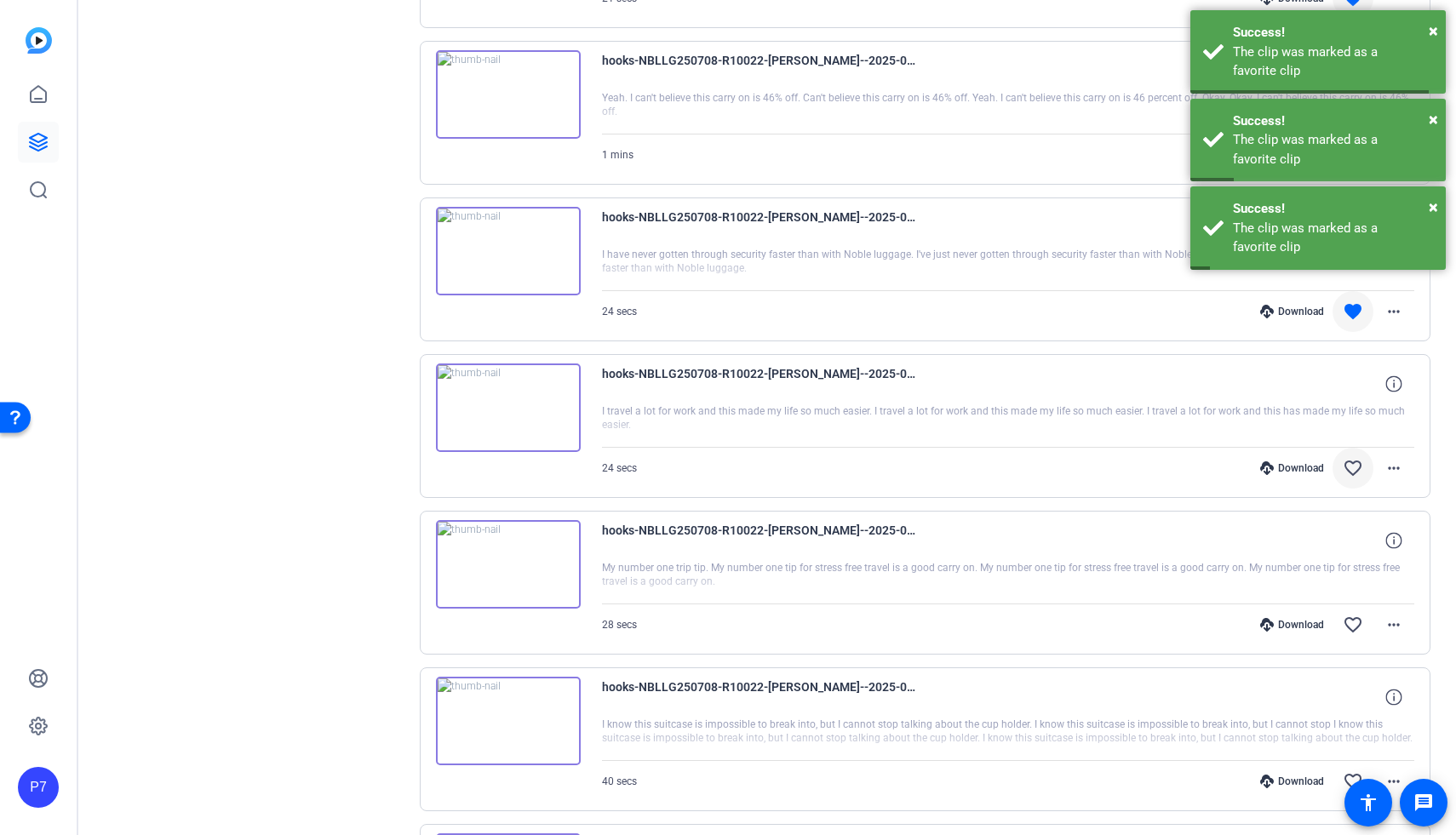 click on "favorite_border" at bounding box center [1353, 468] 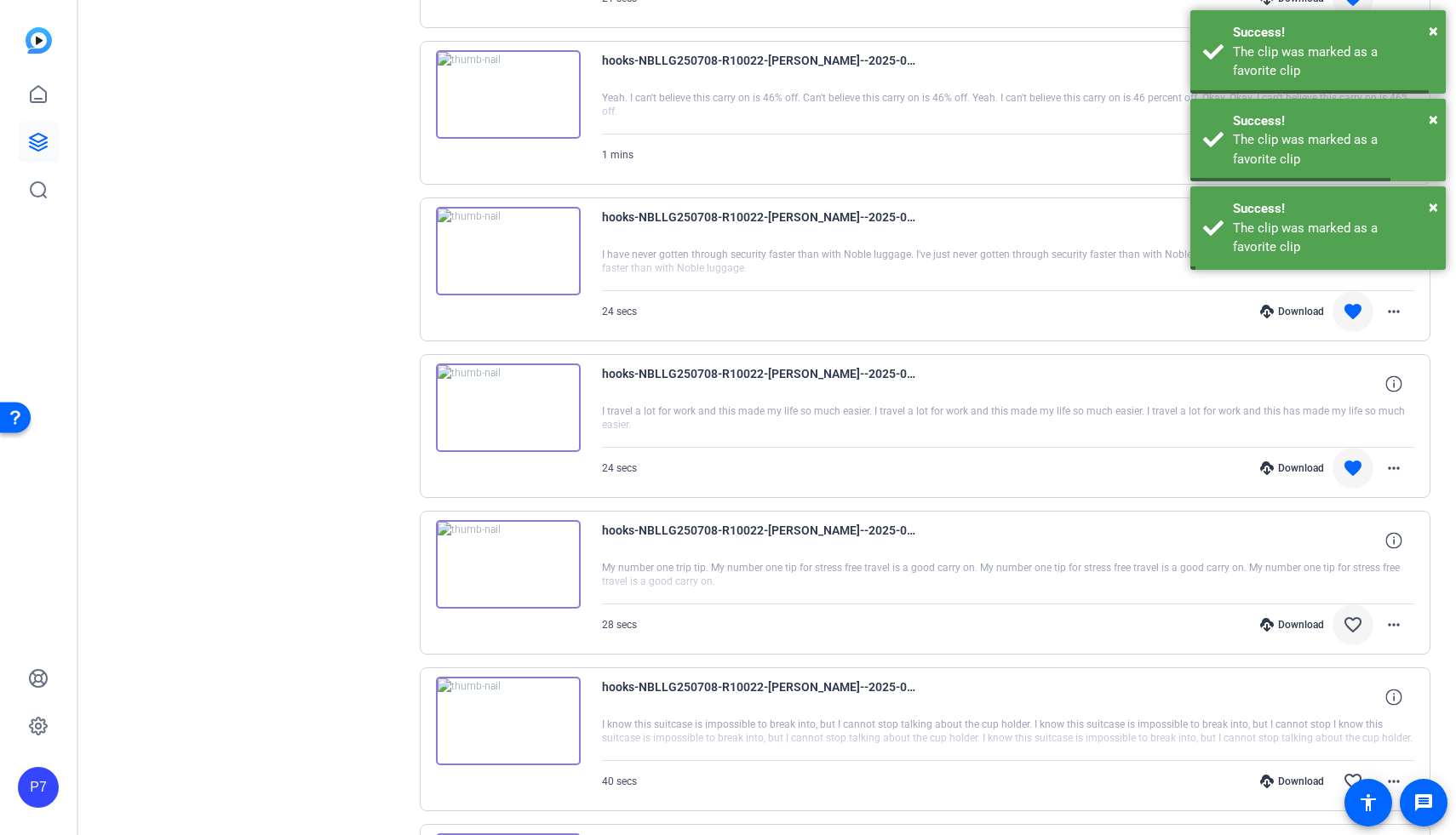 click on "favorite_border" at bounding box center (1353, 625) 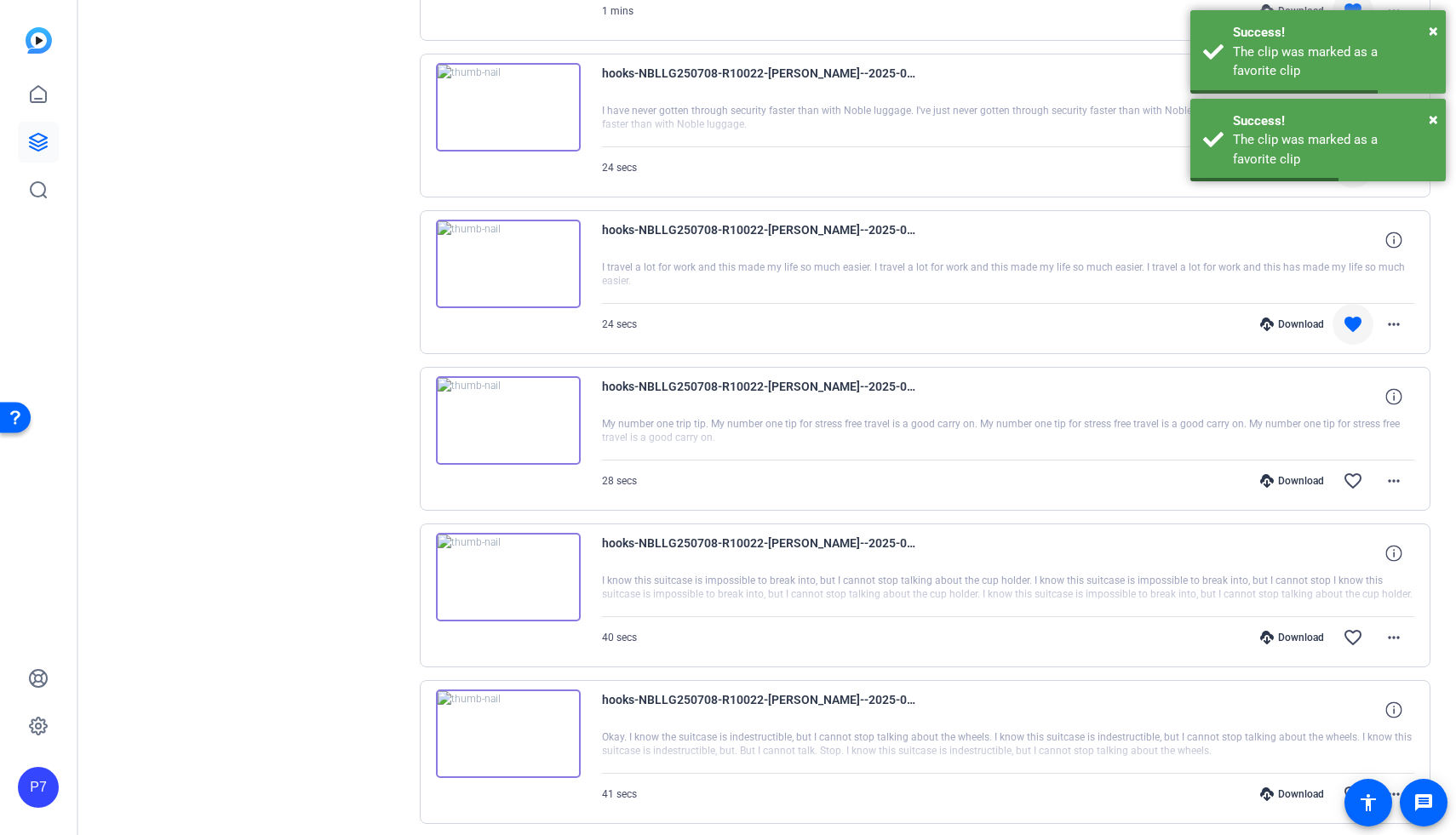 scroll, scrollTop: 8496, scrollLeft: 0, axis: vertical 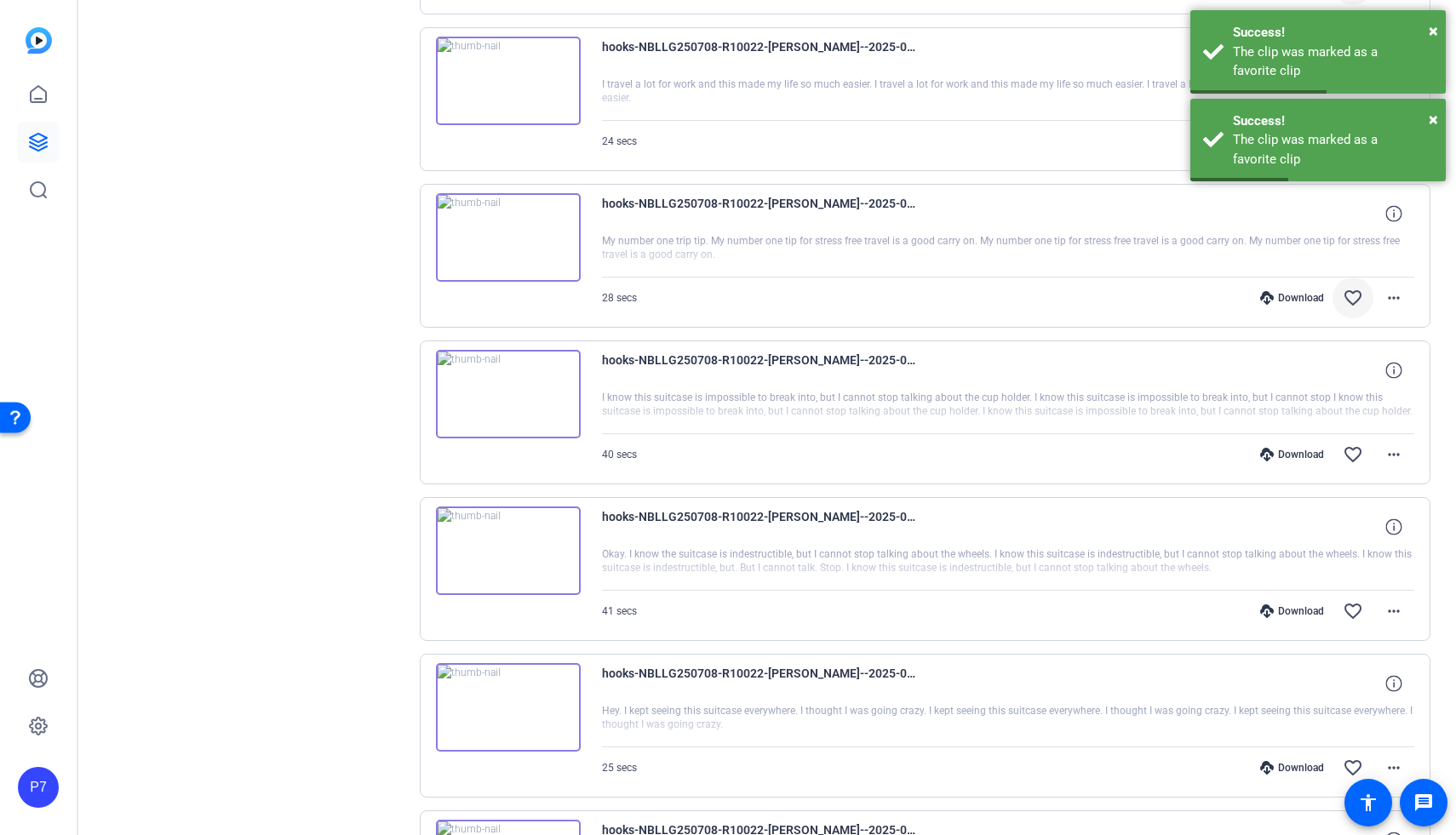 click on "favorite_border" at bounding box center (1353, 298) 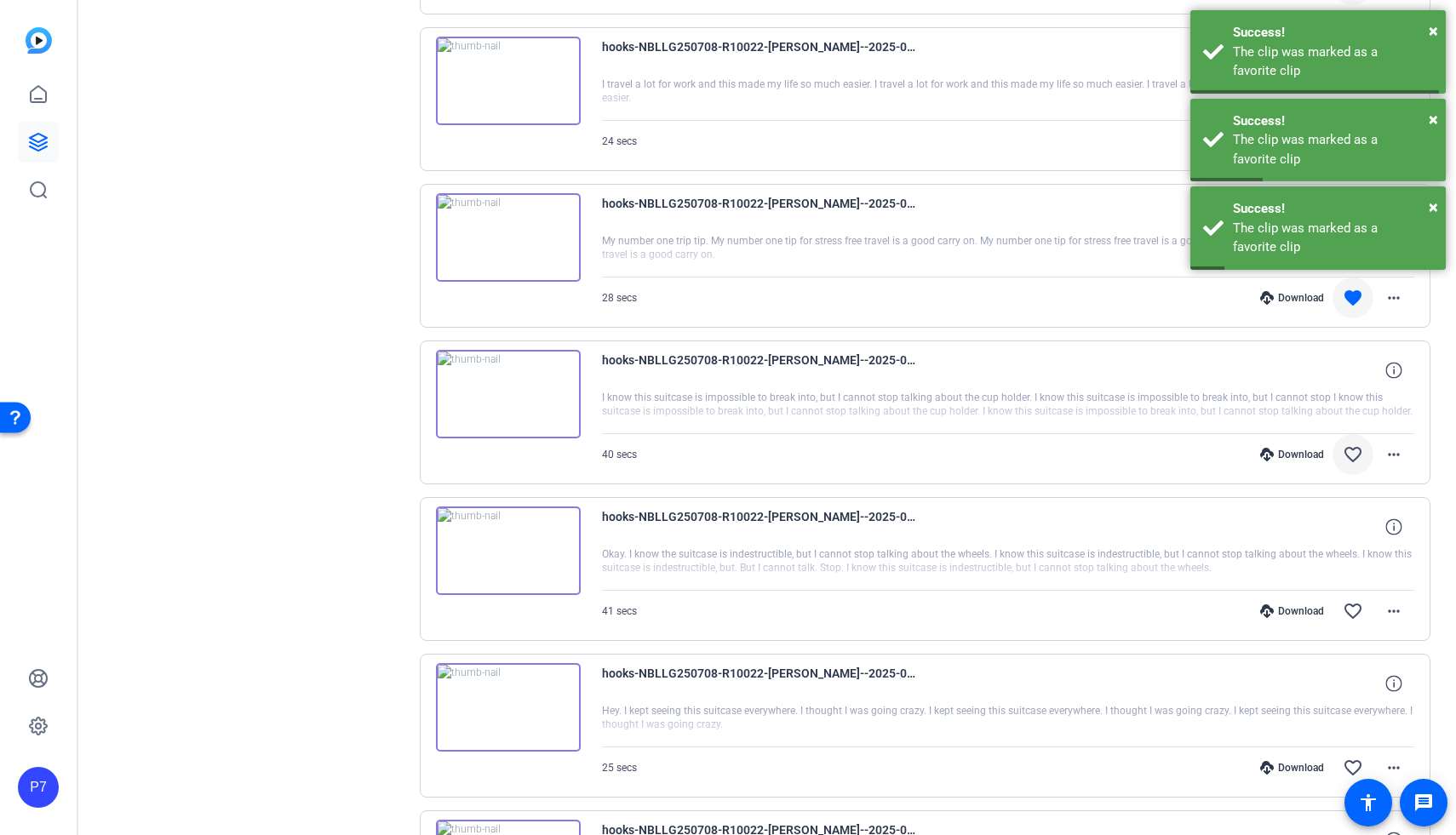 click on "favorite_border" at bounding box center (1353, 455) 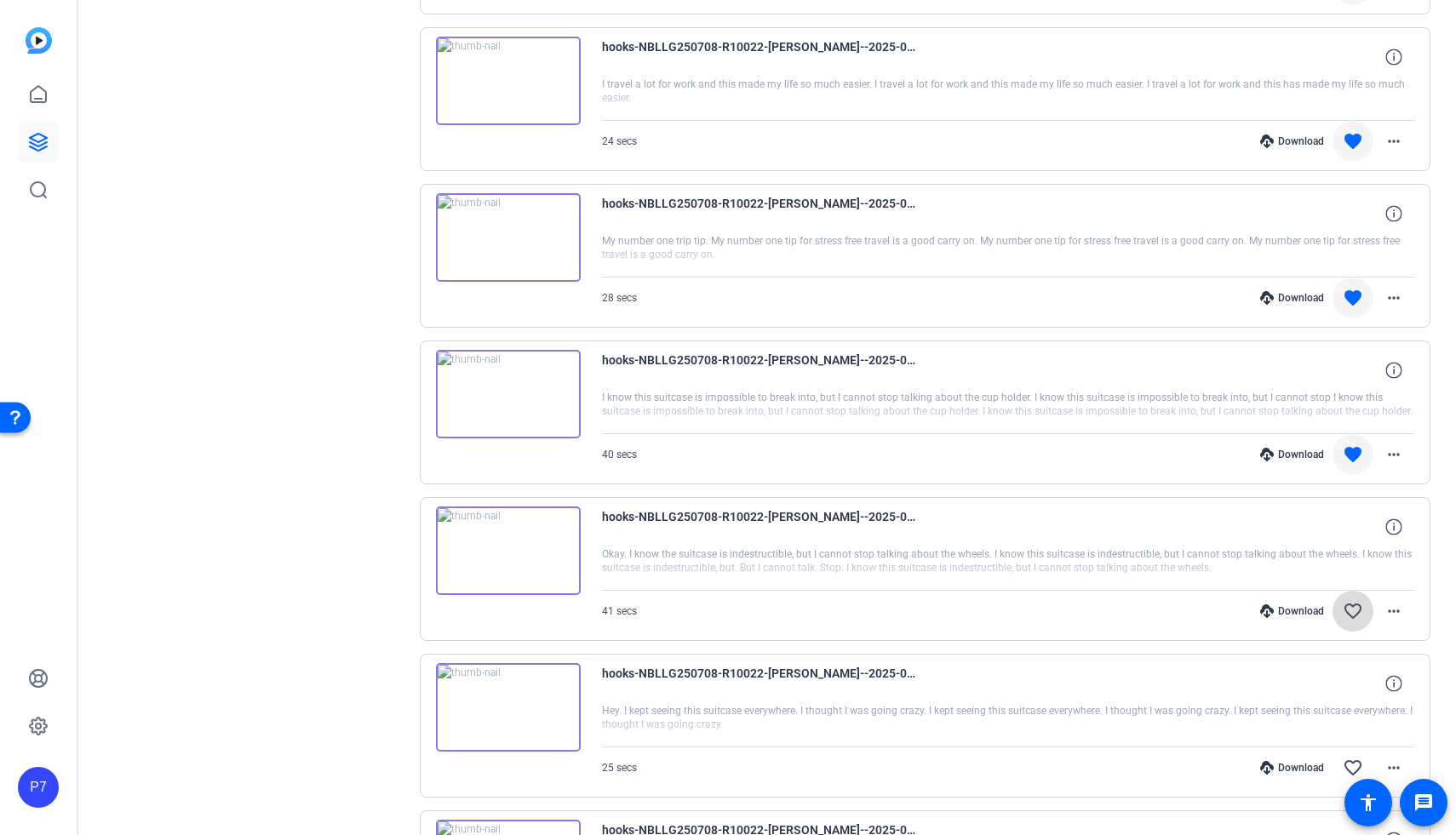 click on "favorite_border" at bounding box center (1353, 611) 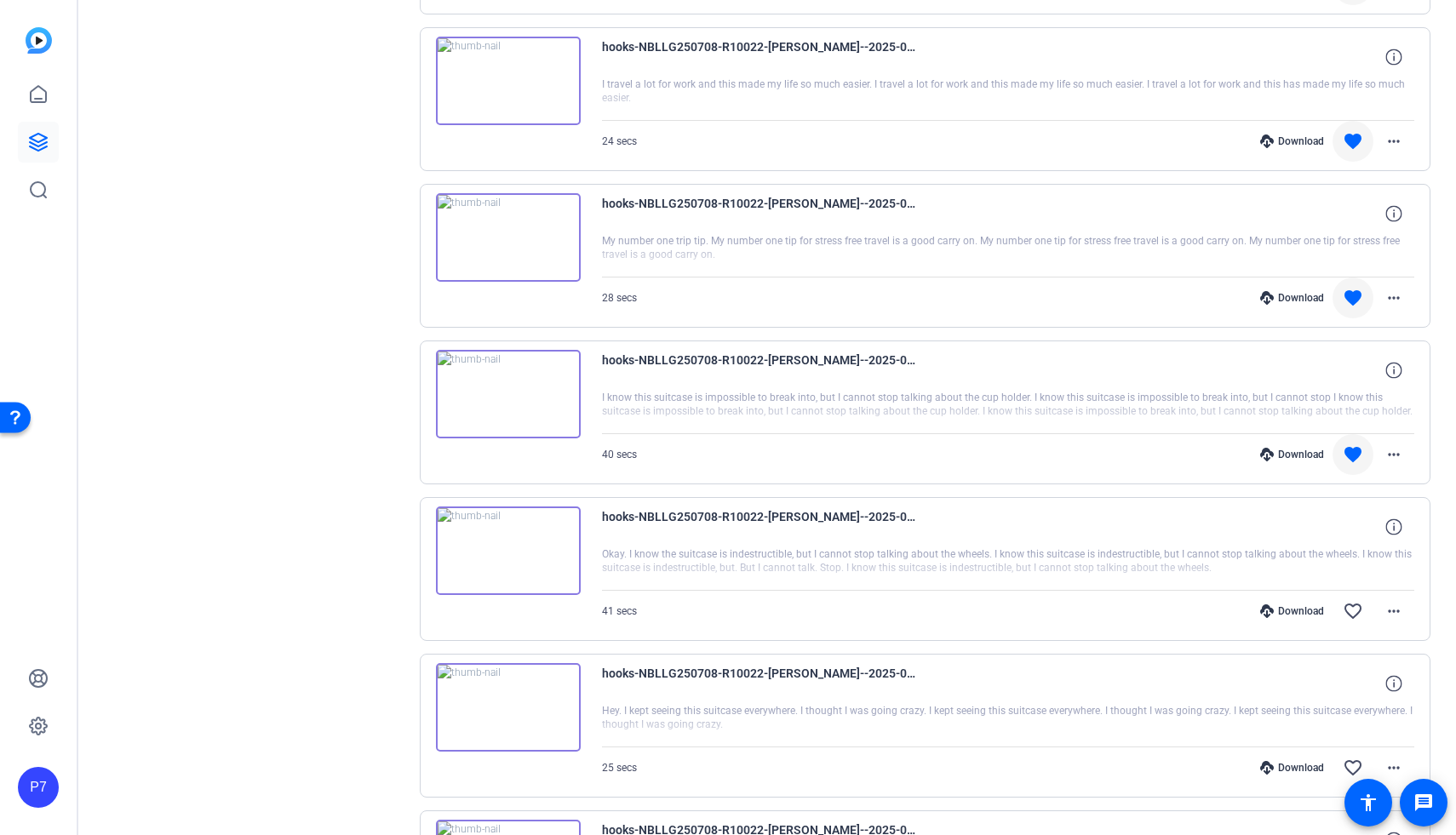 scroll, scrollTop: 8597, scrollLeft: 0, axis: vertical 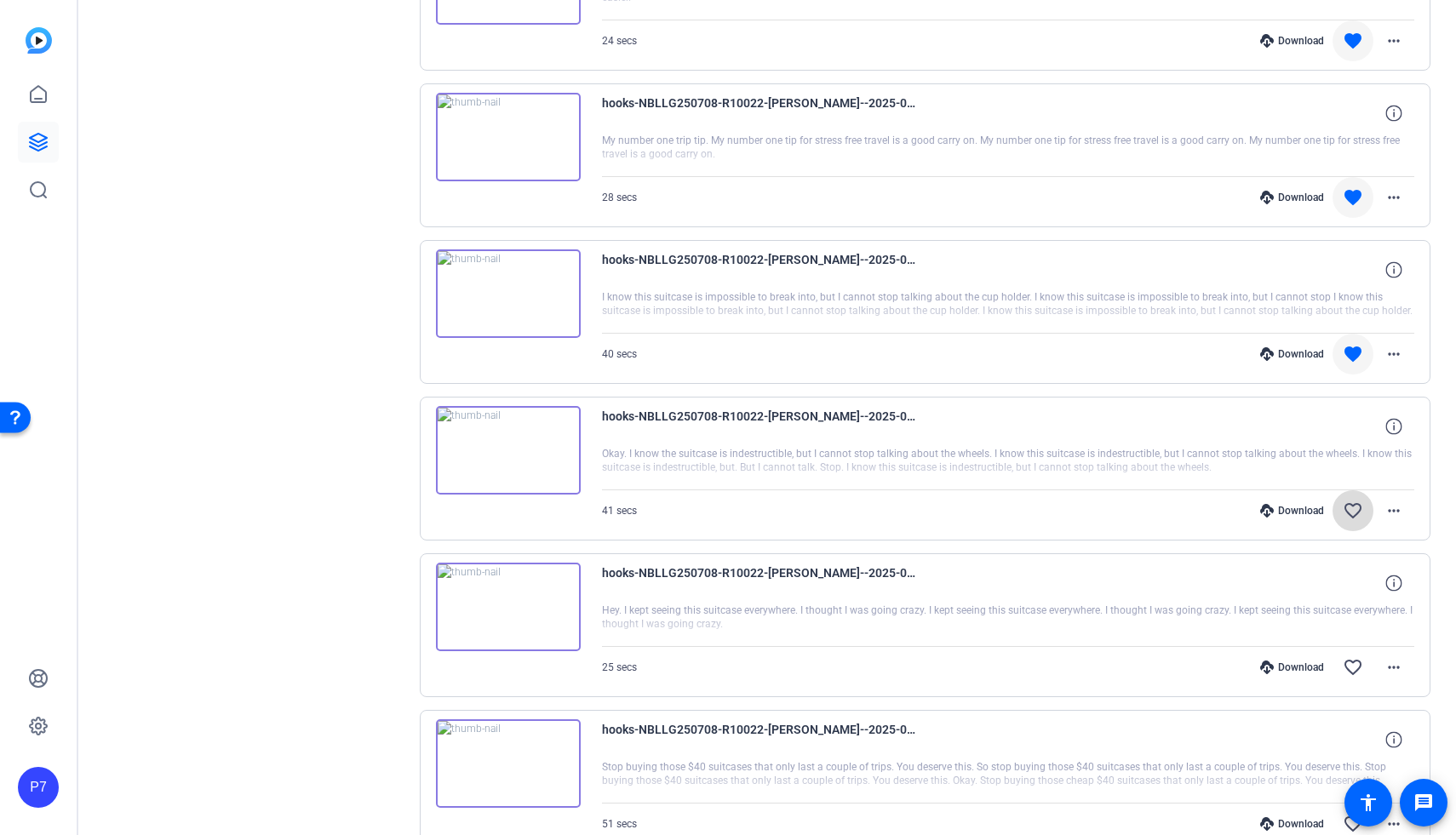 click on "favorite_border" at bounding box center [1353, 511] 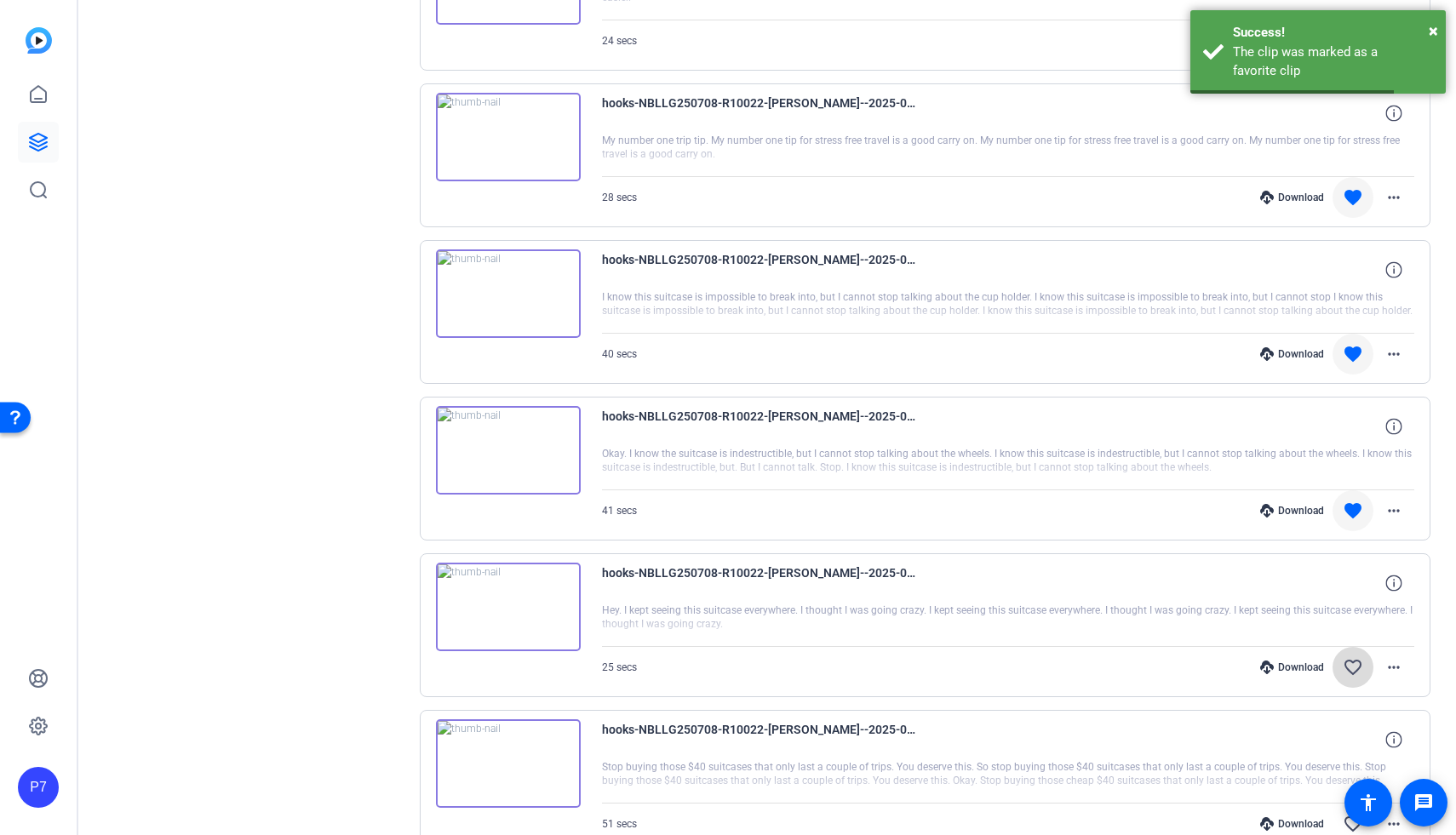 click on "favorite_border" at bounding box center (1353, 667) 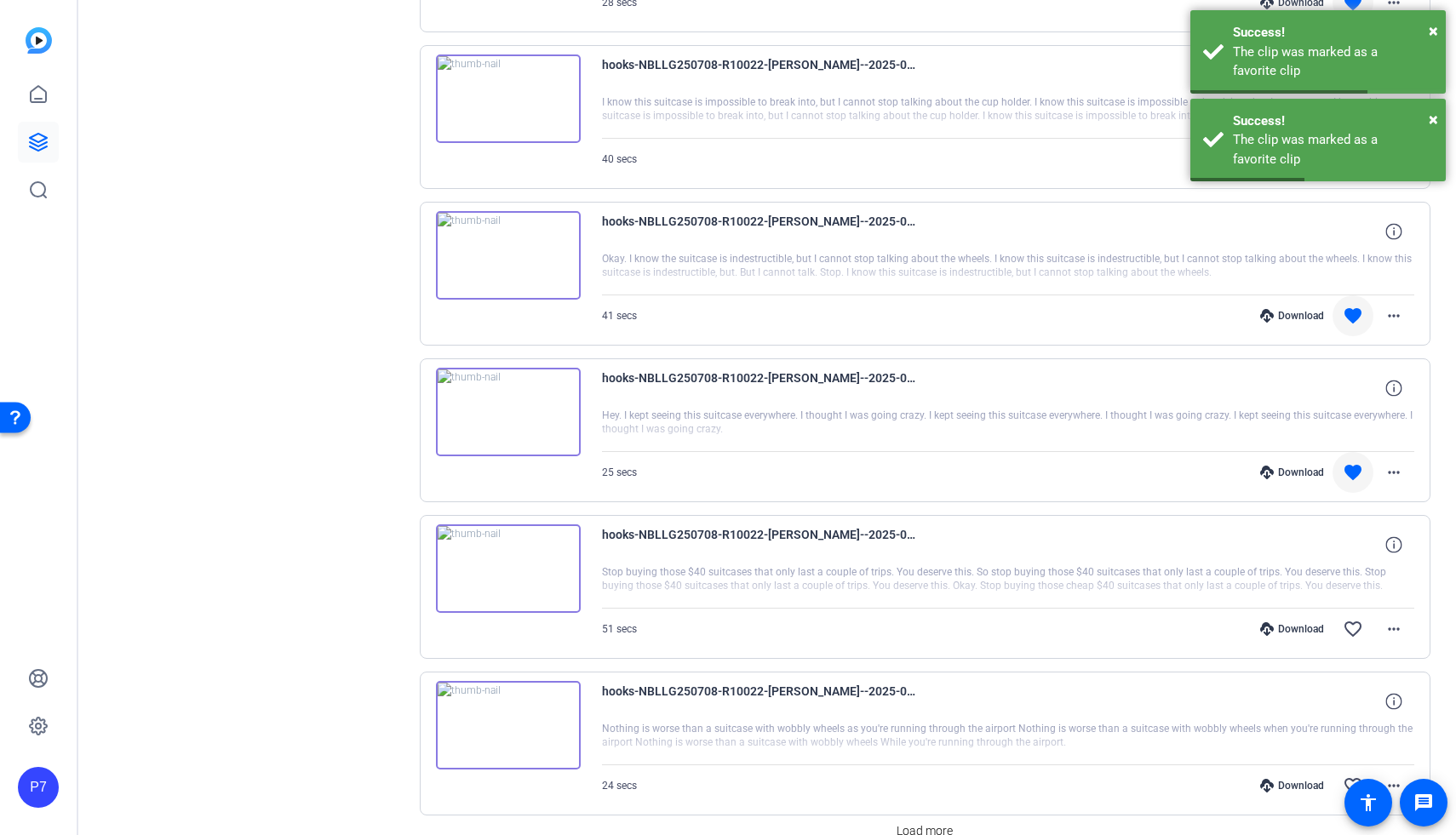 scroll, scrollTop: 8879, scrollLeft: 0, axis: vertical 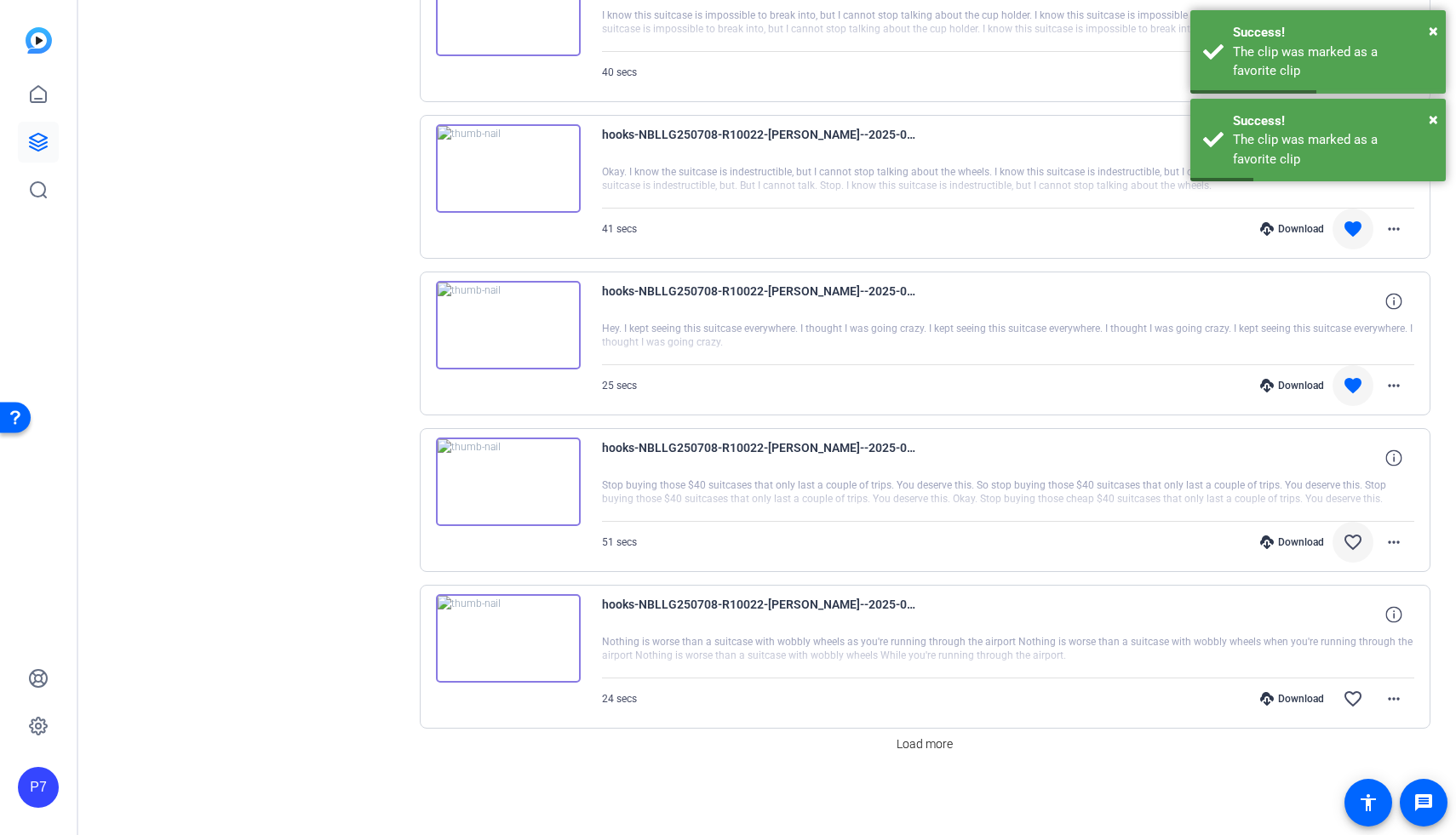 click on "favorite_border" at bounding box center [1353, 542] 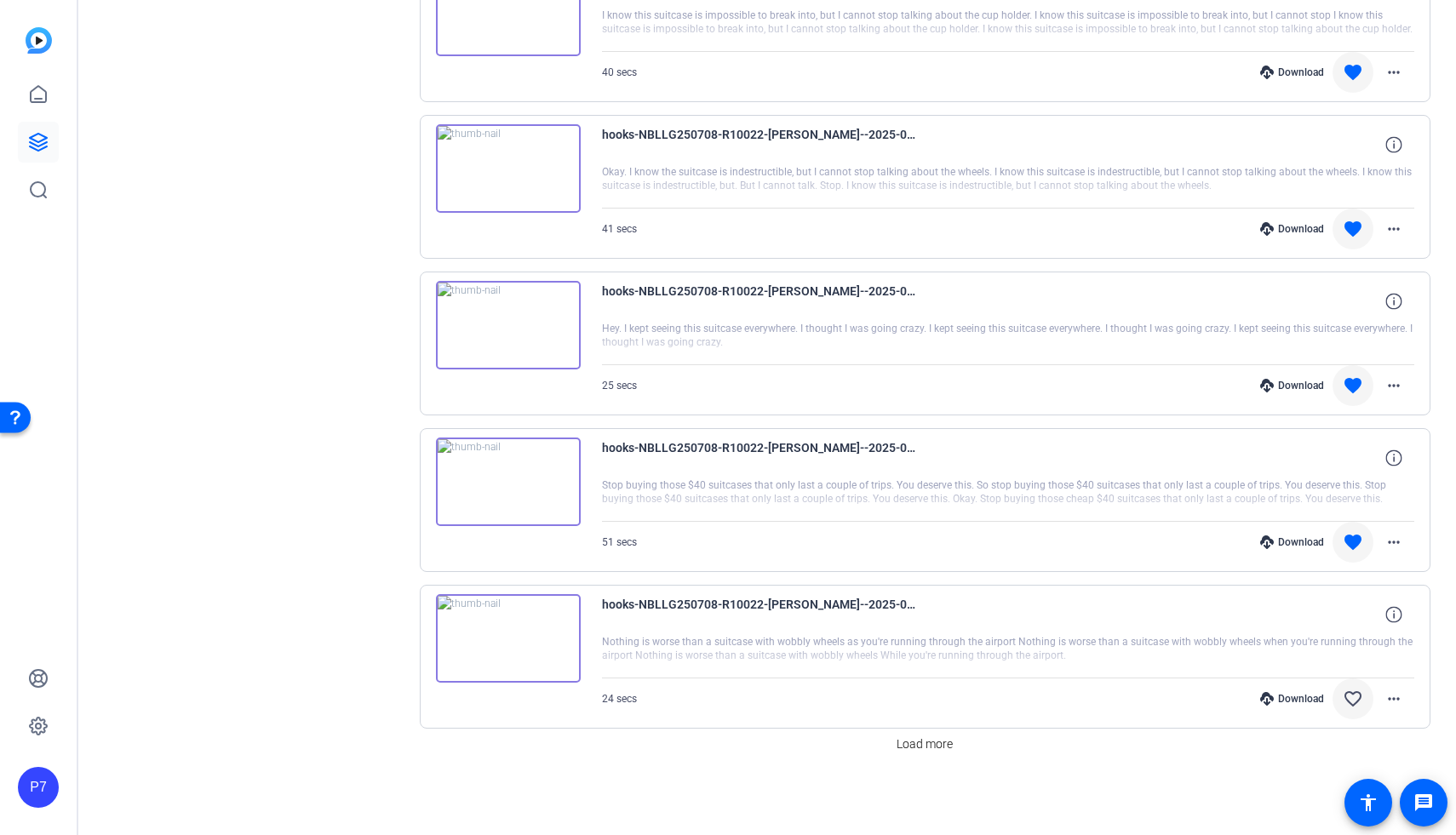 click on "favorite_border" at bounding box center (1353, 699) 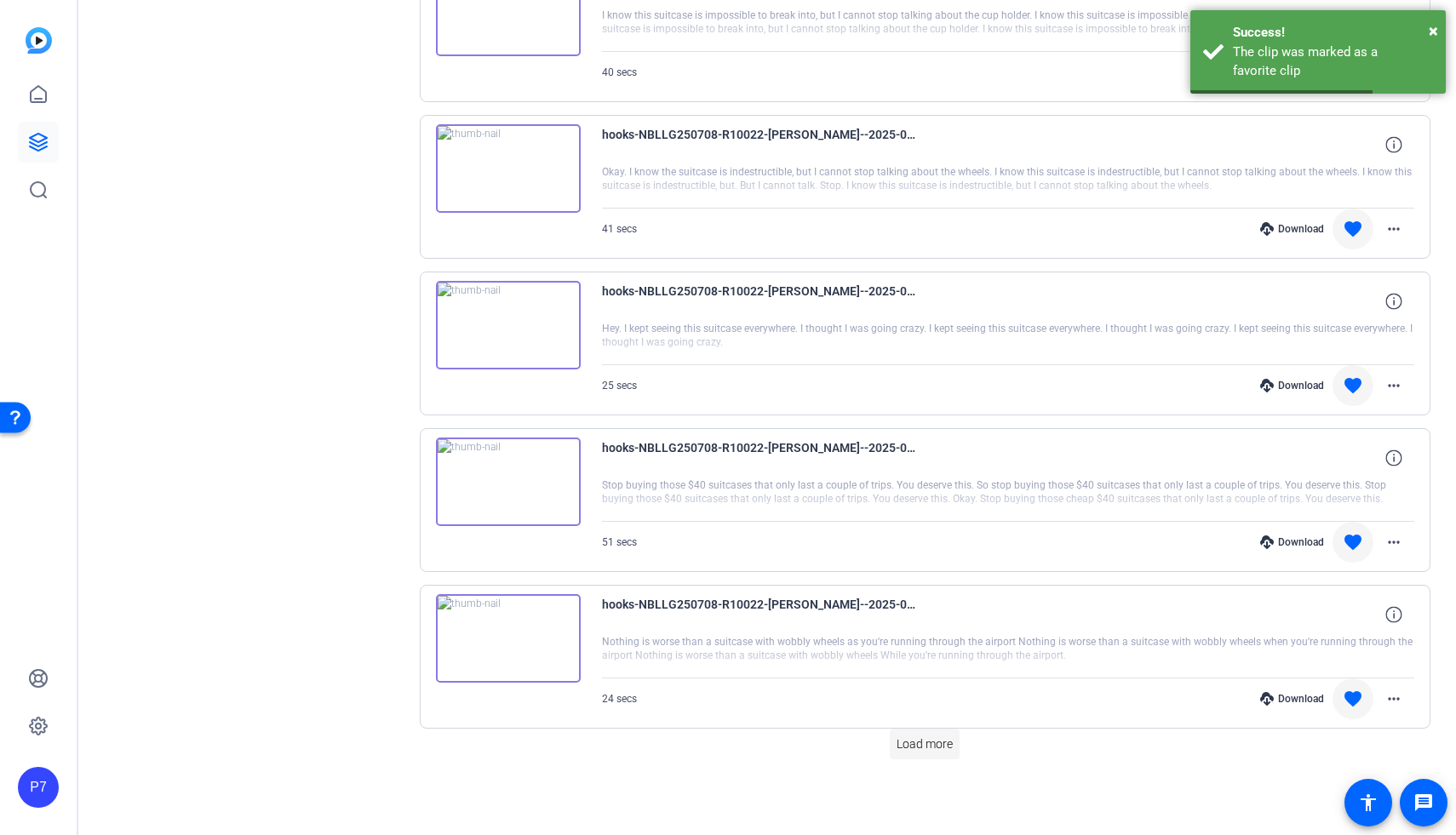 click on "Load more" at bounding box center [925, 744] 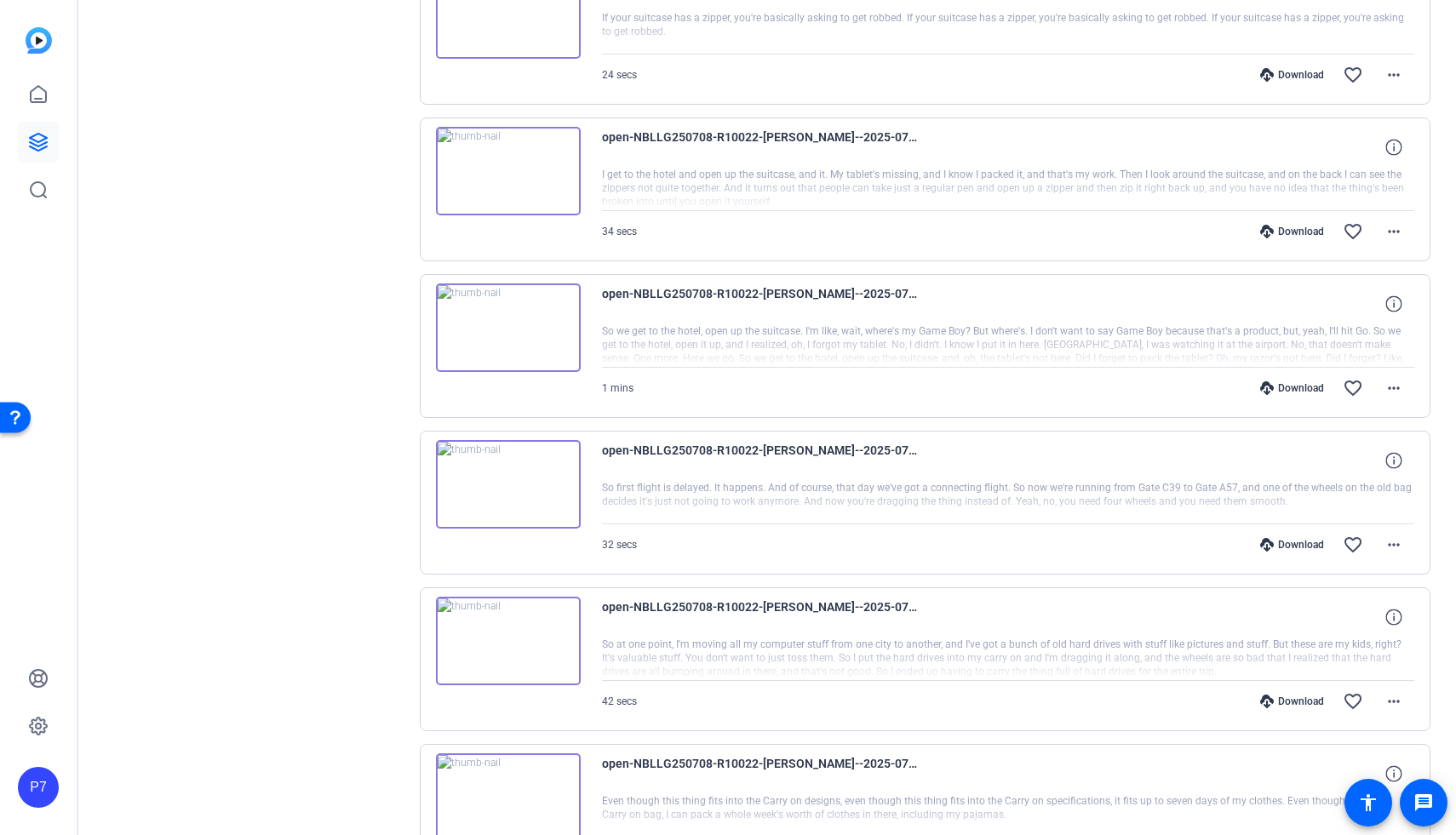 scroll, scrollTop: 9786, scrollLeft: 0, axis: vertical 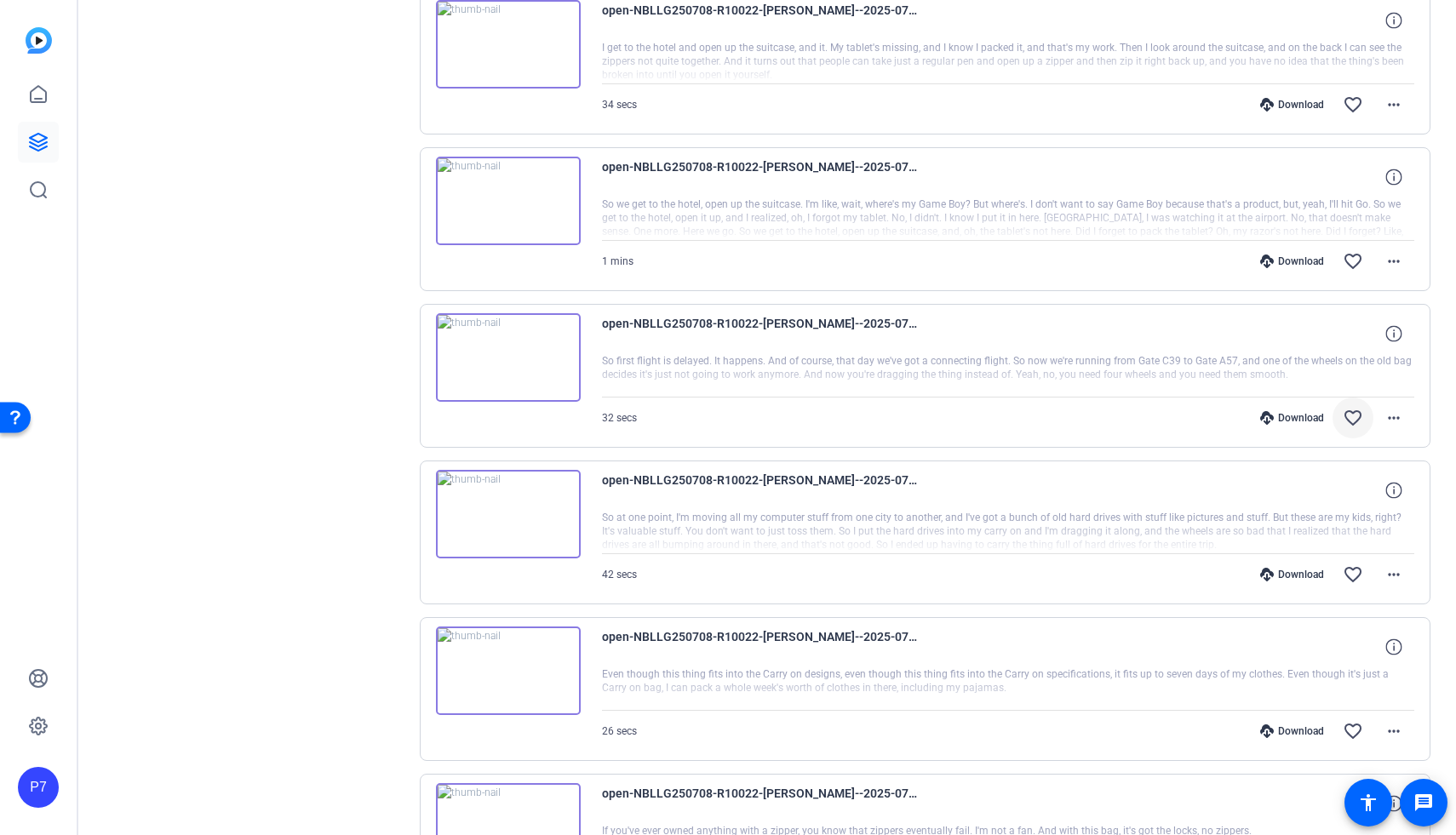 click on "favorite_border" at bounding box center [1353, 418] 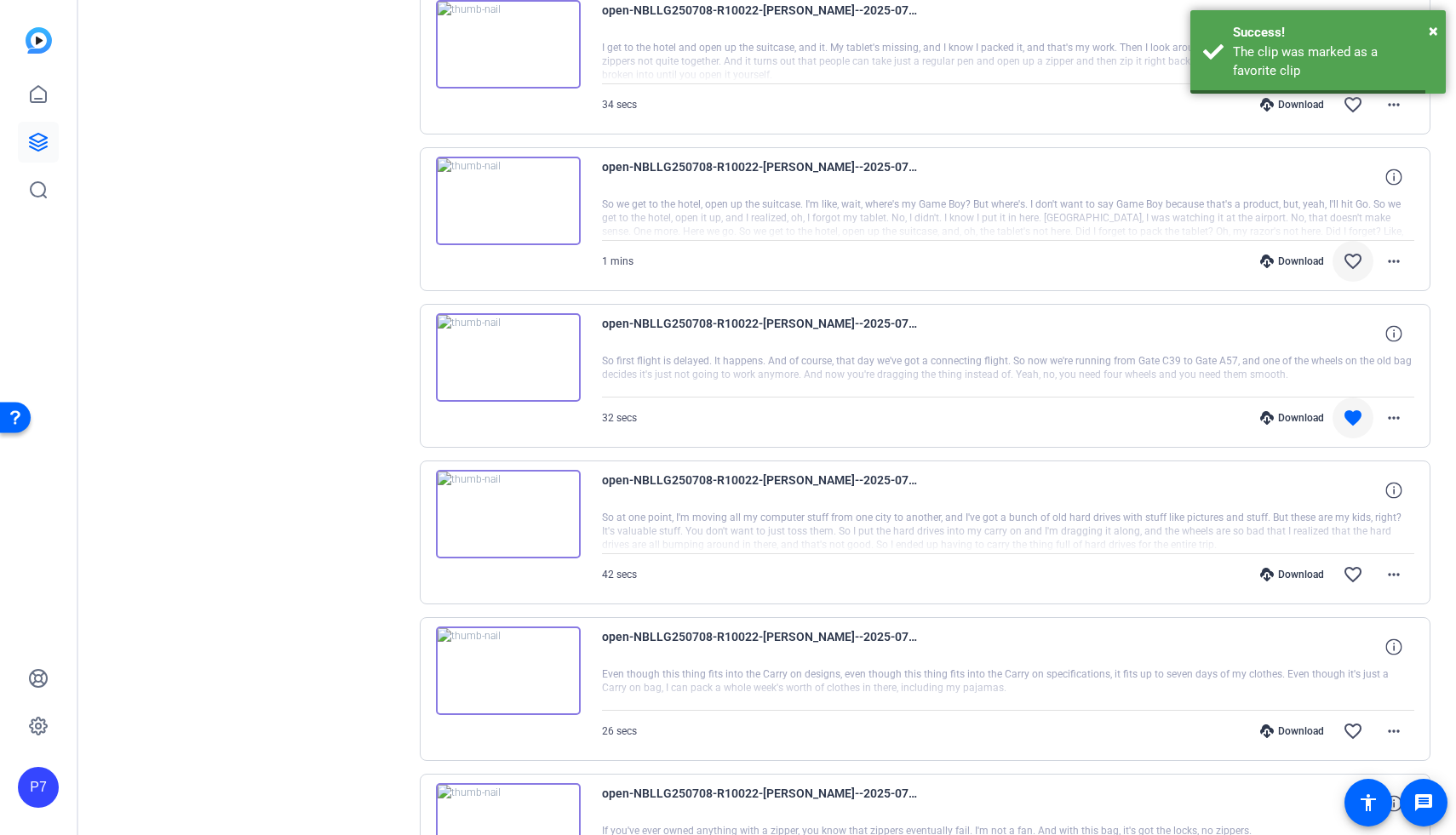 click on "favorite_border" at bounding box center [1353, 261] 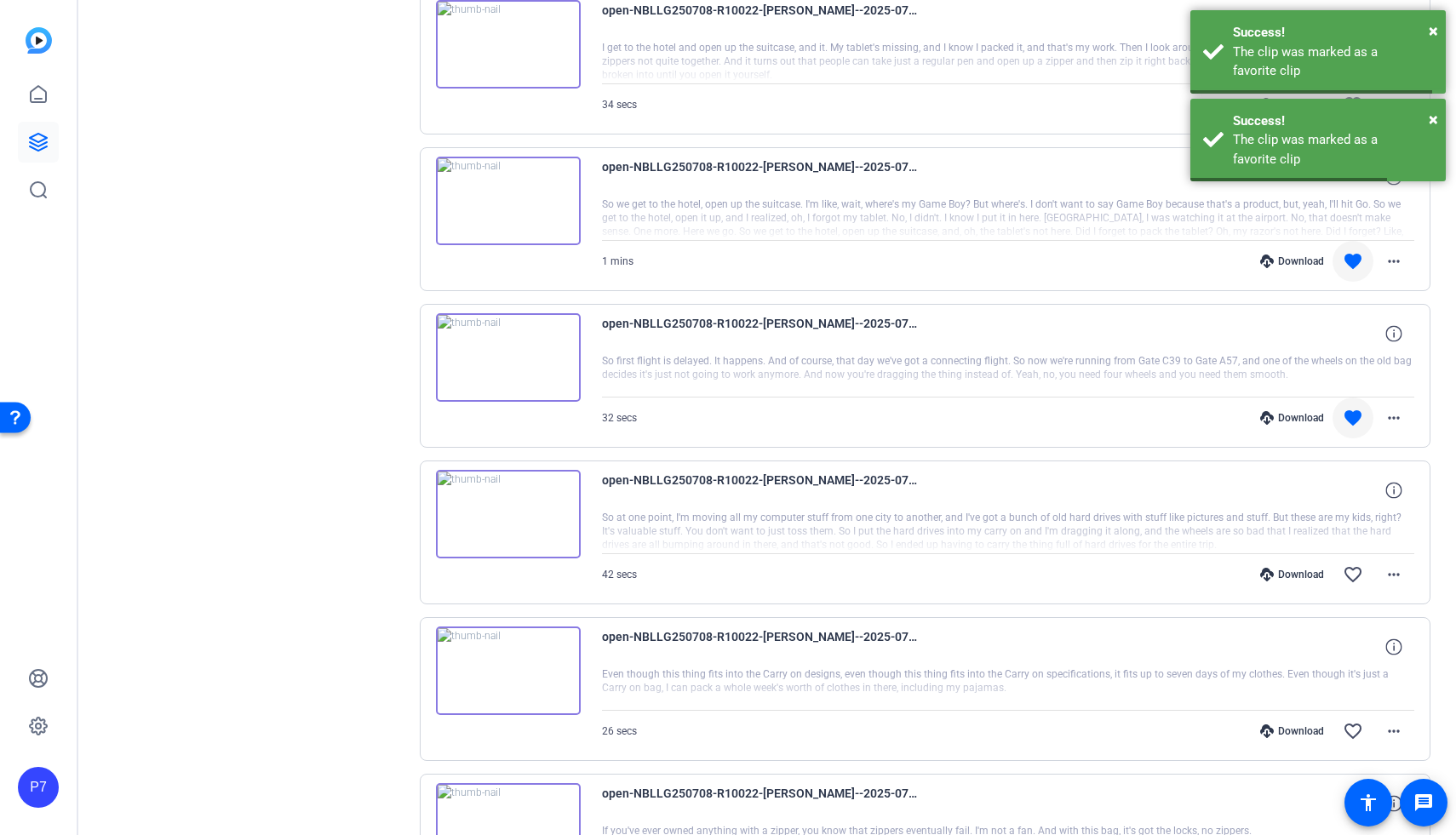 scroll, scrollTop: 9465, scrollLeft: 0, axis: vertical 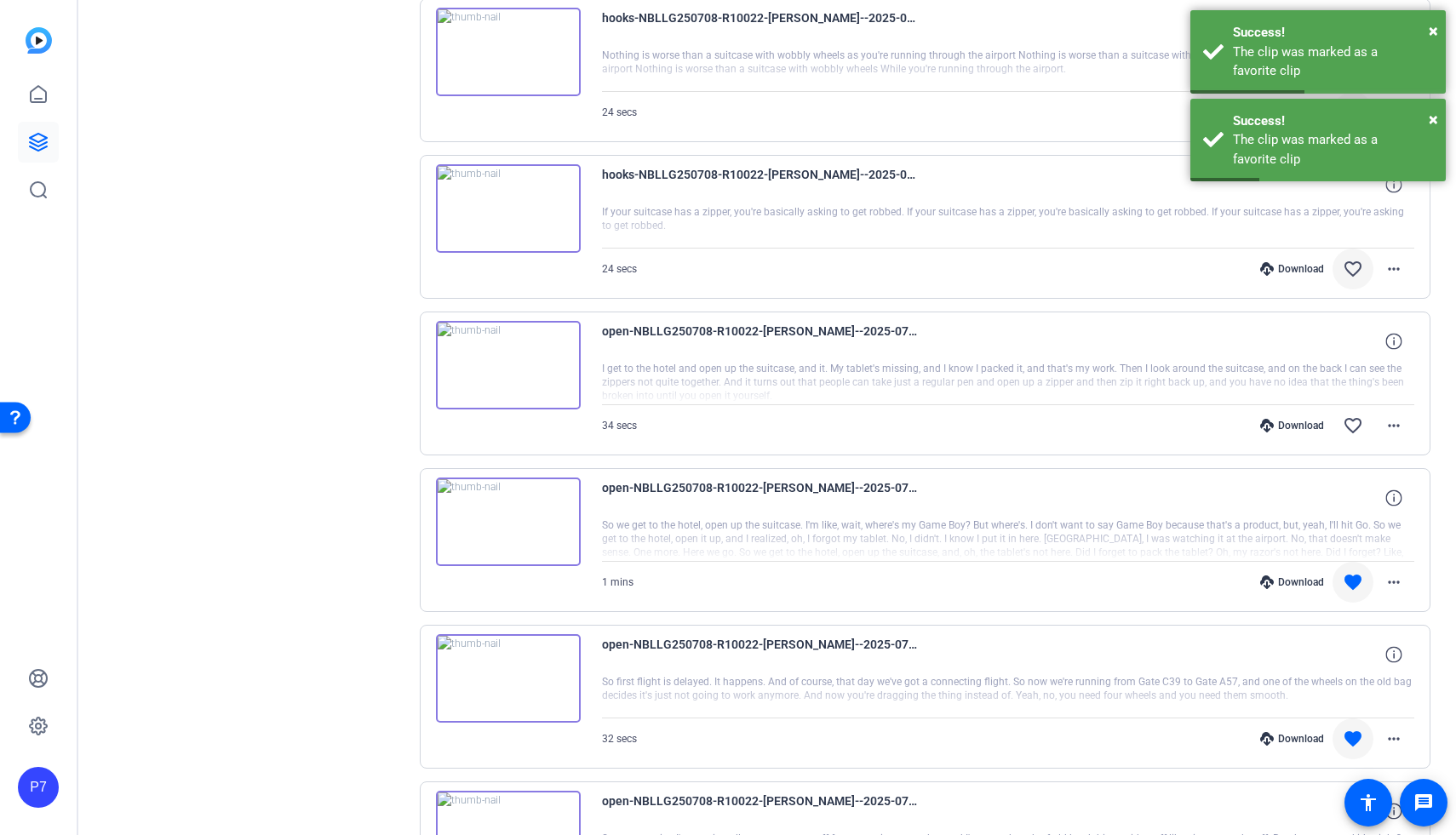 click on "favorite_border" at bounding box center (1353, 269) 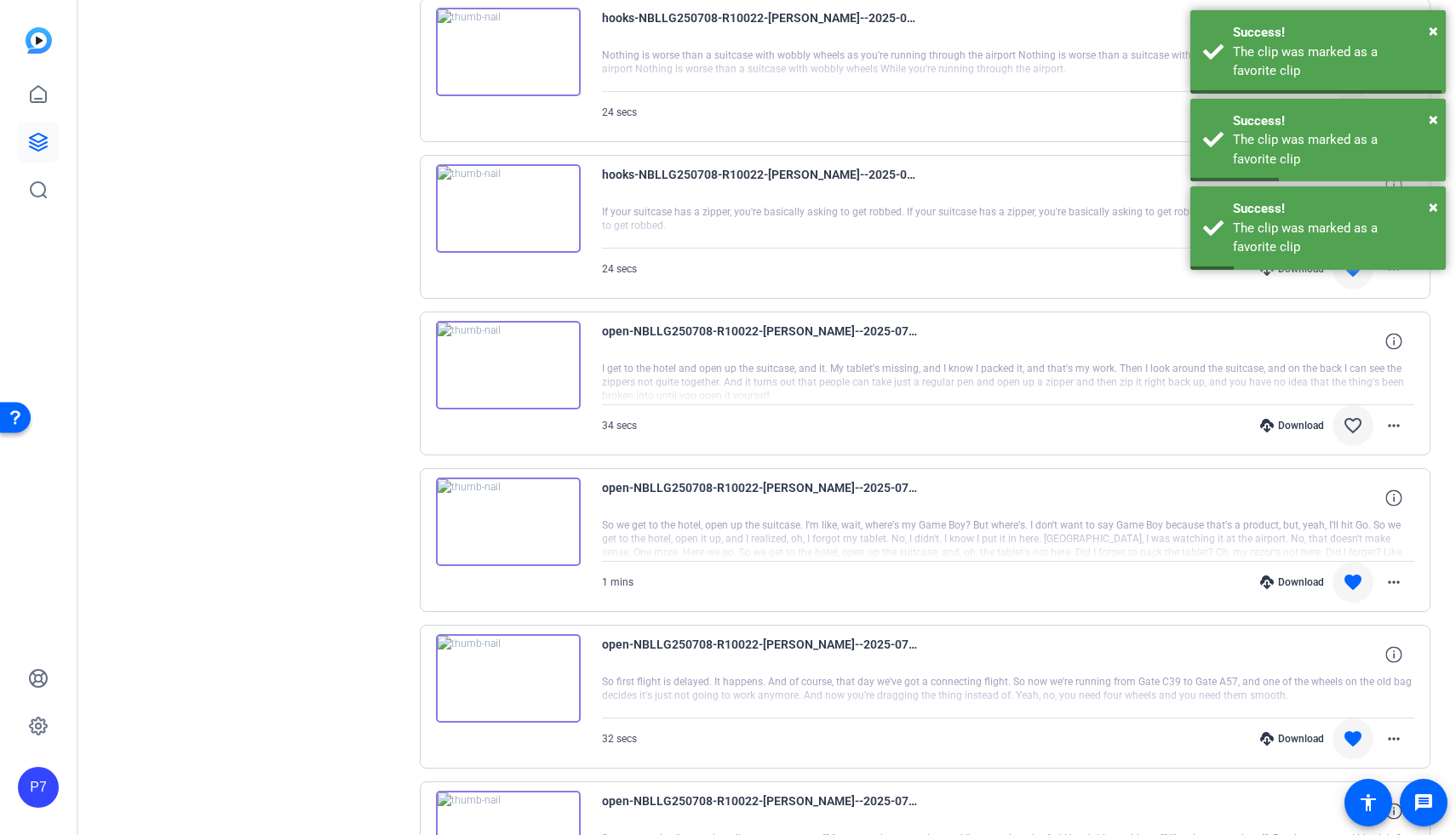 click on "favorite_border" at bounding box center [1353, 426] 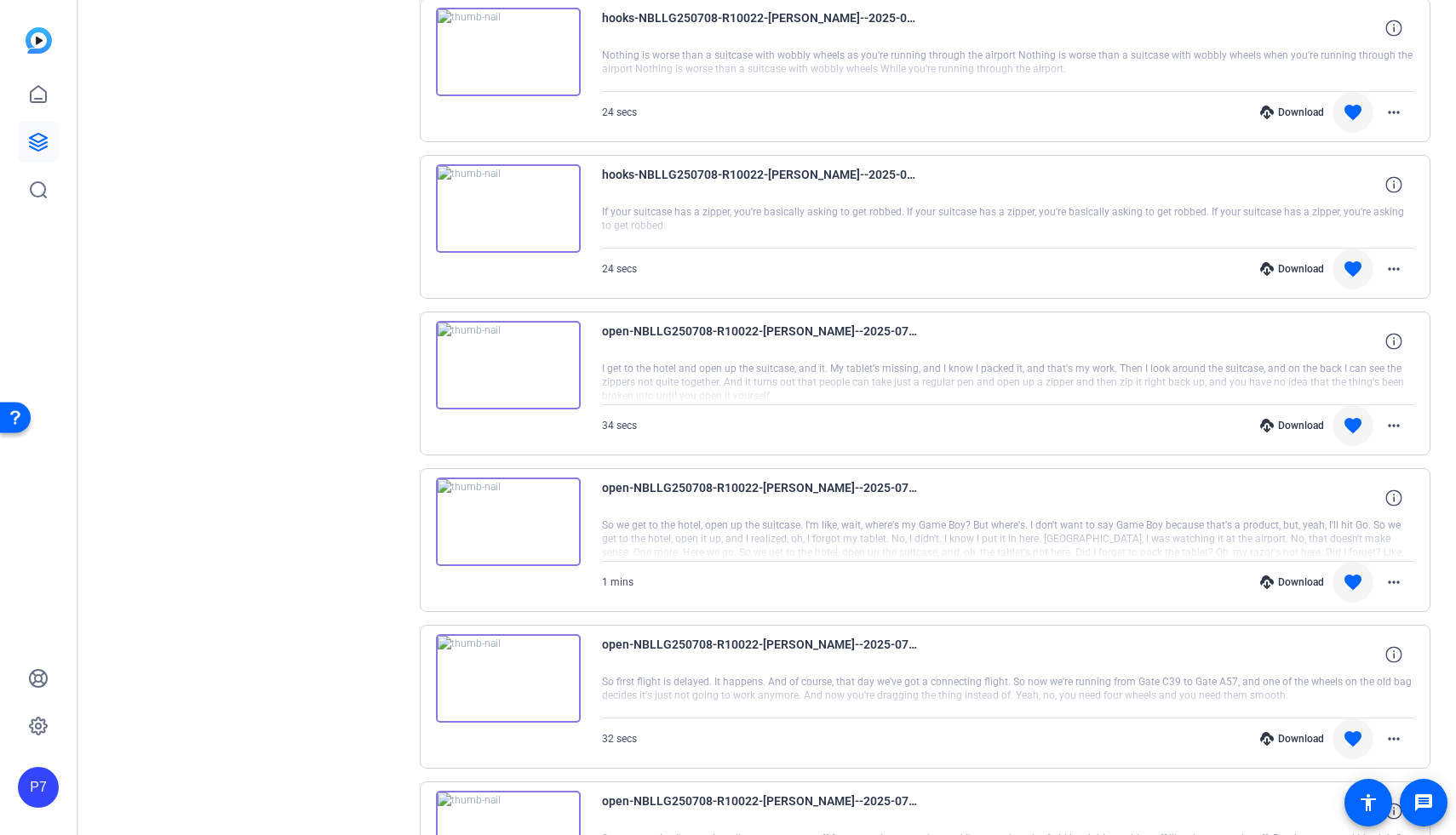 scroll, scrollTop: 10142, scrollLeft: 0, axis: vertical 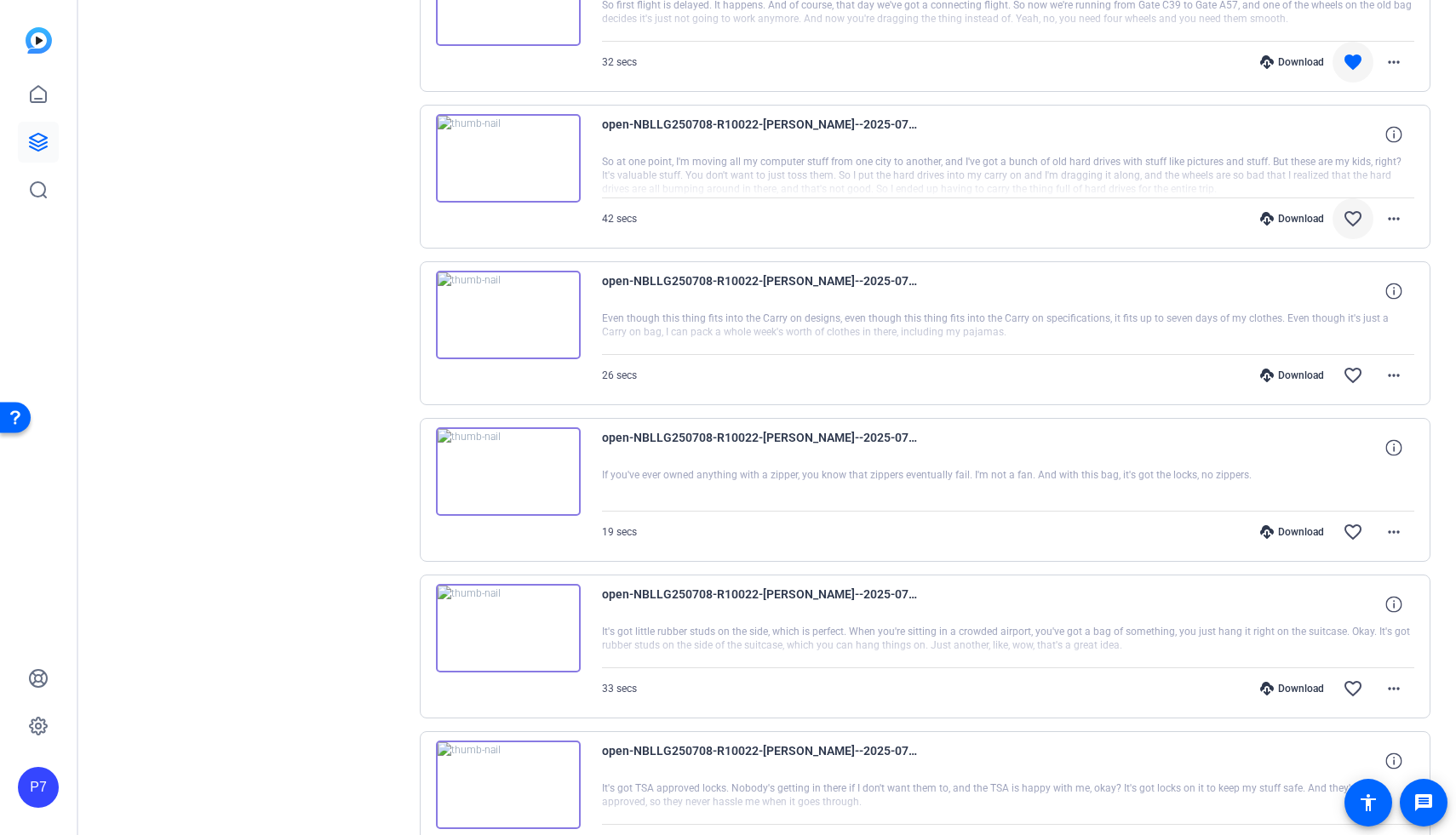 click on "favorite_border" at bounding box center [1353, 219] 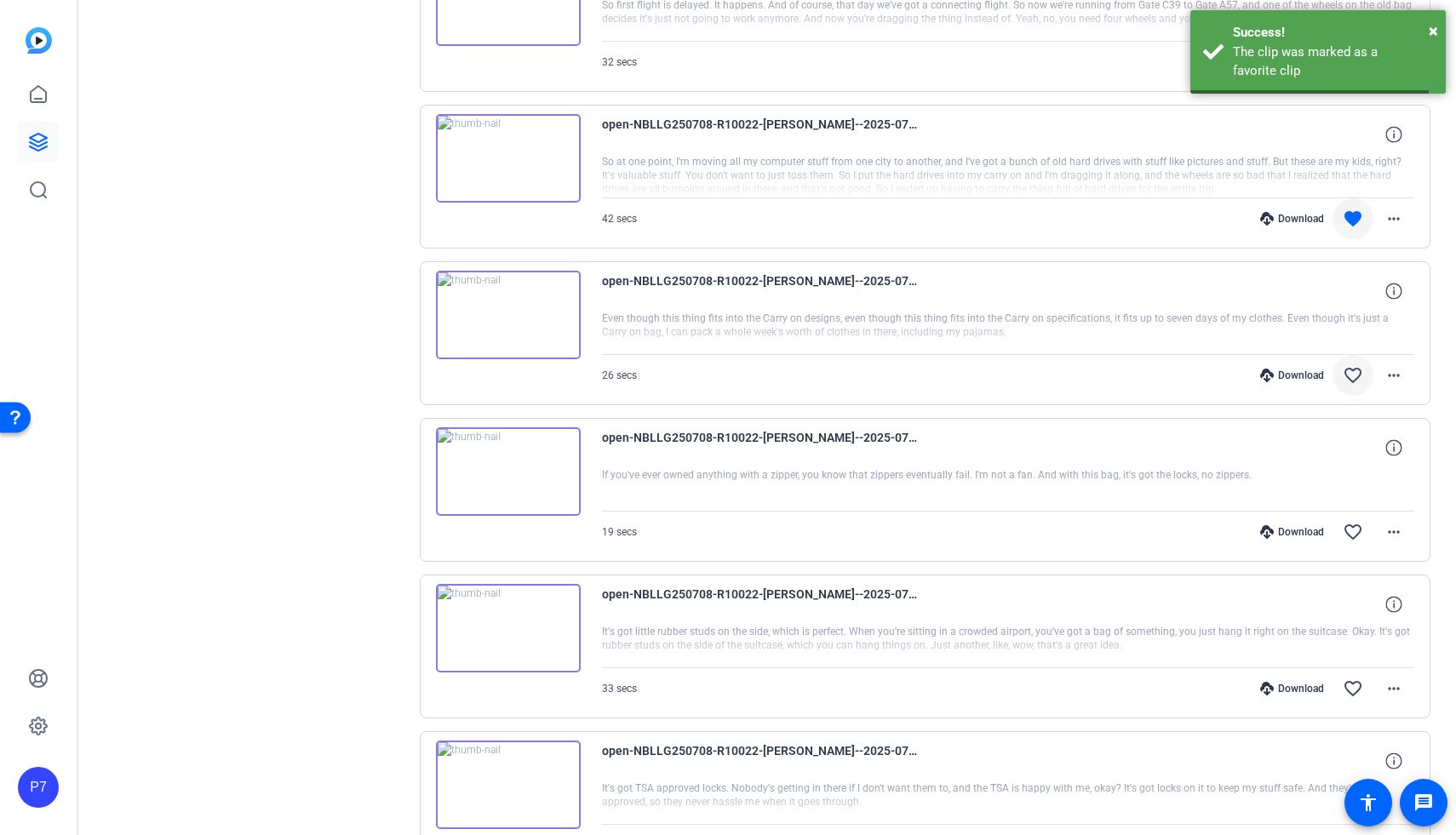 click on "favorite_border" at bounding box center [1353, 375] 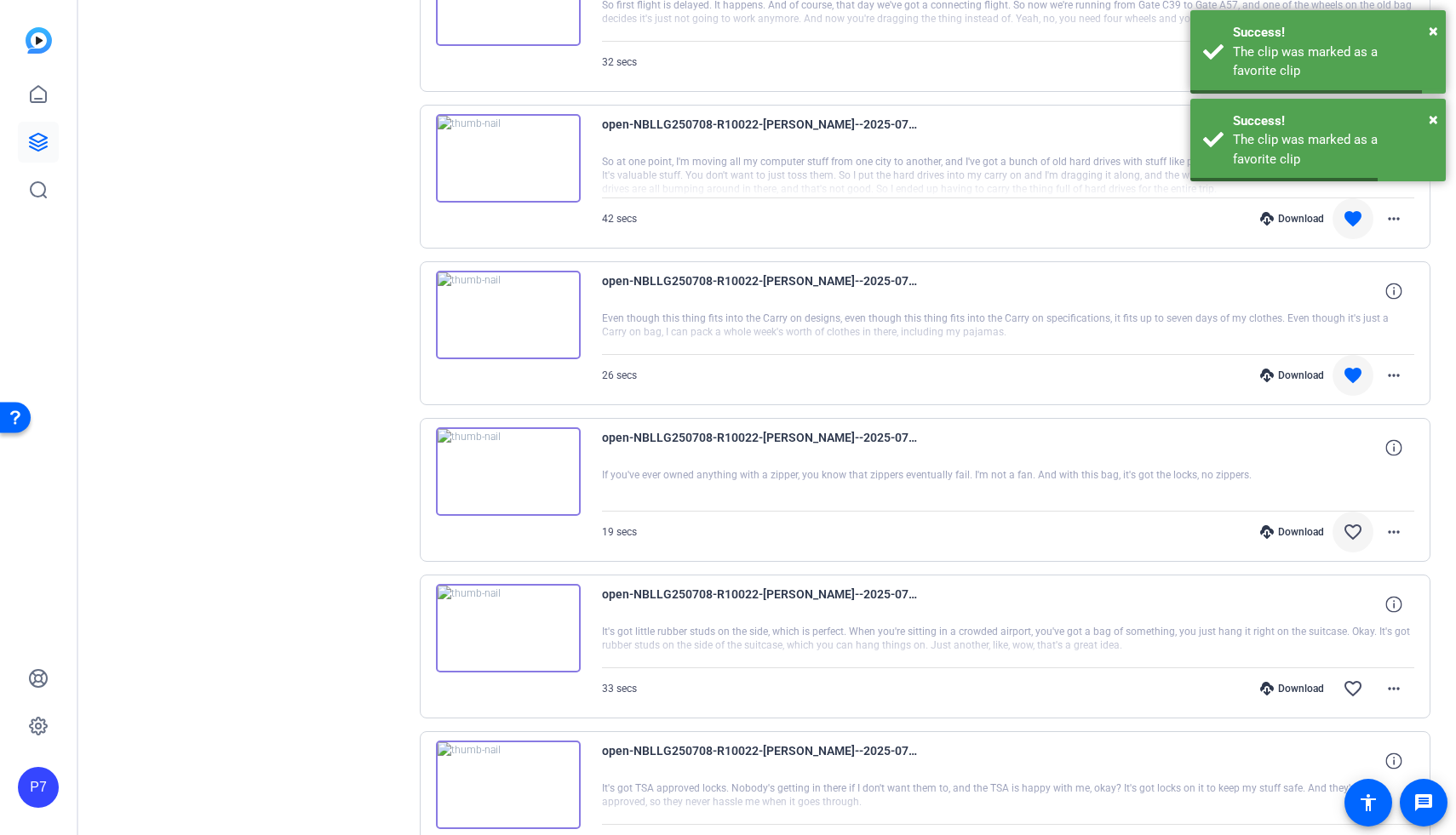 click on "favorite_border" at bounding box center (1353, 532) 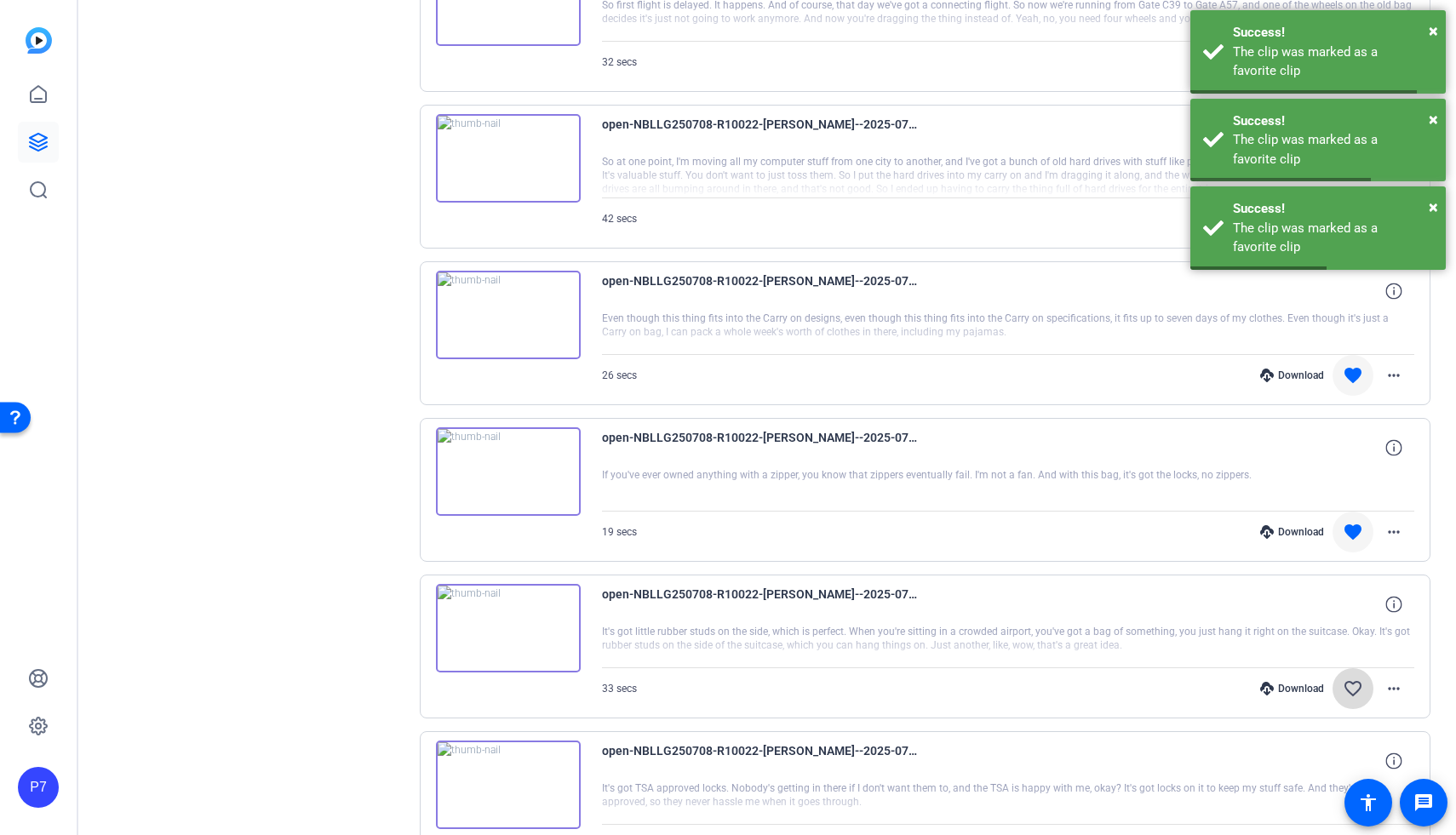 click on "favorite_border" at bounding box center (1353, 689) 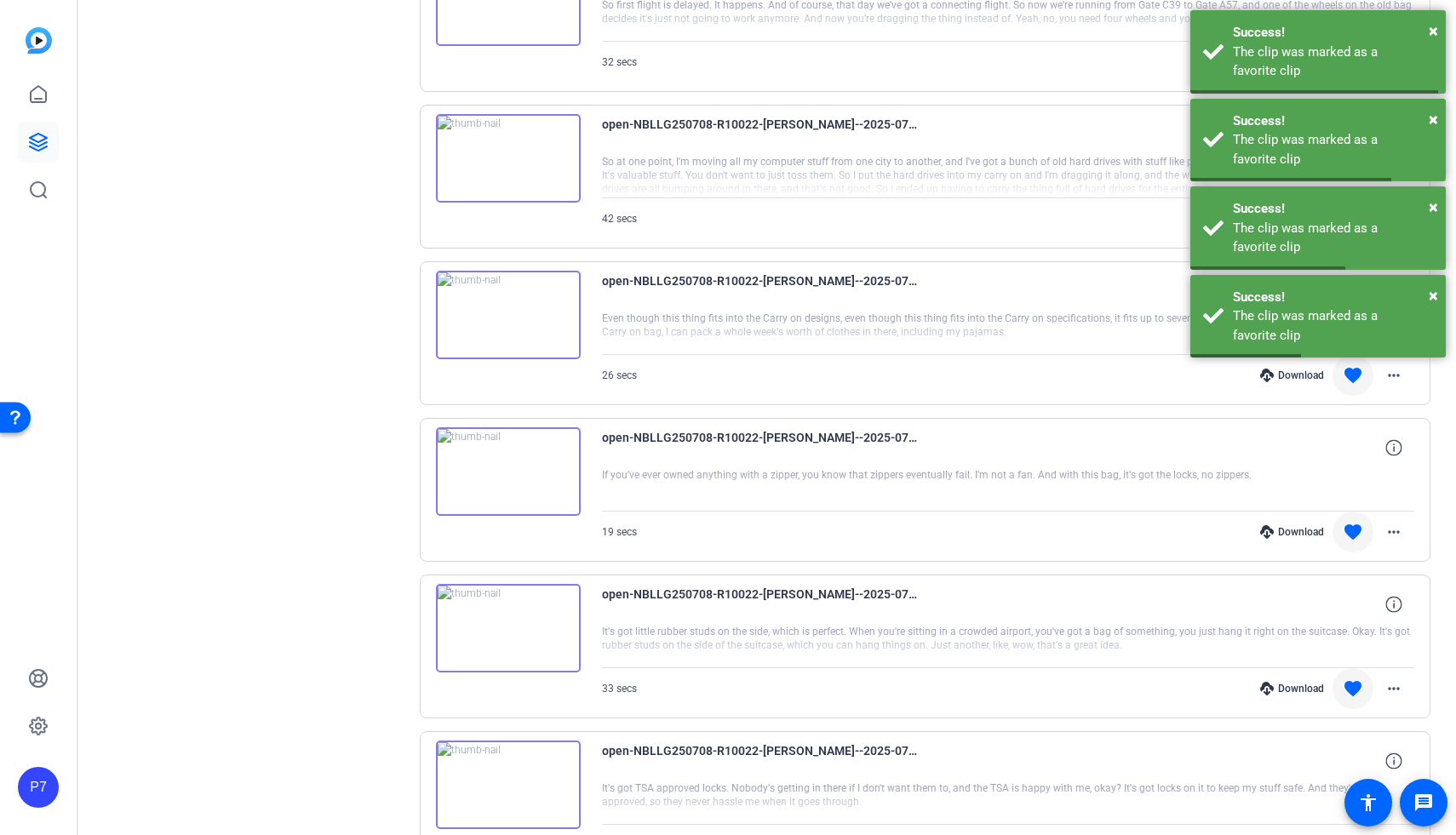 scroll, scrollTop: 10445, scrollLeft: 0, axis: vertical 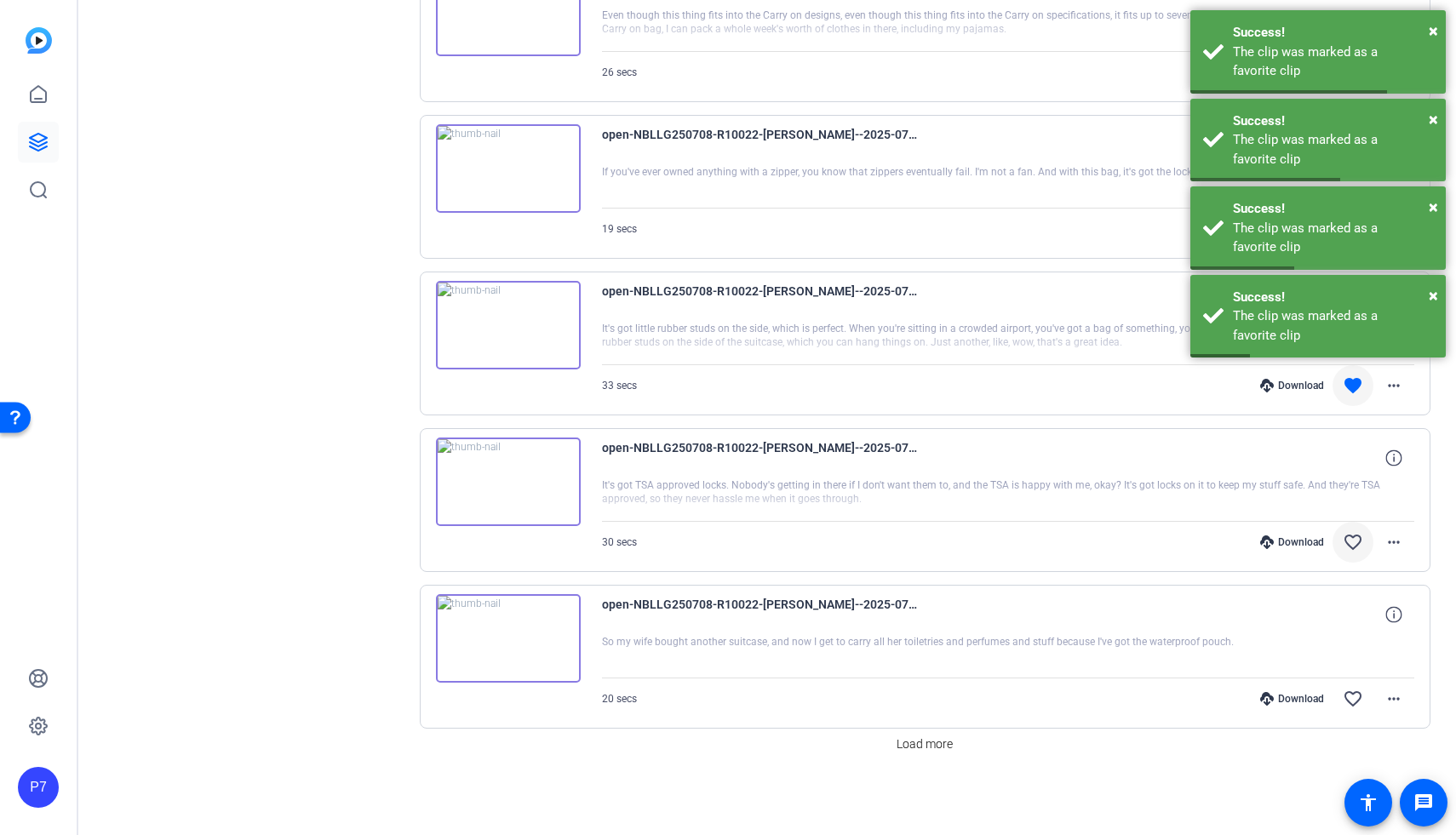 click on "favorite_border" at bounding box center [1353, 542] 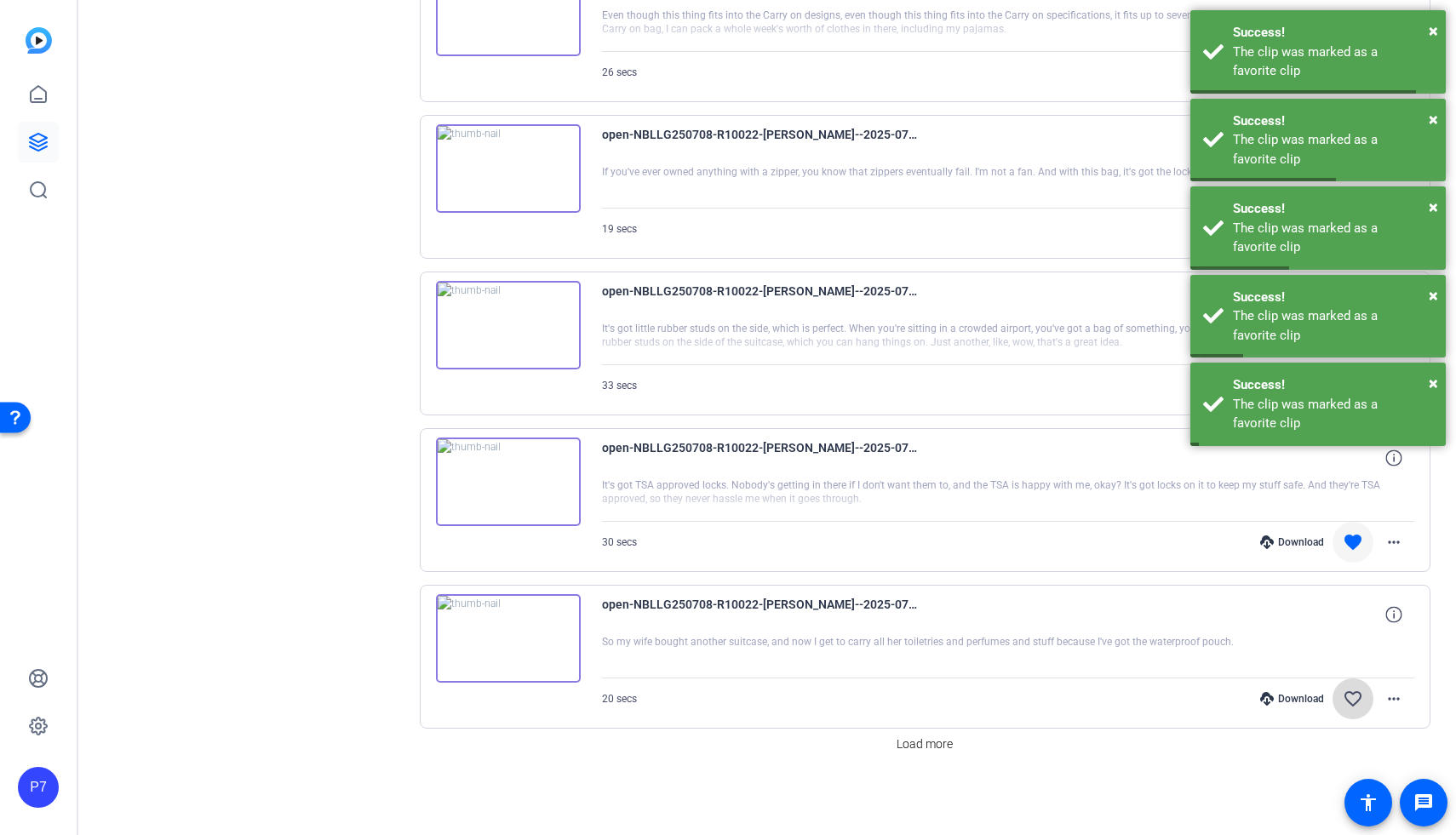 click on "favorite_border" at bounding box center [1353, 699] 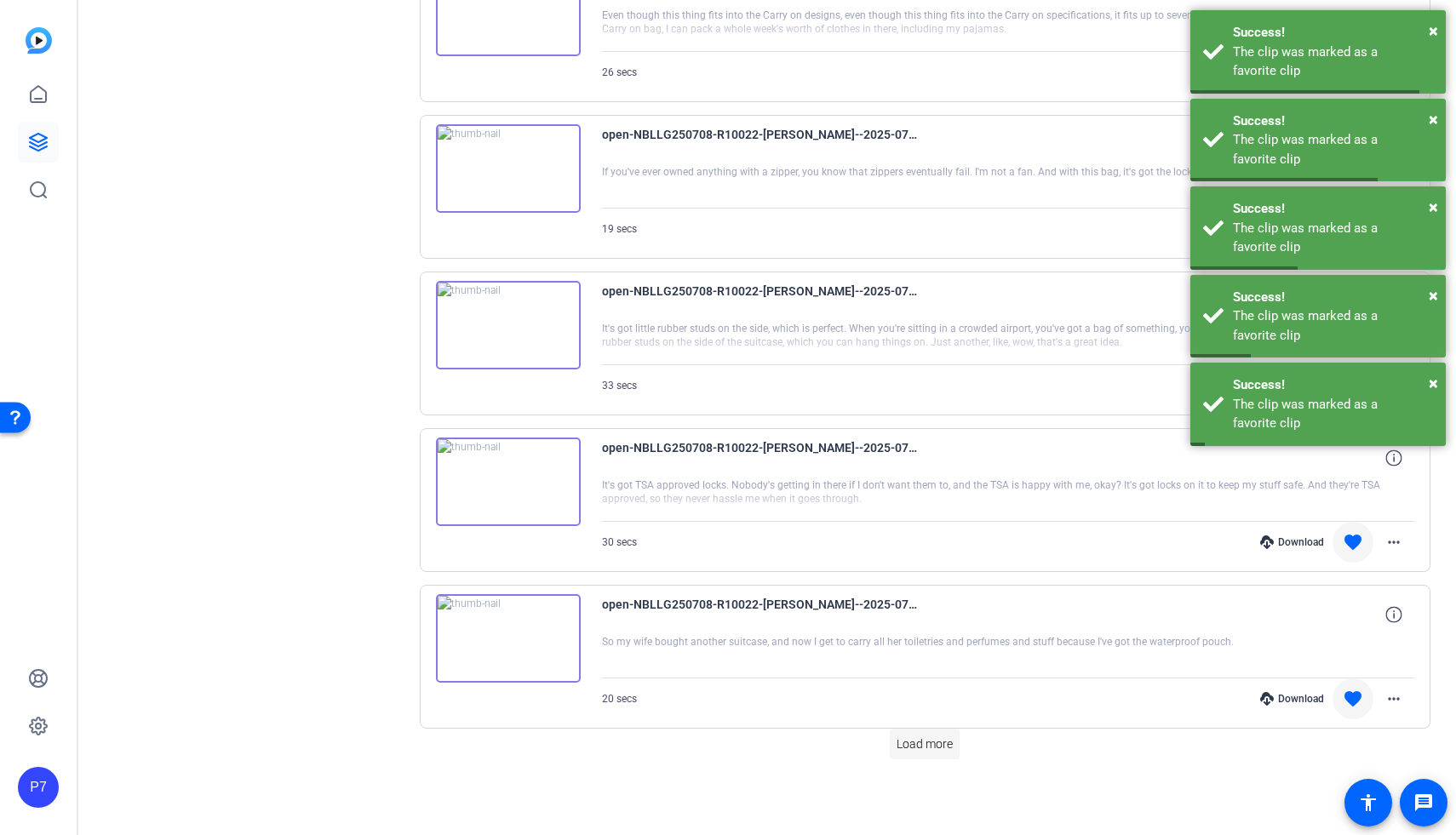click on "Load more" at bounding box center [925, 744] 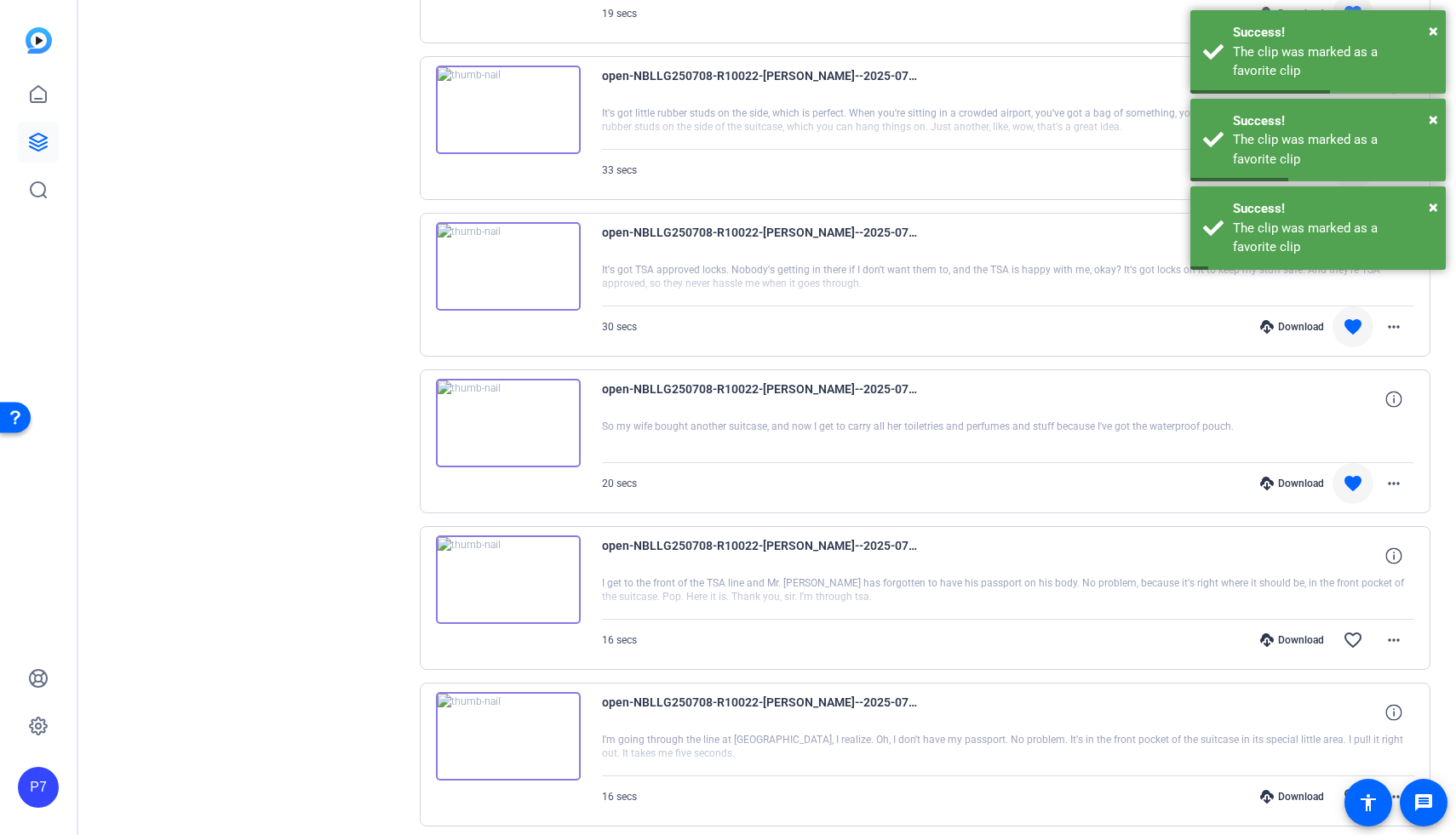 scroll, scrollTop: 10736, scrollLeft: 0, axis: vertical 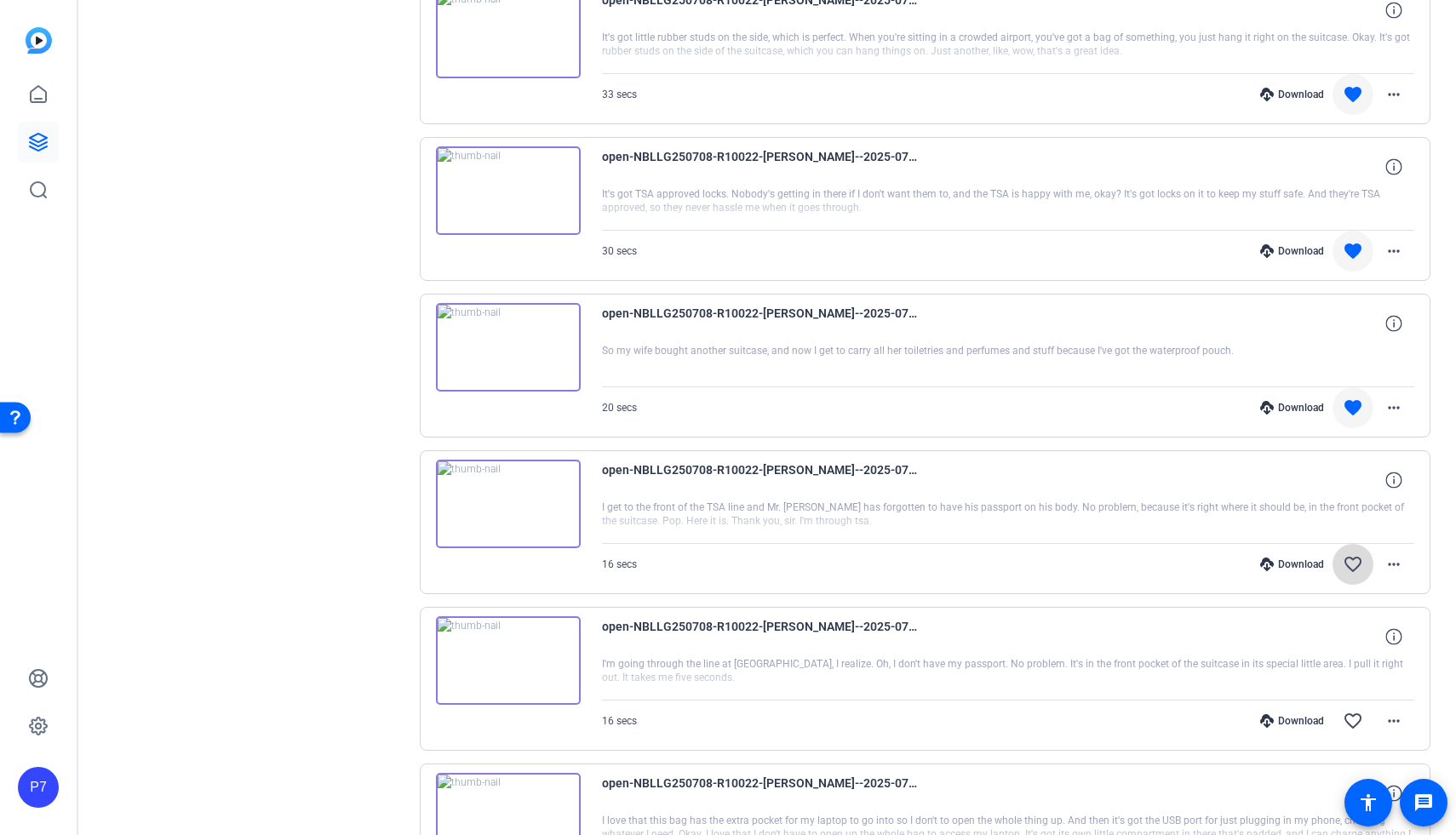 click at bounding box center (1353, 564) 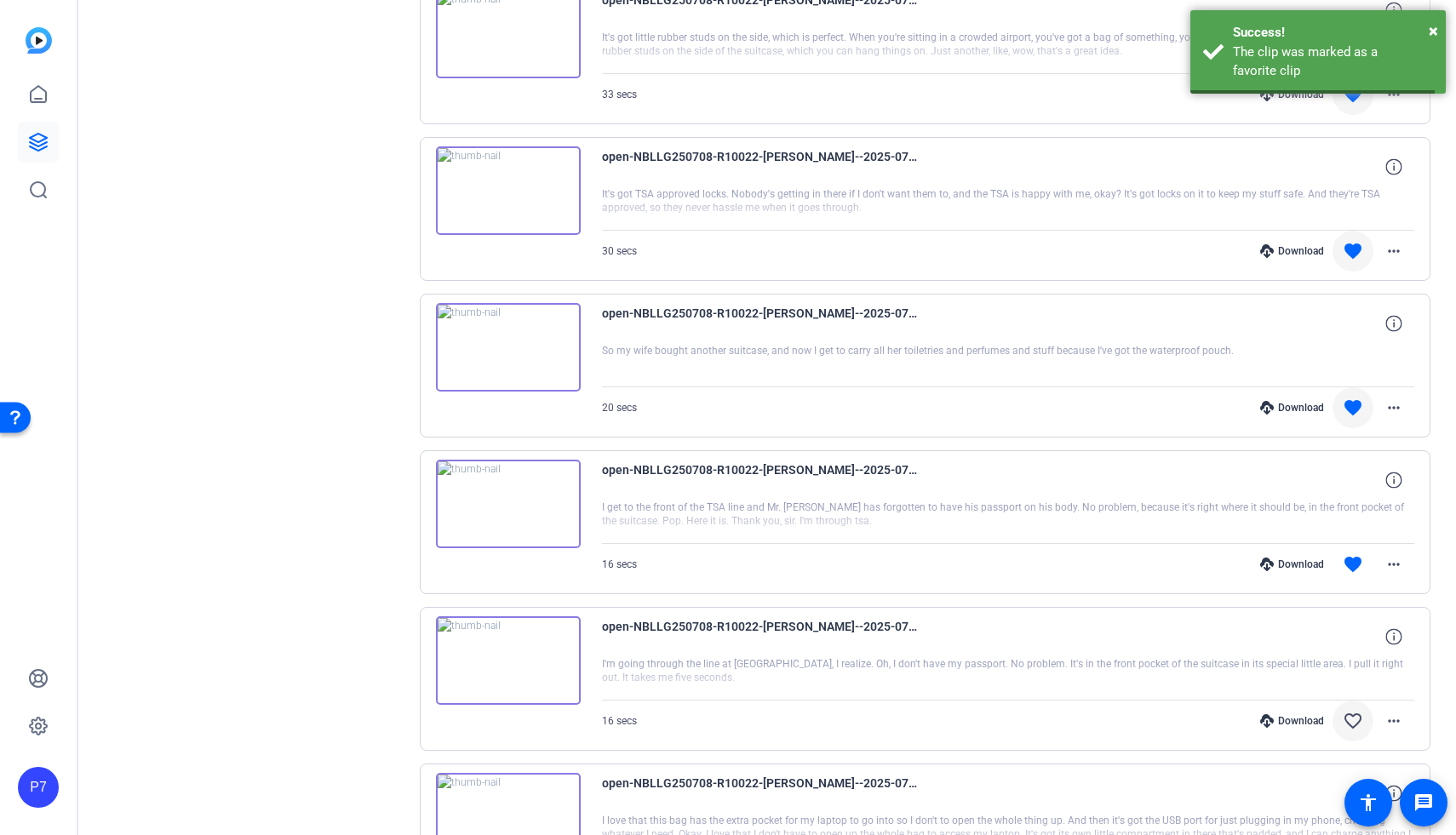 click at bounding box center (1353, 721) 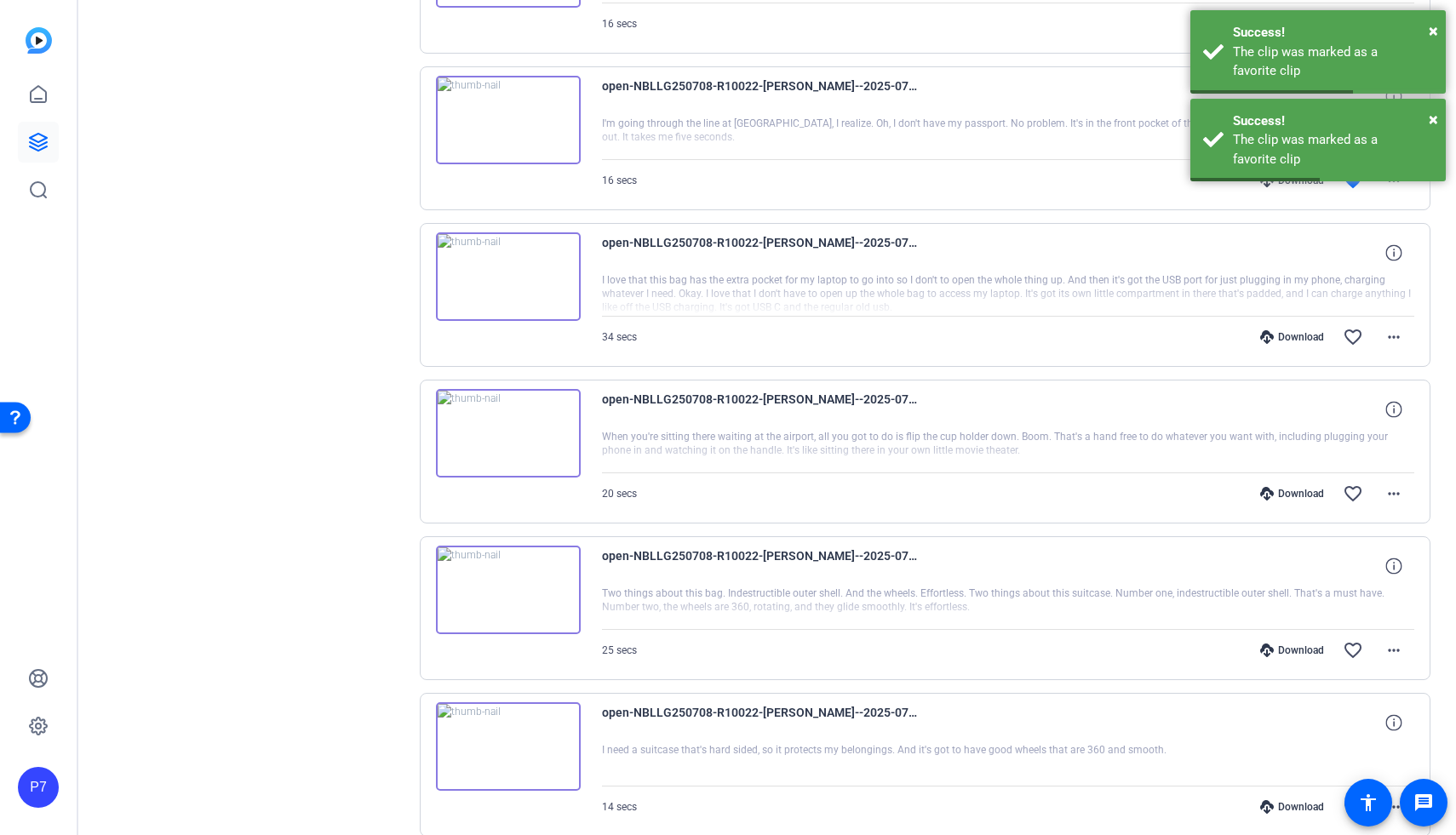 scroll, scrollTop: 11428, scrollLeft: 0, axis: vertical 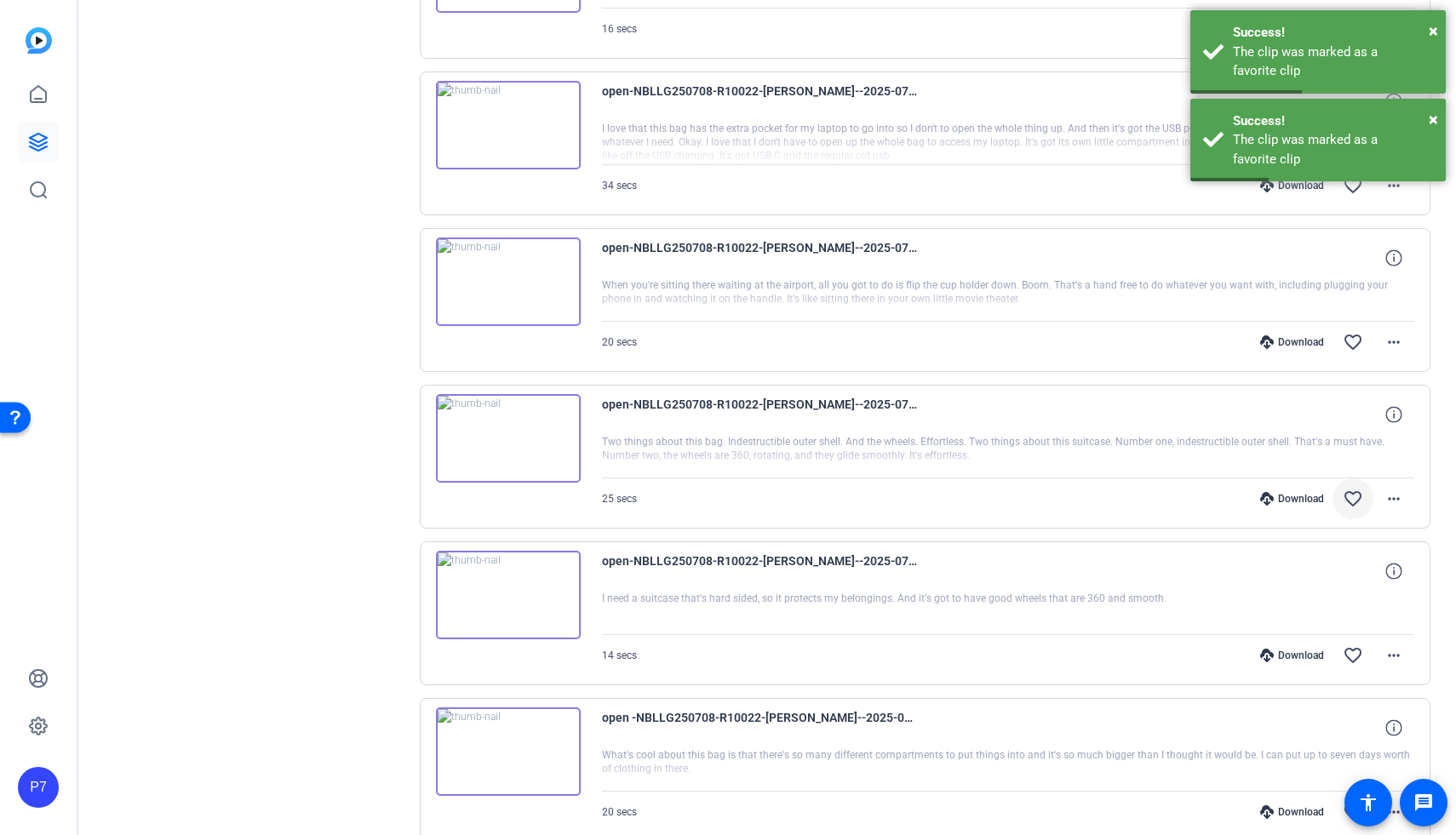 click on "favorite_border" at bounding box center [1353, 499] 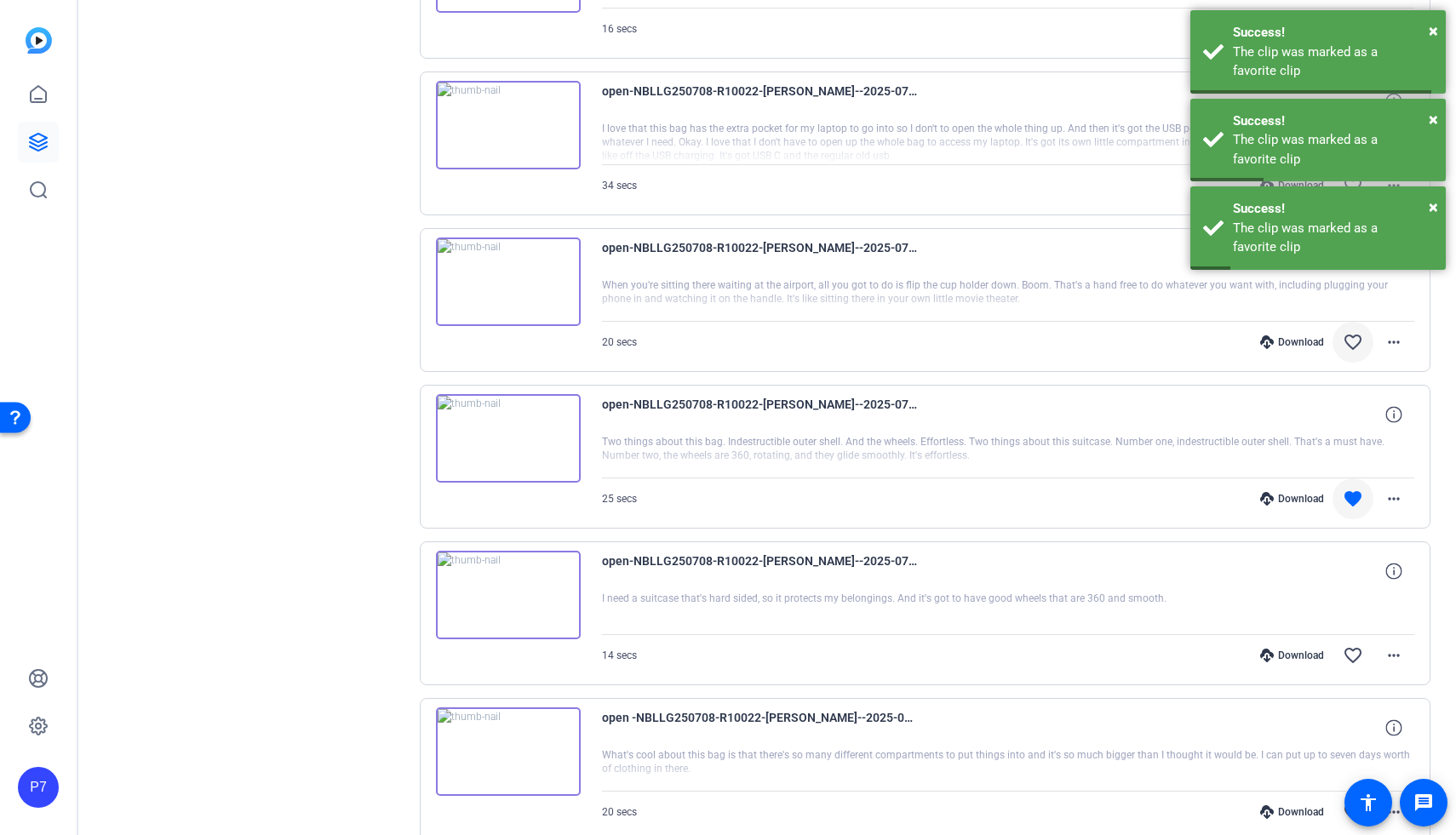 click on "favorite_border" at bounding box center [1353, 342] 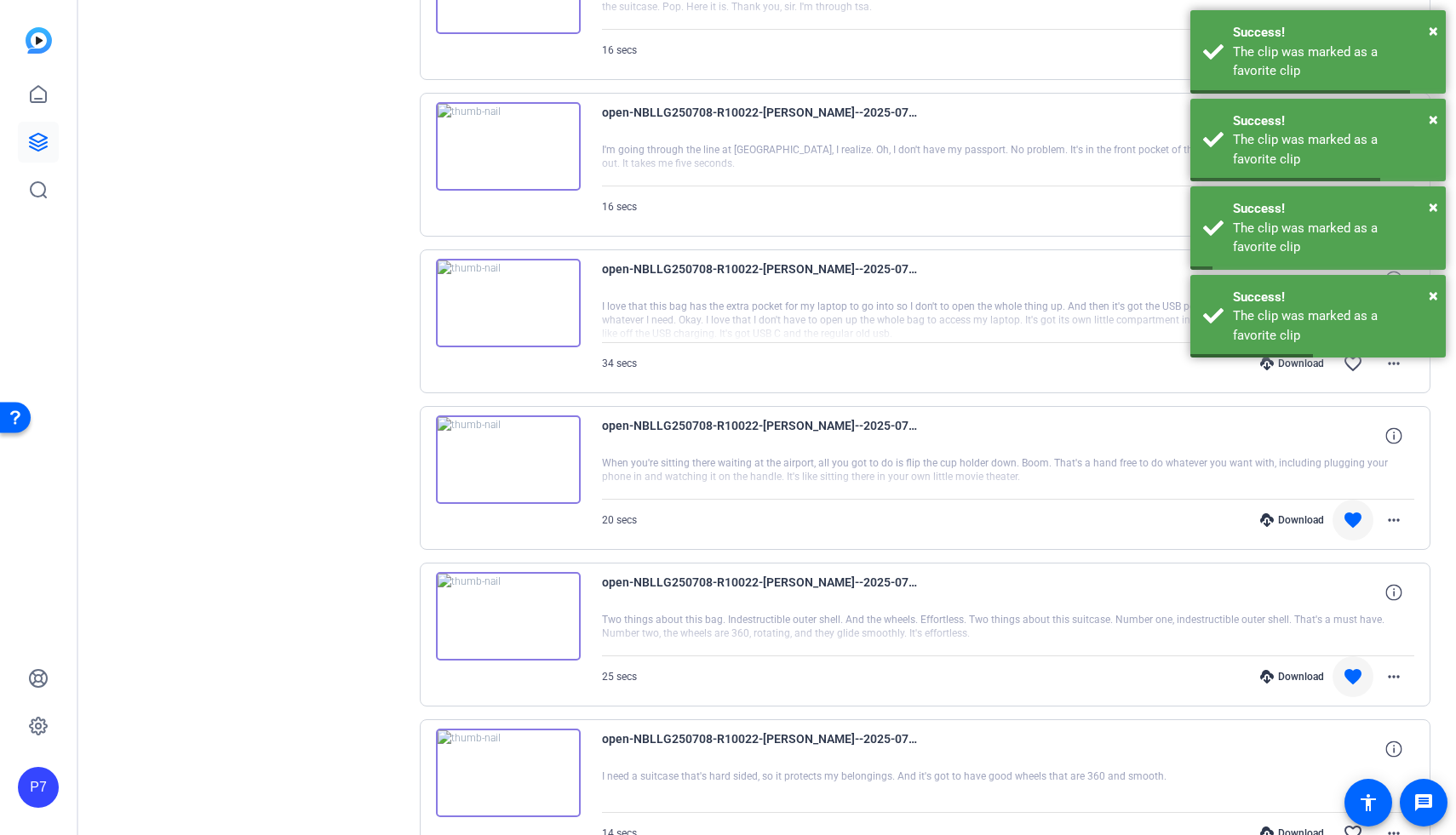 scroll, scrollTop: 11234, scrollLeft: 0, axis: vertical 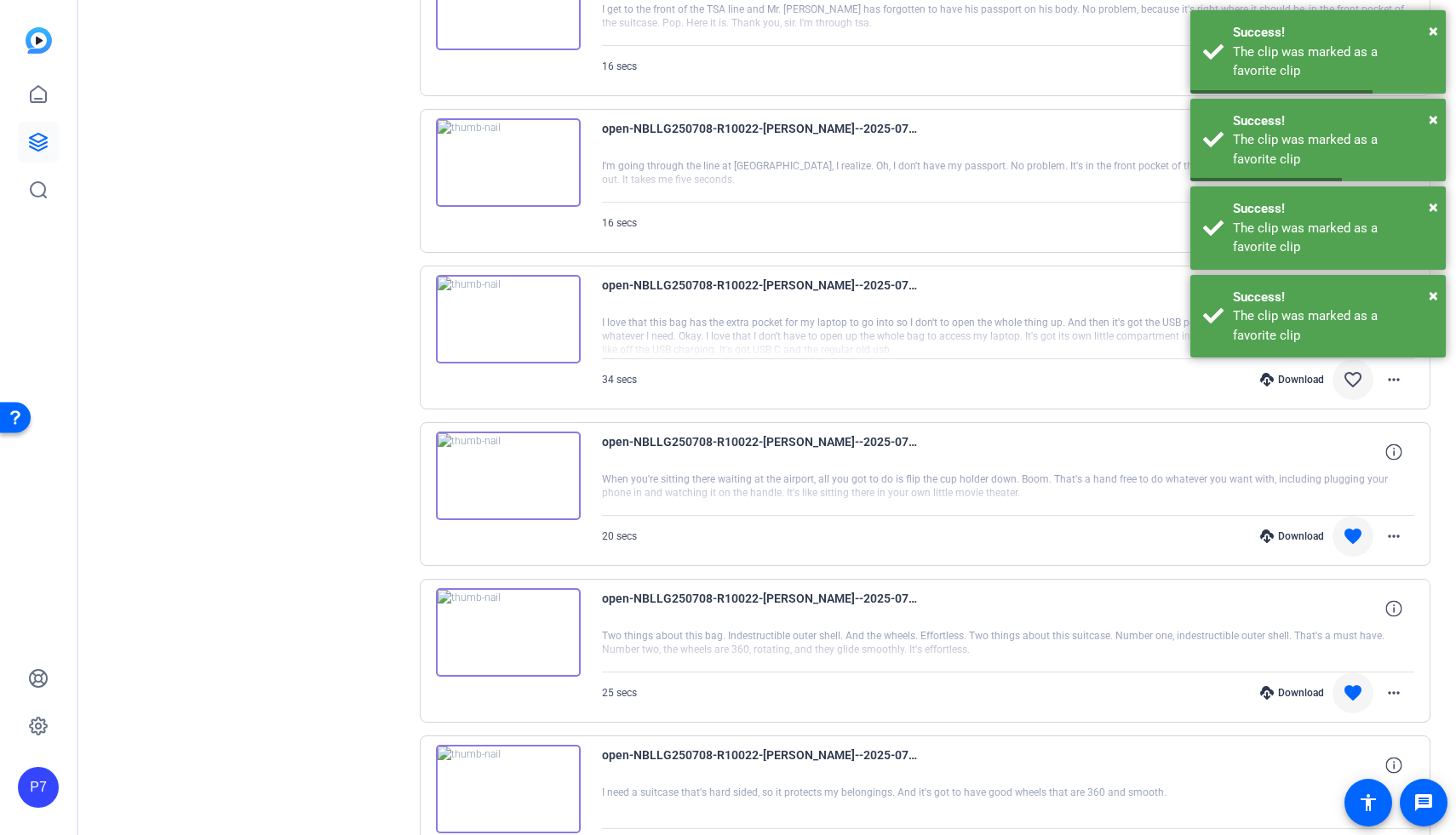 click on "favorite_border" at bounding box center [1353, 380] 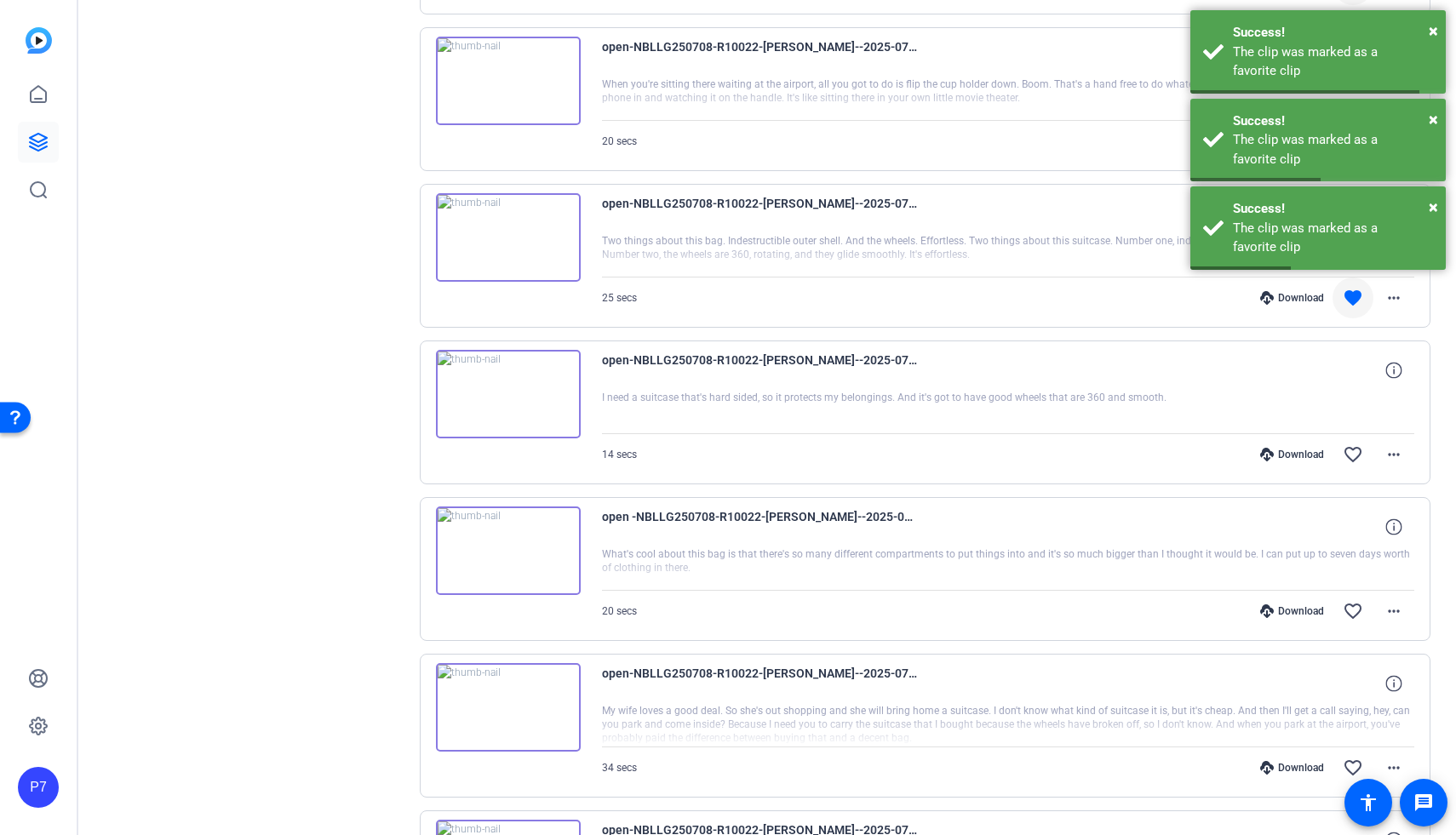 scroll, scrollTop: 11754, scrollLeft: 0, axis: vertical 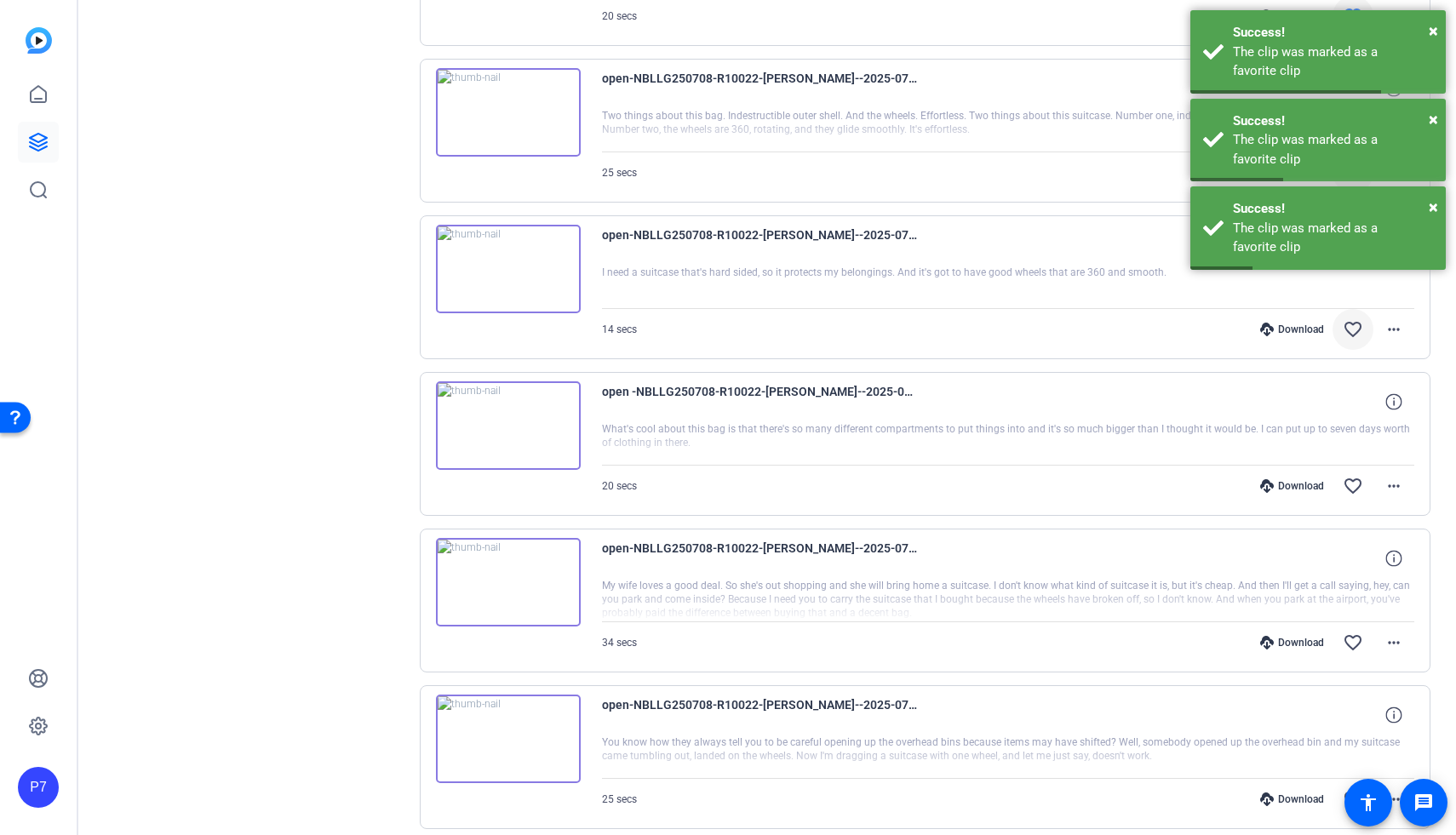 click on "favorite_border" at bounding box center (1353, 329) 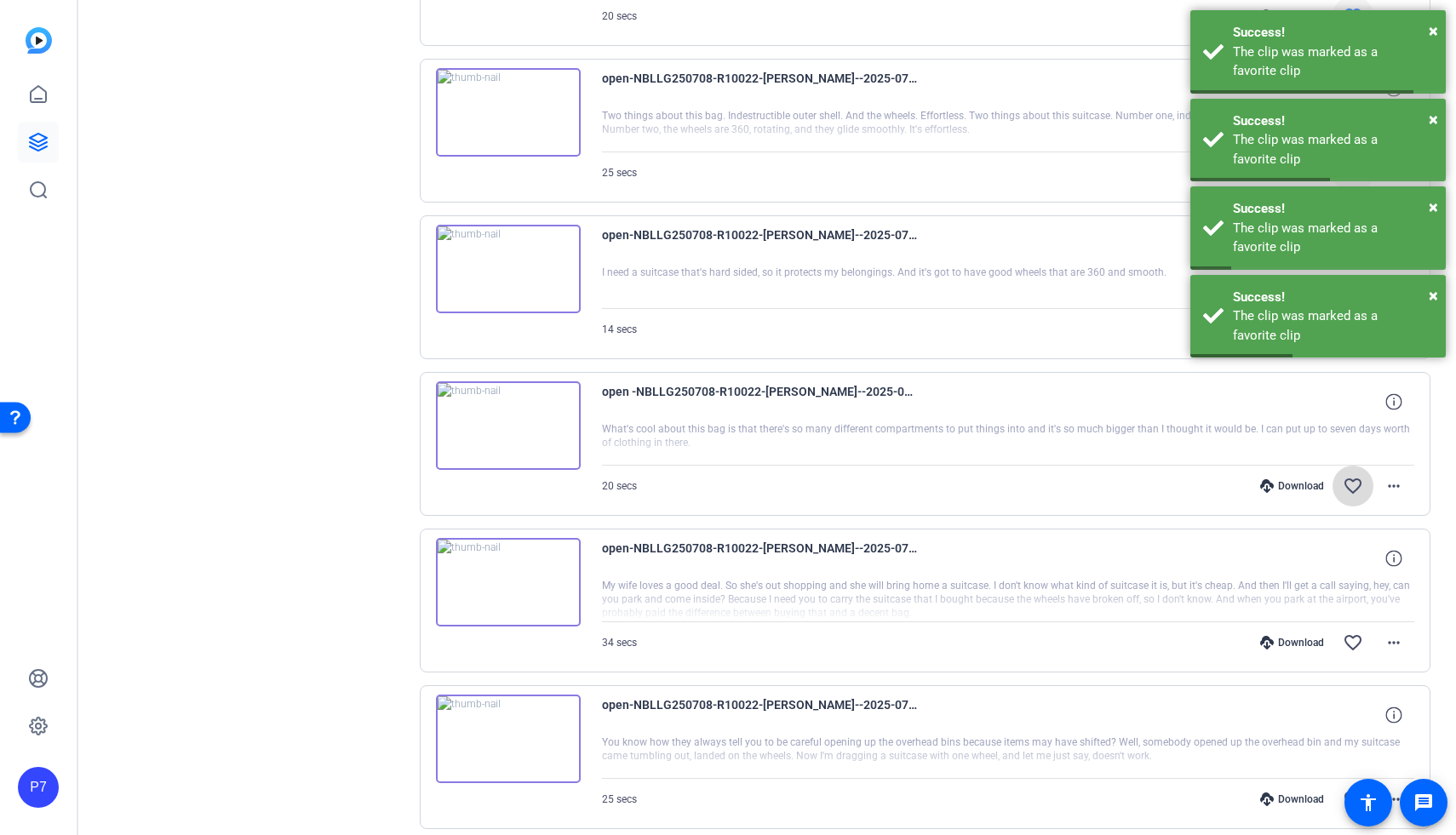 click on "favorite_border" at bounding box center (1353, 486) 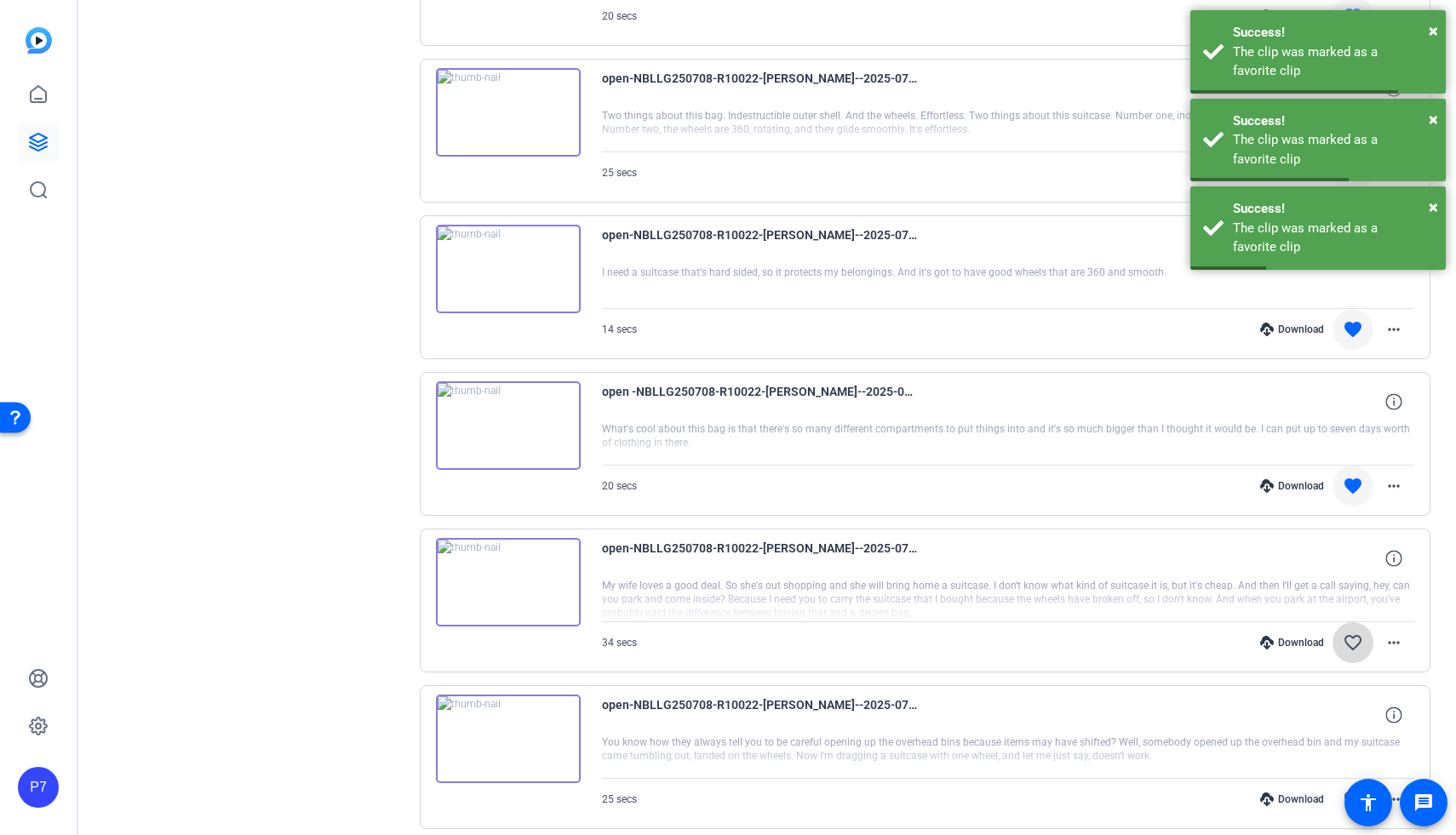 click on "favorite_border" at bounding box center (1353, 643) 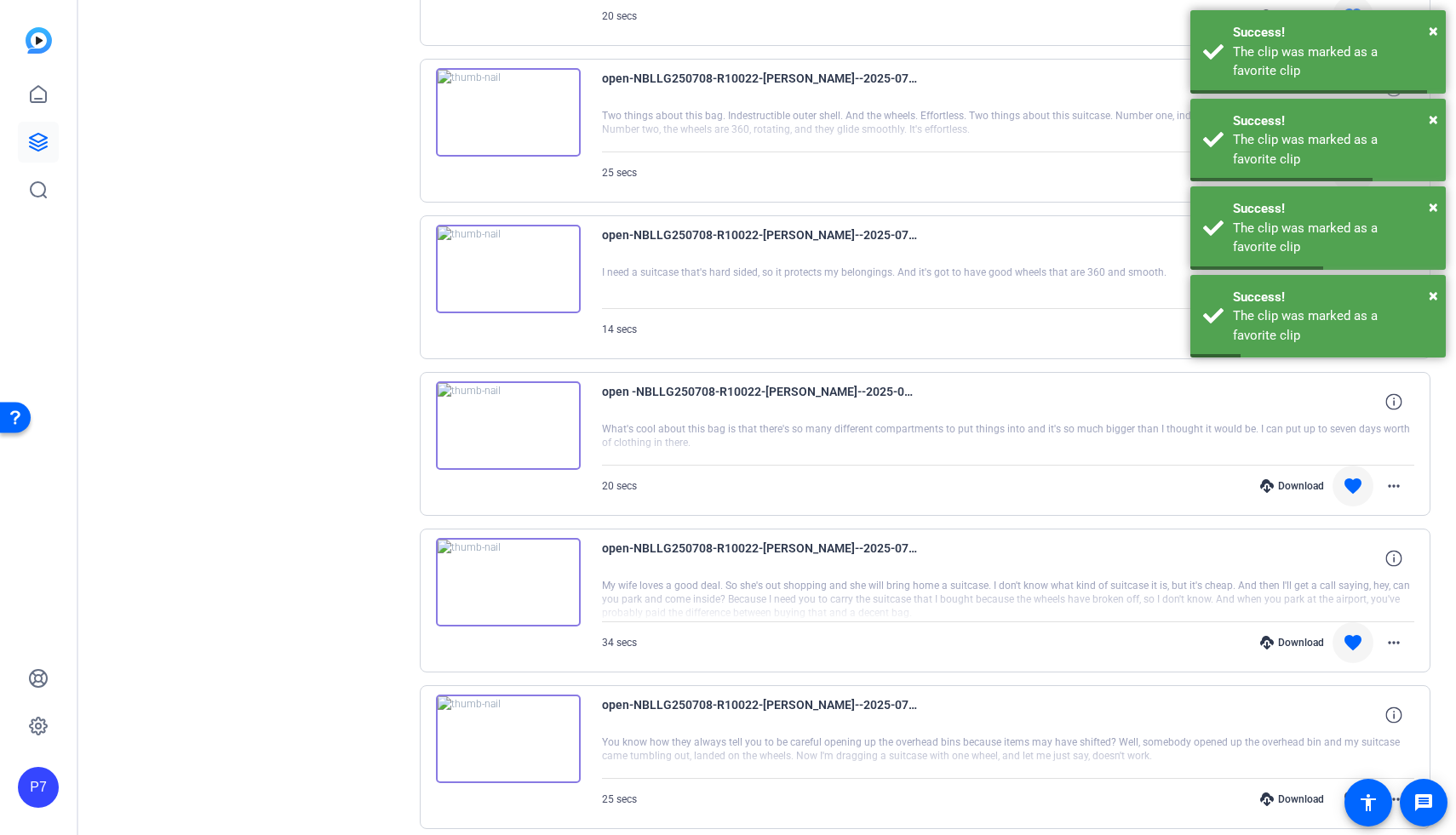 scroll, scrollTop: 11887, scrollLeft: 0, axis: vertical 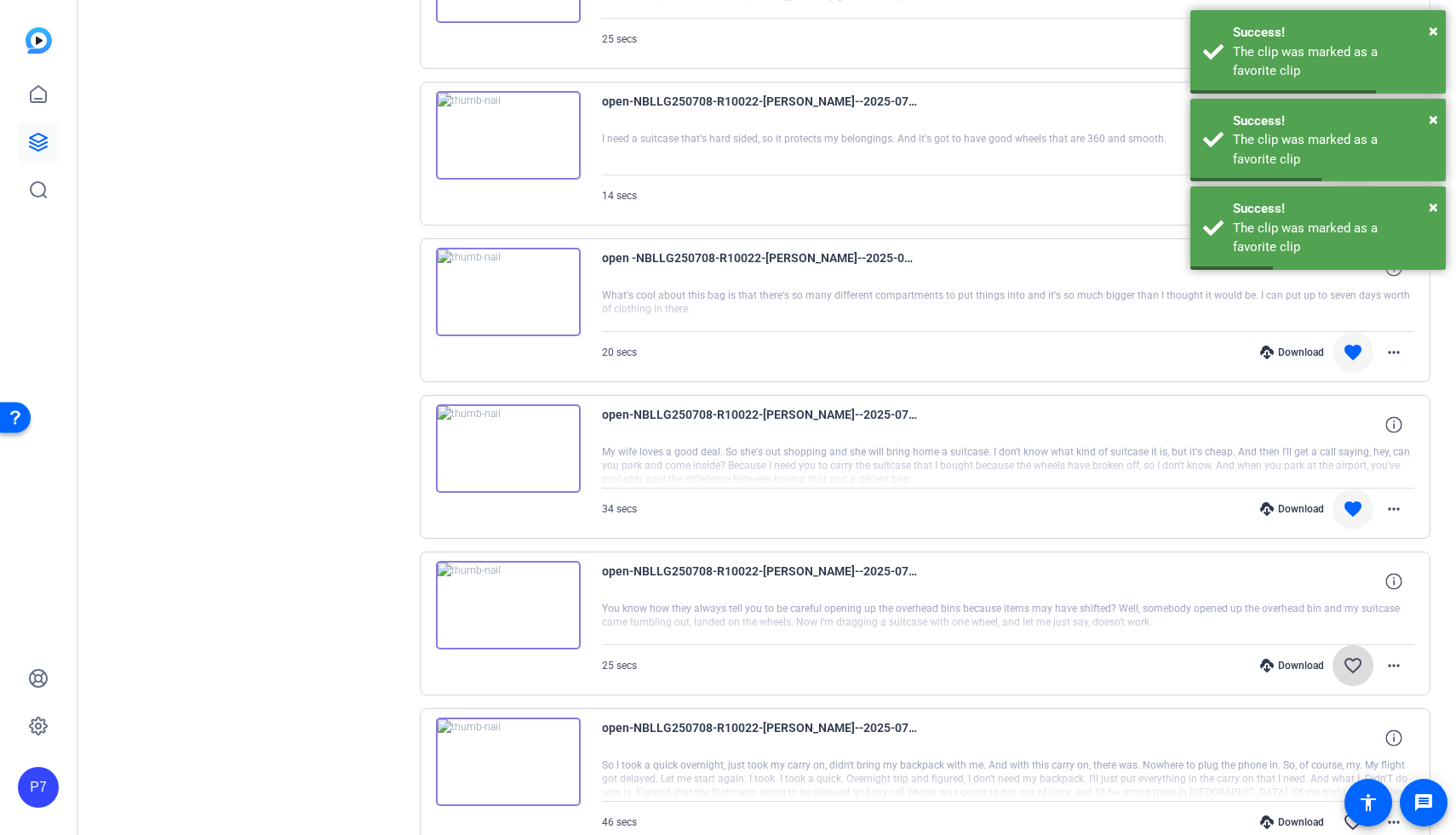 click on "favorite_border" at bounding box center (1353, 666) 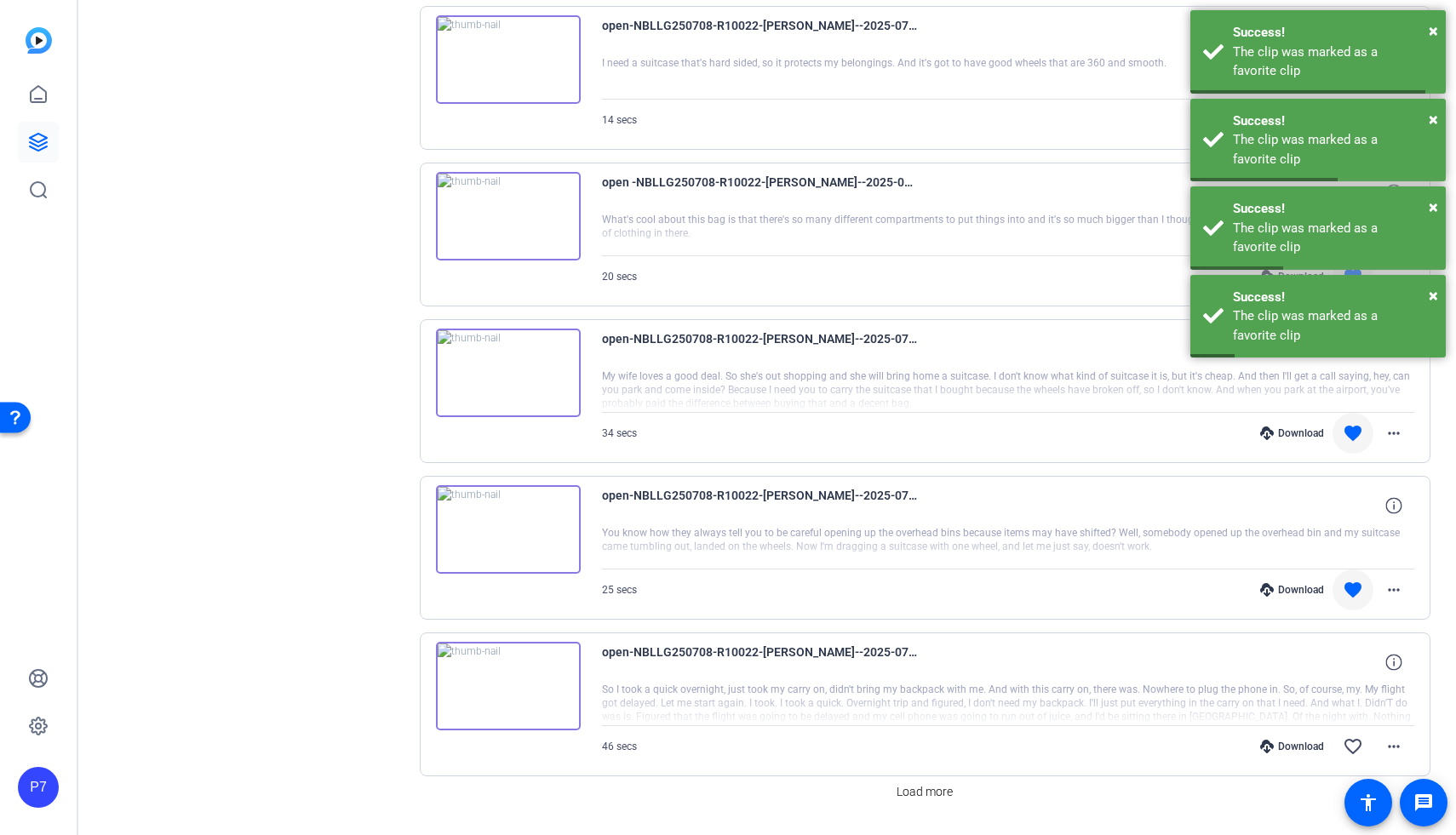 scroll, scrollTop: 12003, scrollLeft: 0, axis: vertical 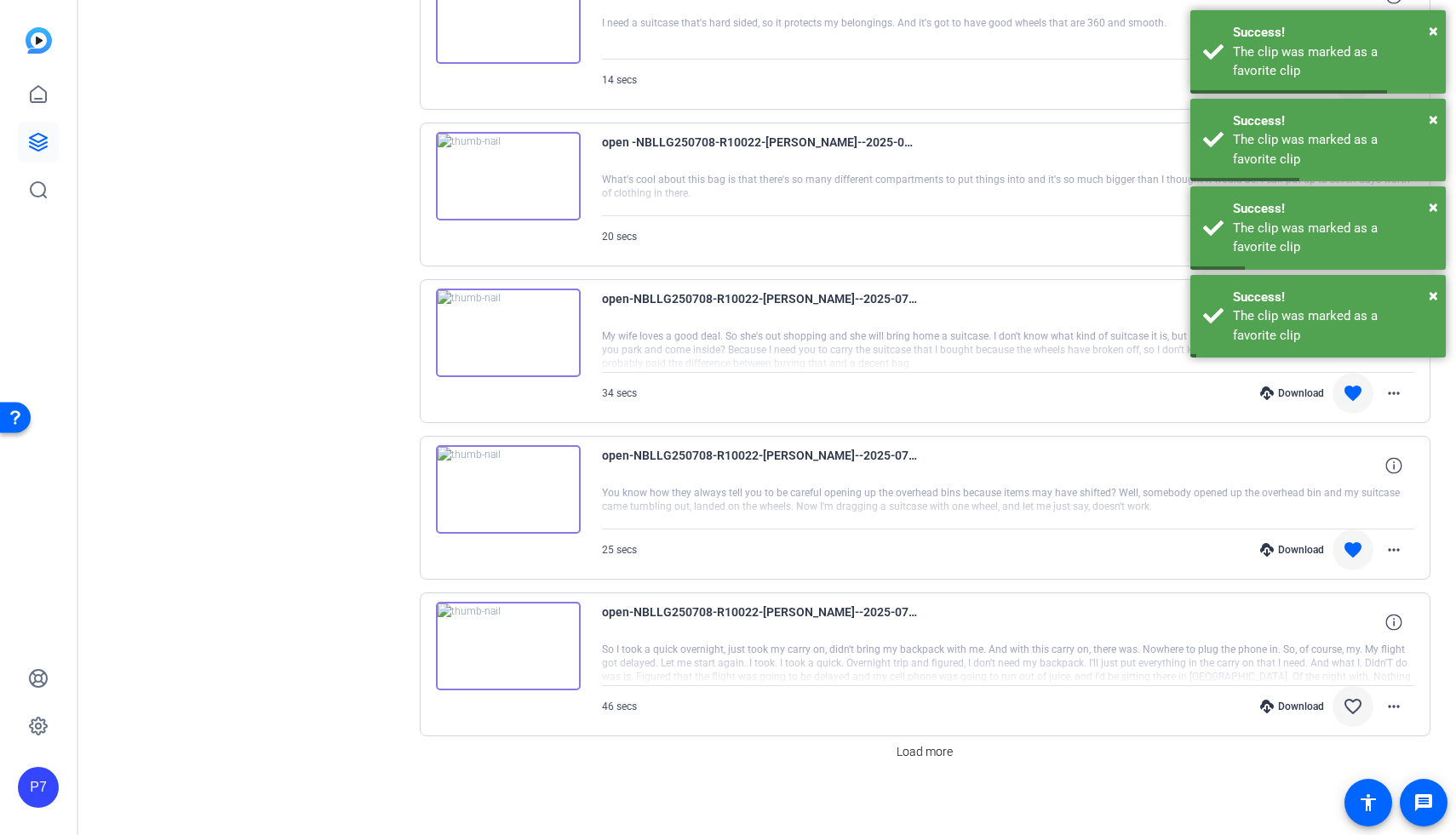 click on "favorite_border" at bounding box center (1353, 706) 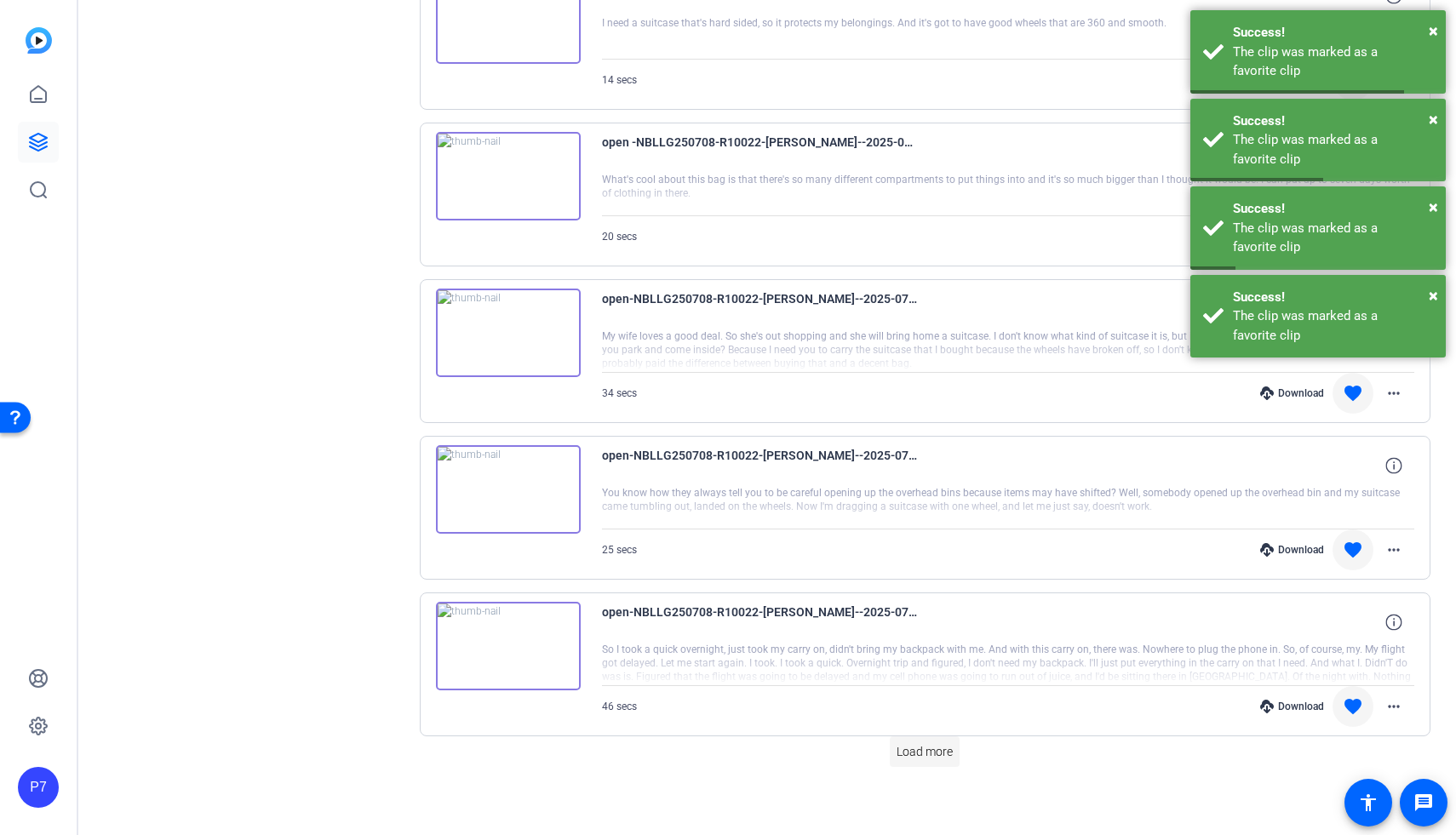 click at bounding box center [925, 752] 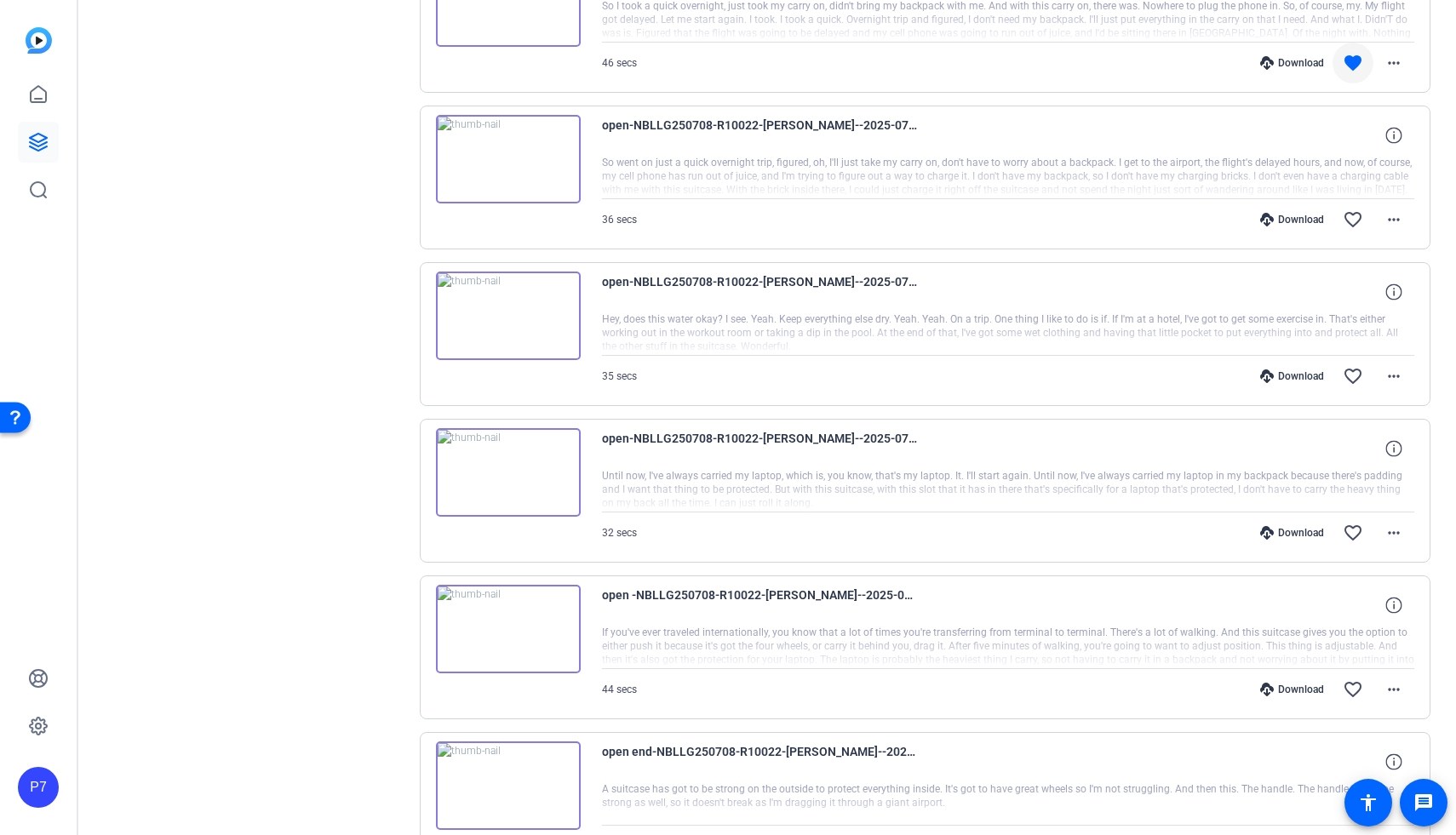 scroll, scrollTop: 12648, scrollLeft: 0, axis: vertical 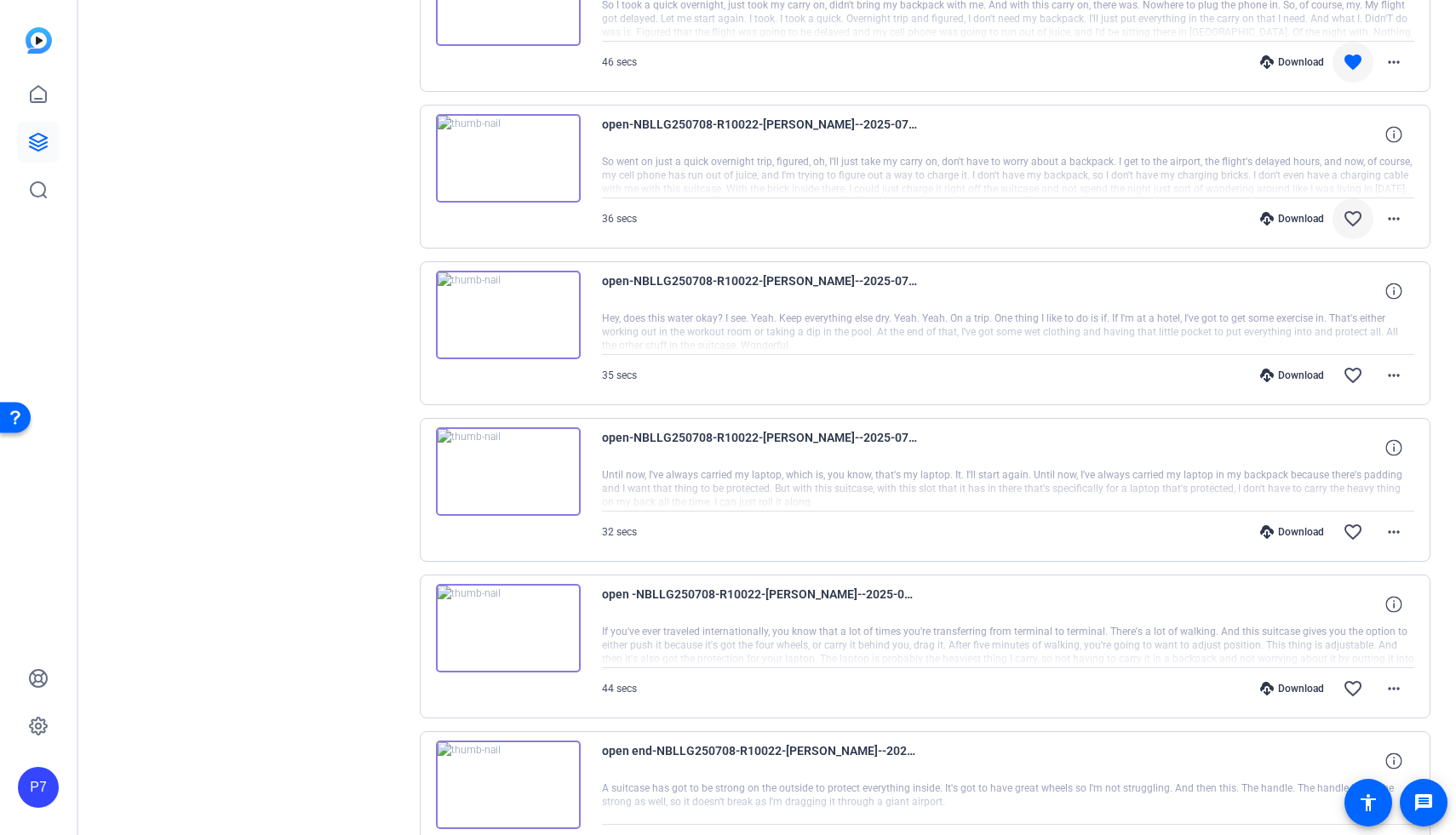 click on "favorite_border" at bounding box center [1353, 219] 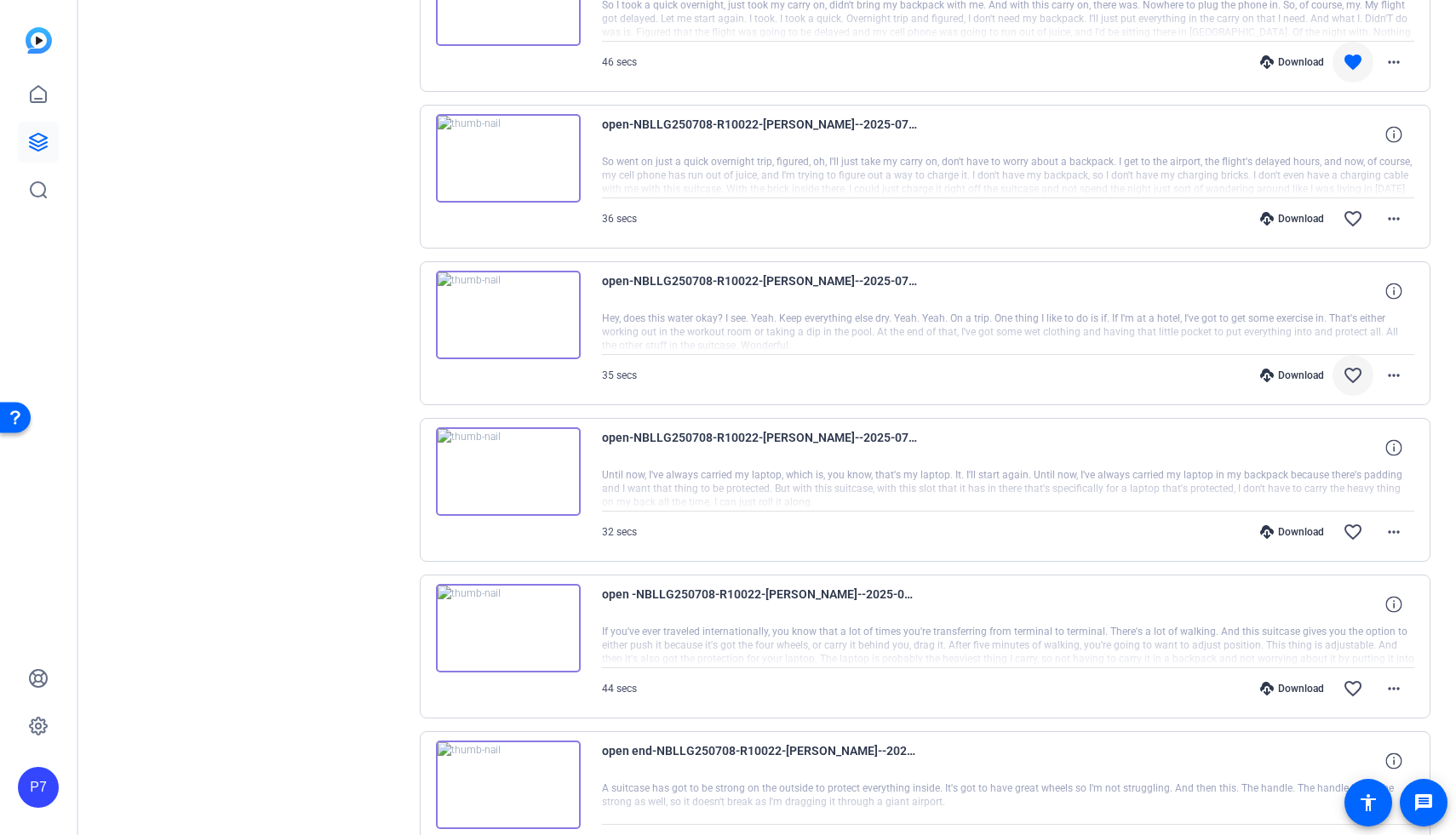 click on "favorite_border" at bounding box center (1353, 375) 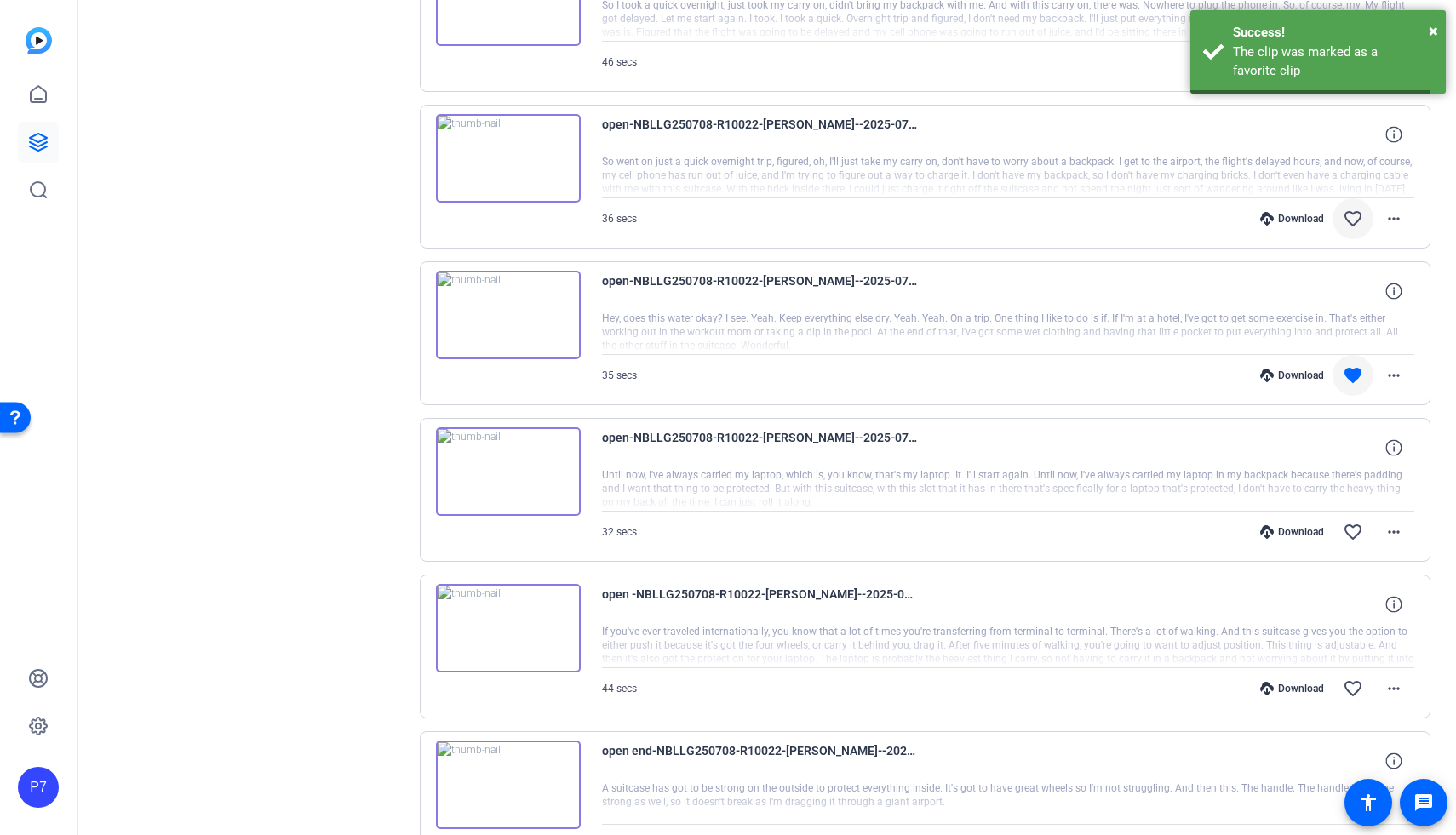 click on "favorite_border" at bounding box center (1353, 219) 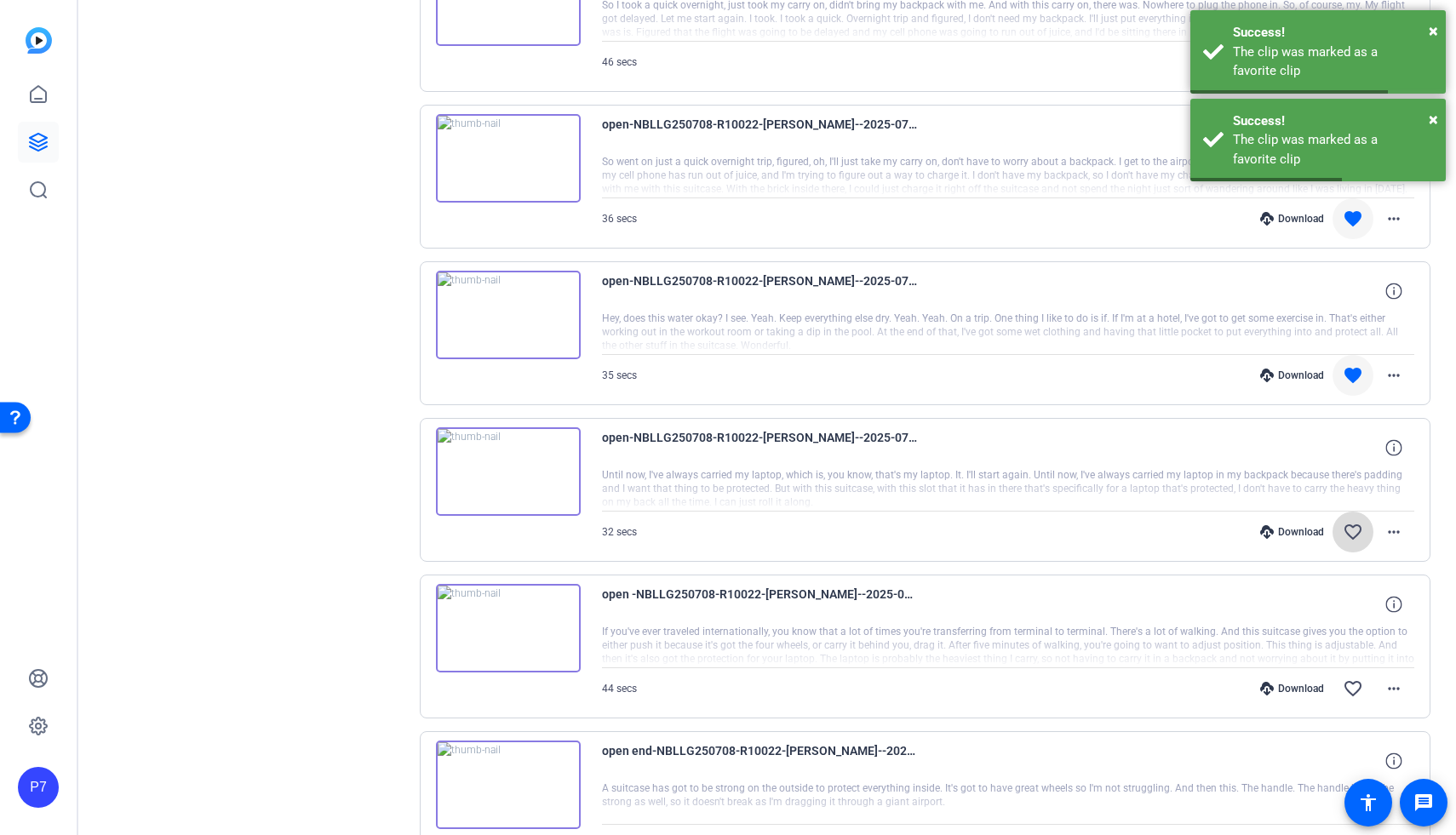 click on "favorite_border" at bounding box center [1353, 532] 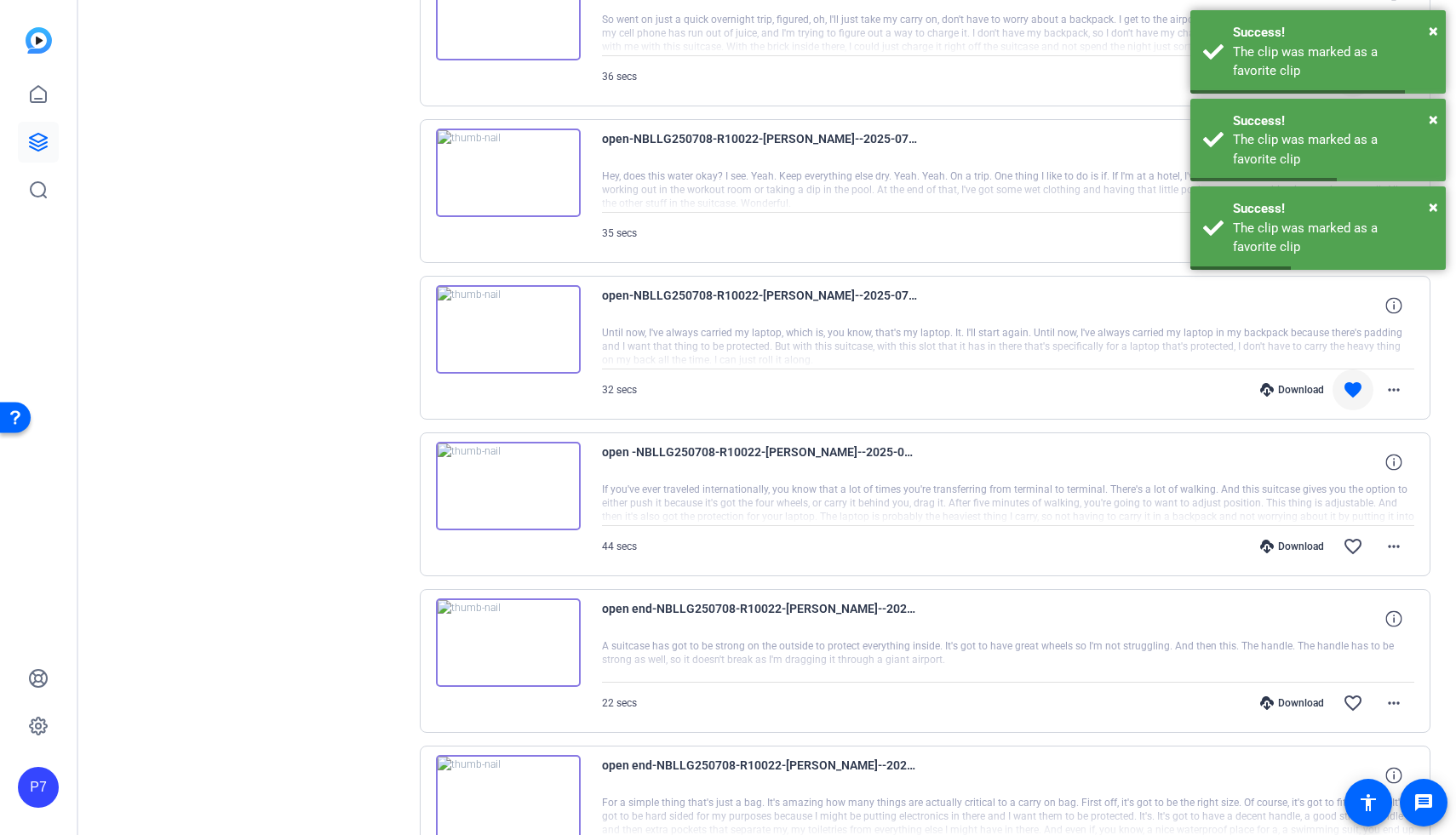 scroll, scrollTop: 12801, scrollLeft: 0, axis: vertical 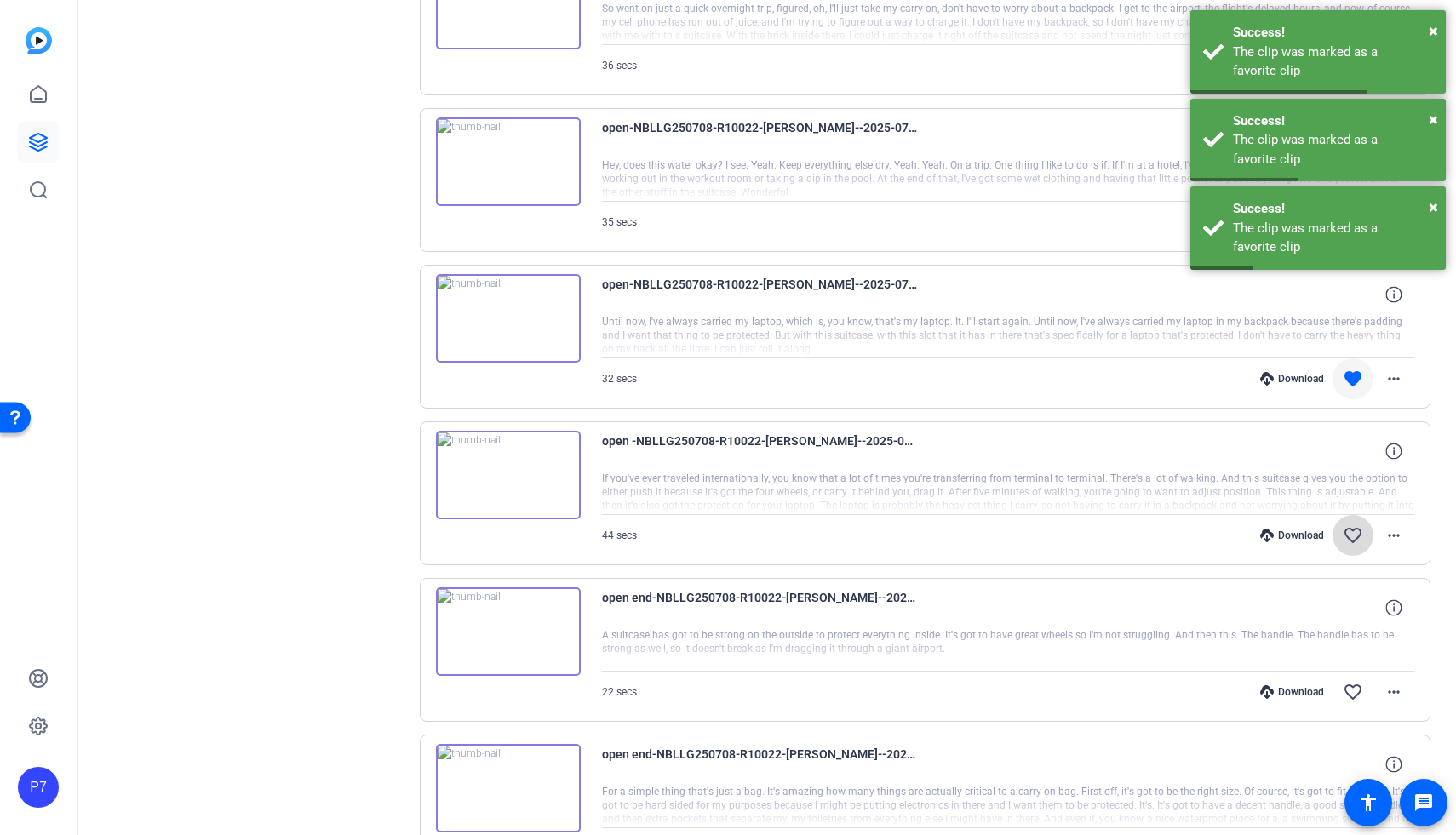 click at bounding box center [1353, 535] 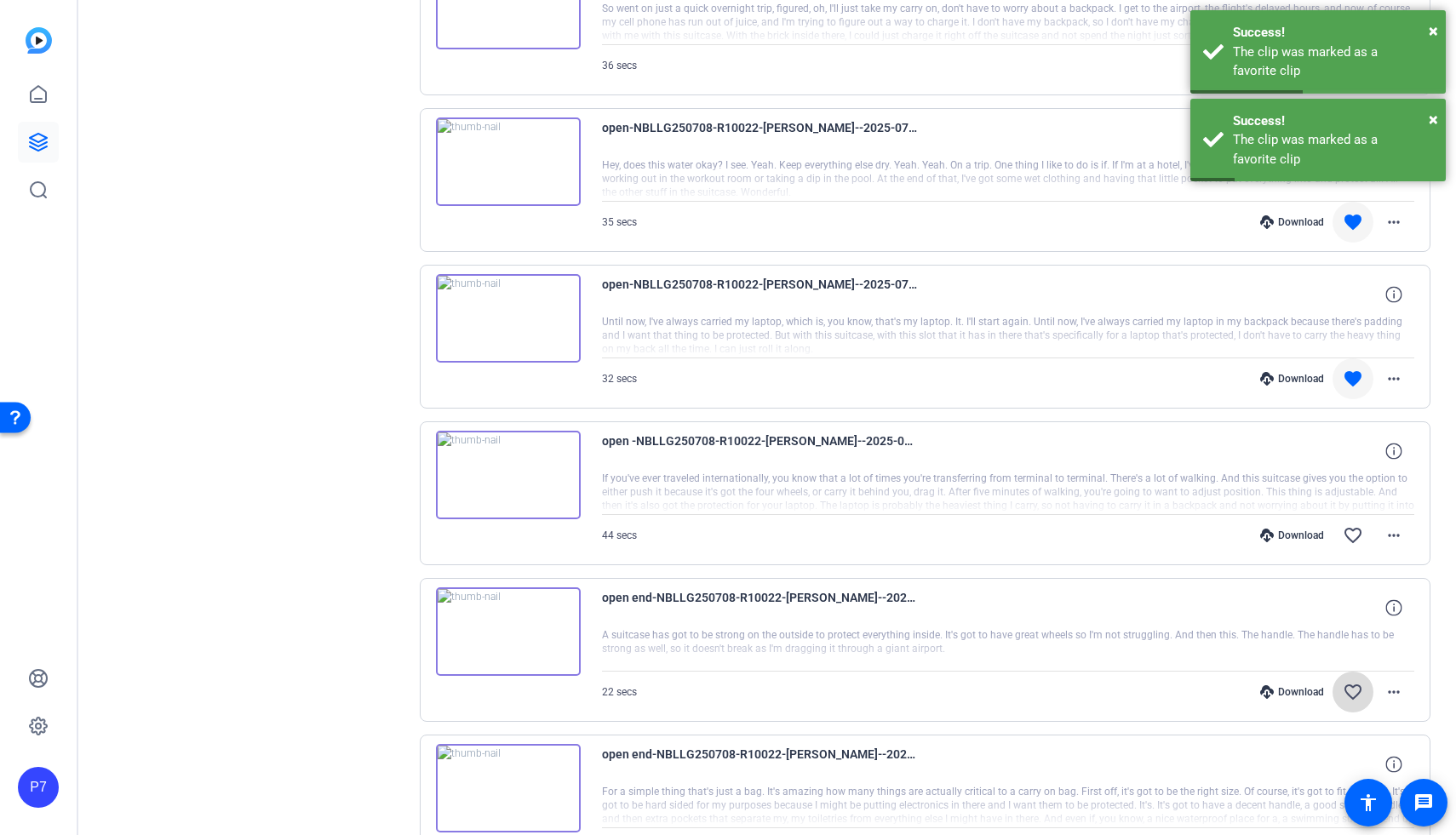 click on "favorite_border" at bounding box center [1353, 692] 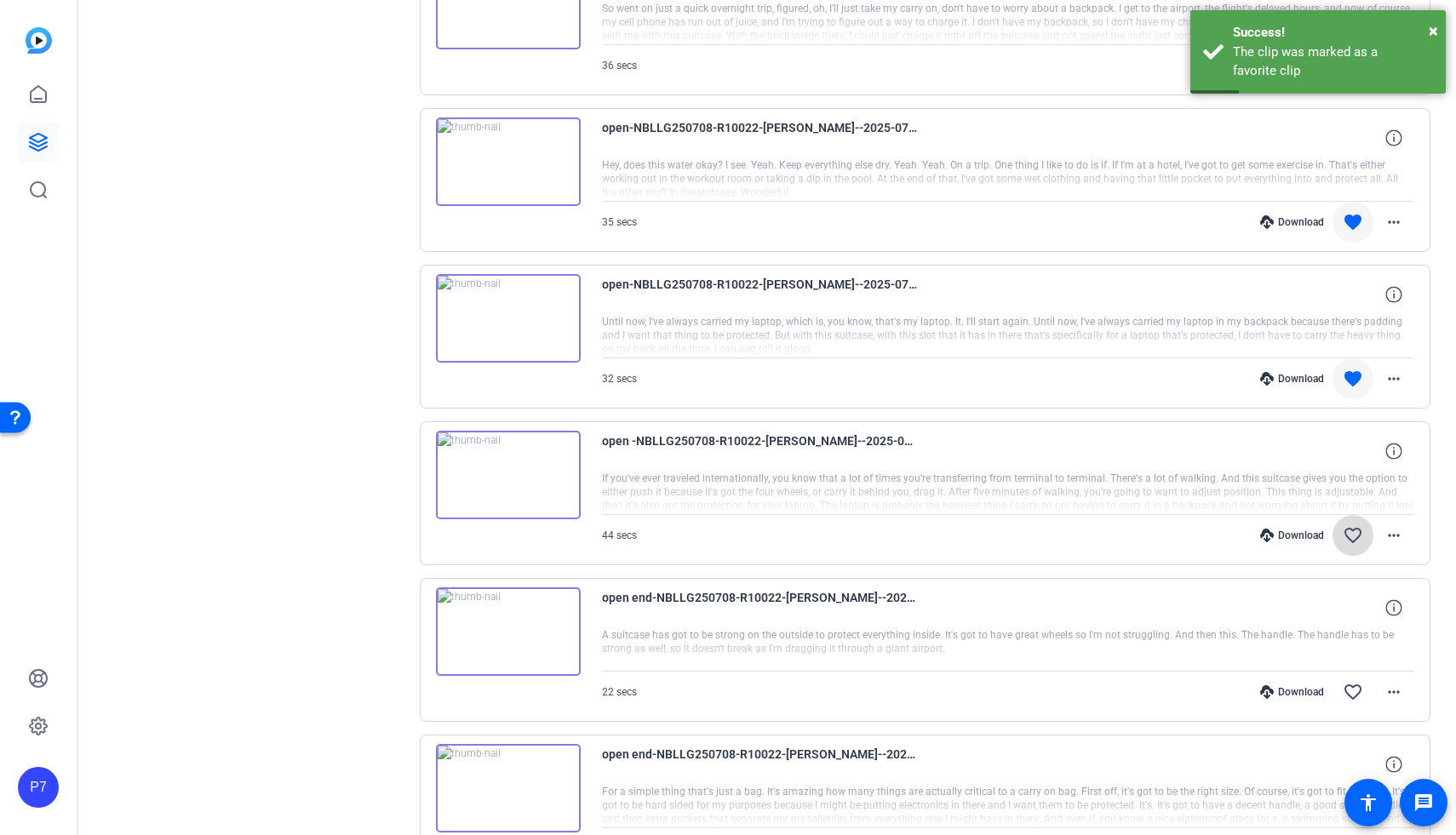 click on "favorite_border" at bounding box center (1353, 535) 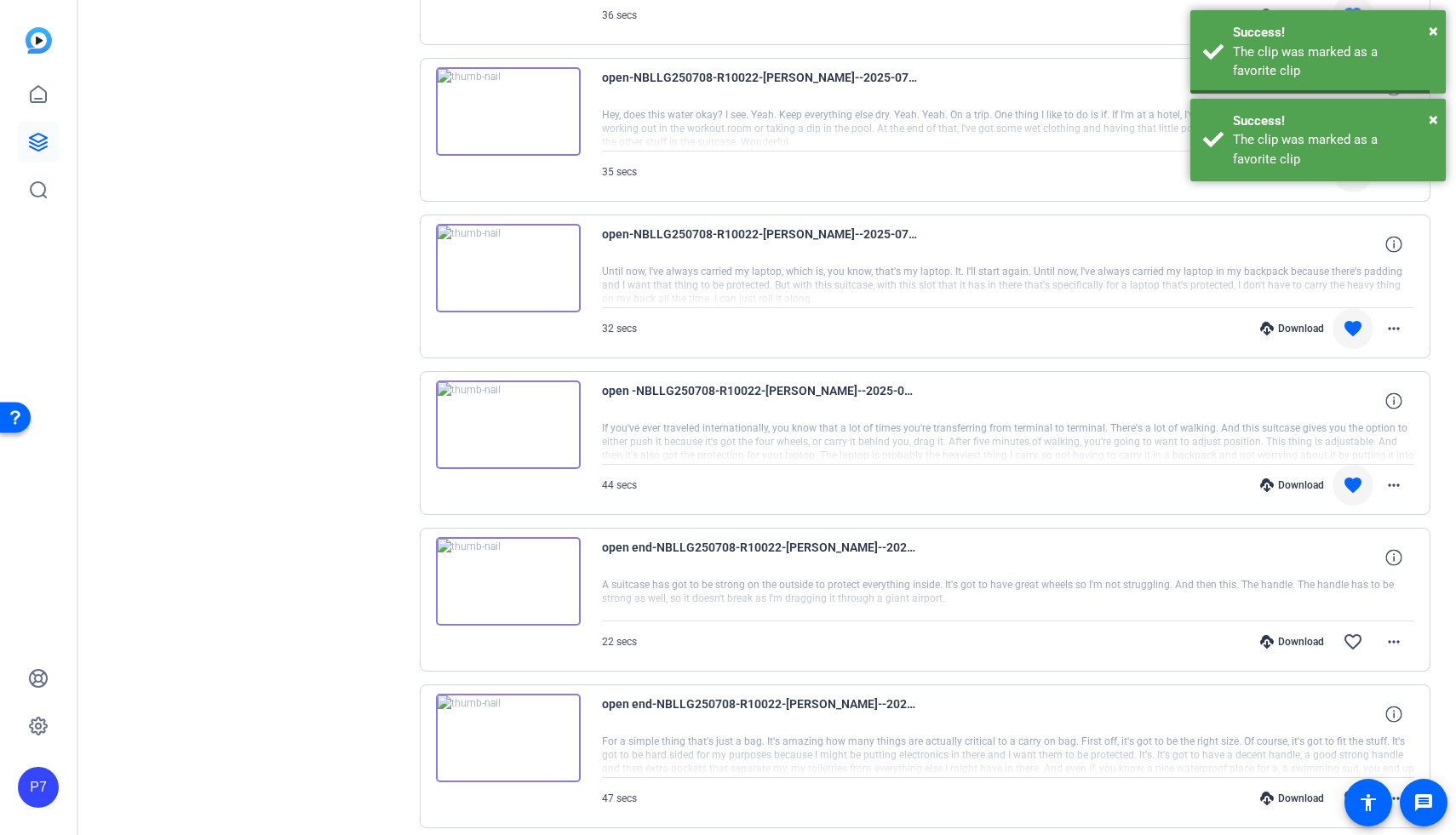 scroll, scrollTop: 12912, scrollLeft: 0, axis: vertical 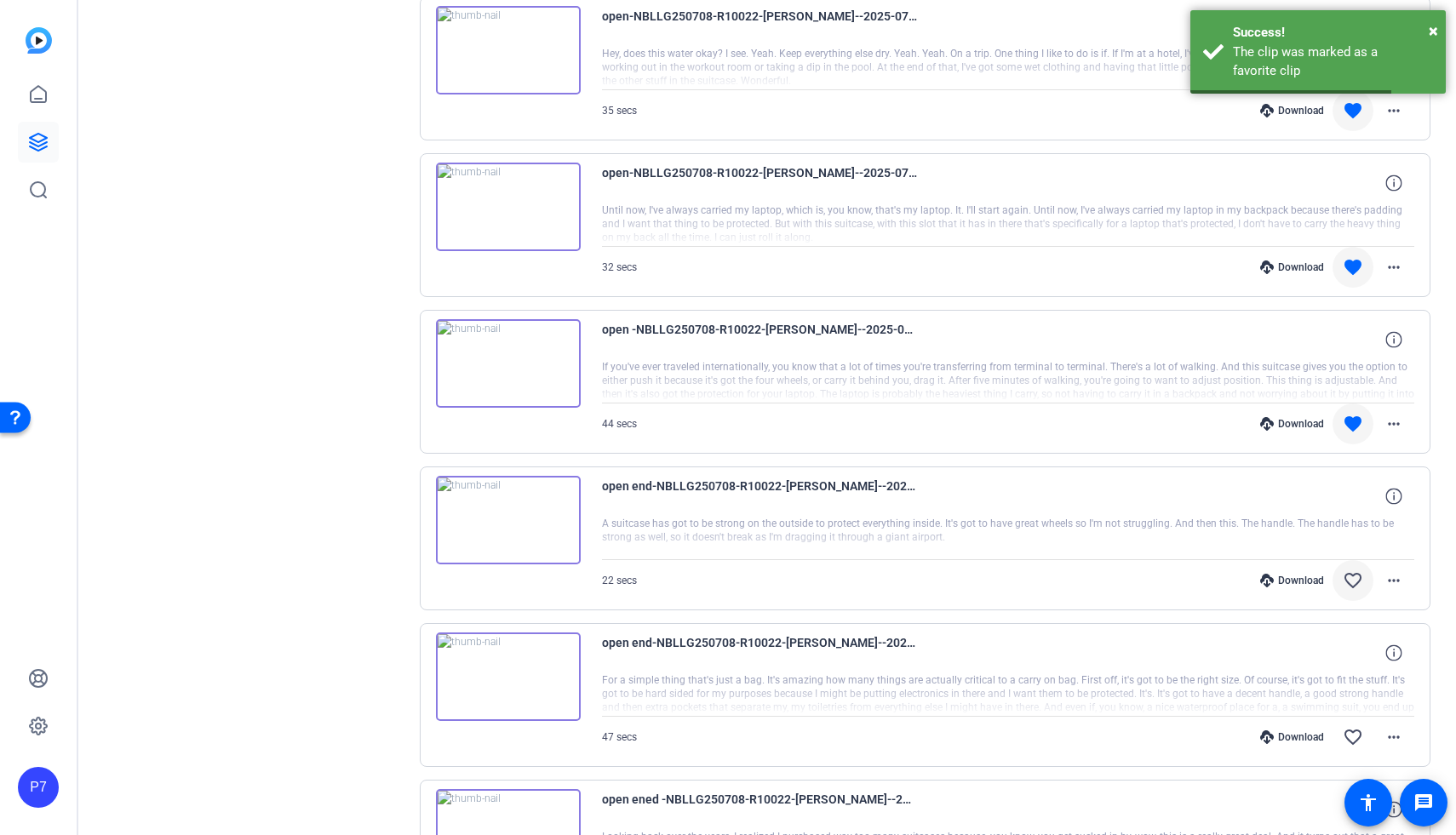 click on "favorite_border" at bounding box center (1353, 580) 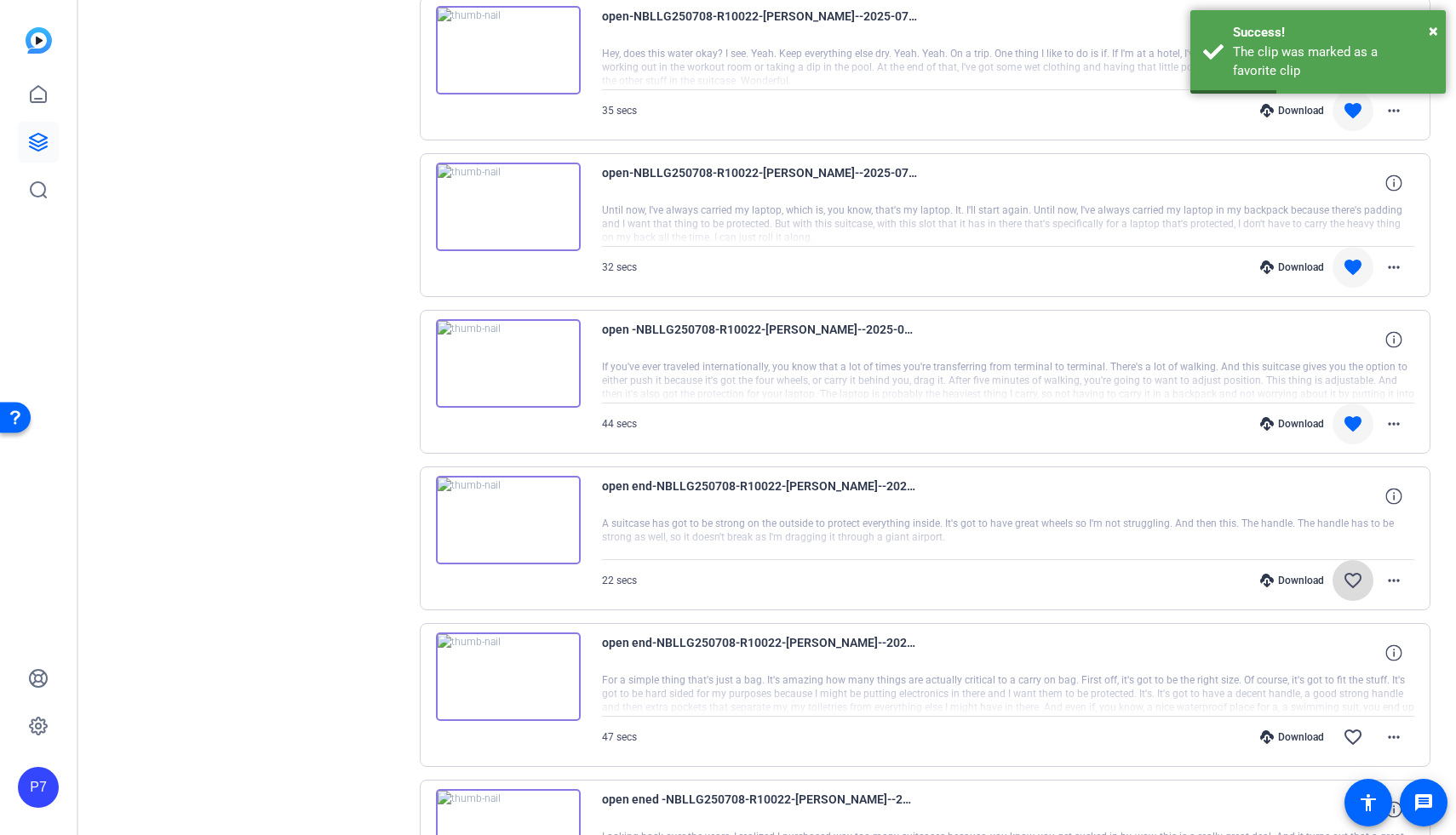 click on "favorite_border" at bounding box center (1353, 580) 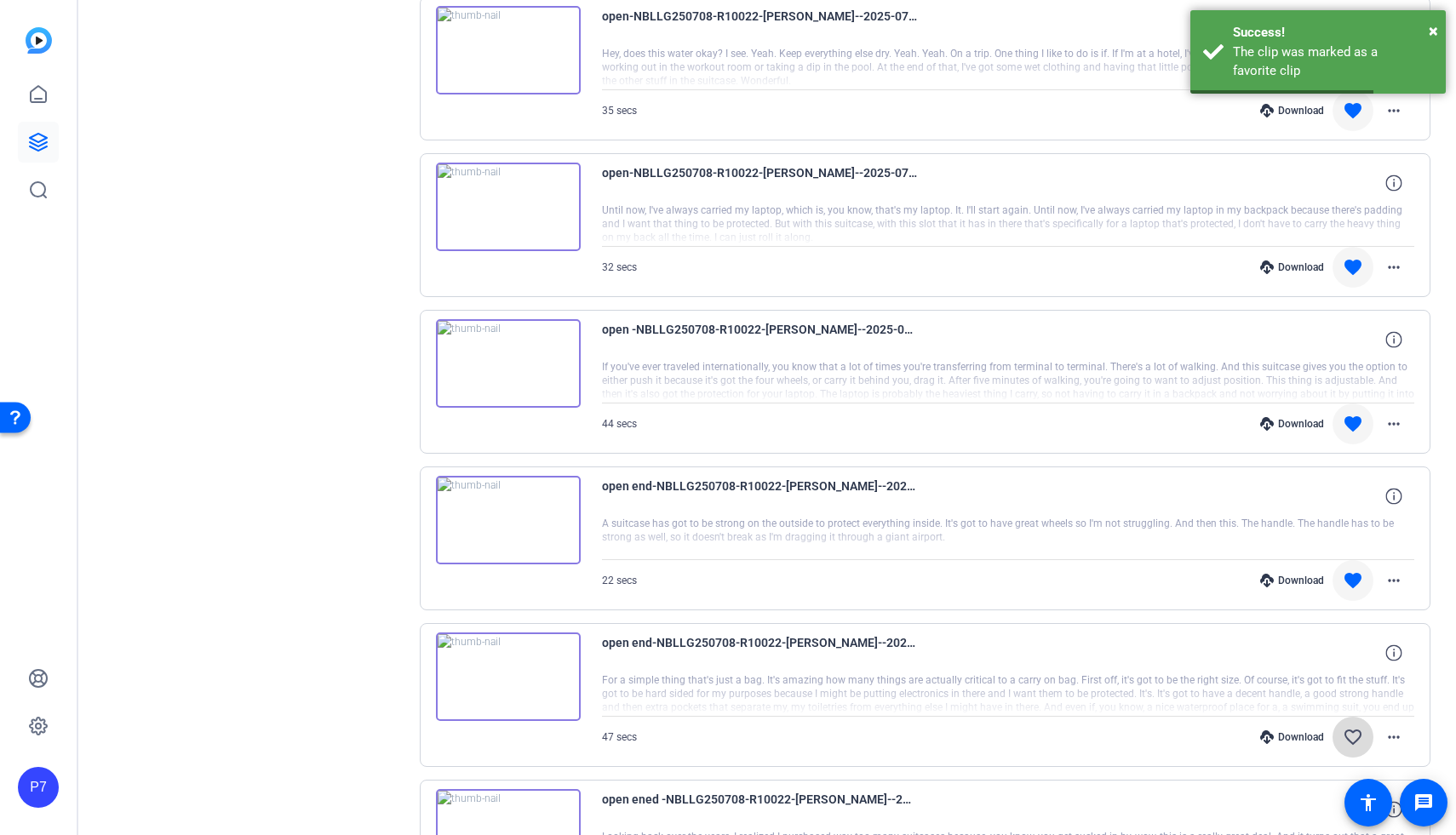 click on "favorite_border" at bounding box center [1353, 737] 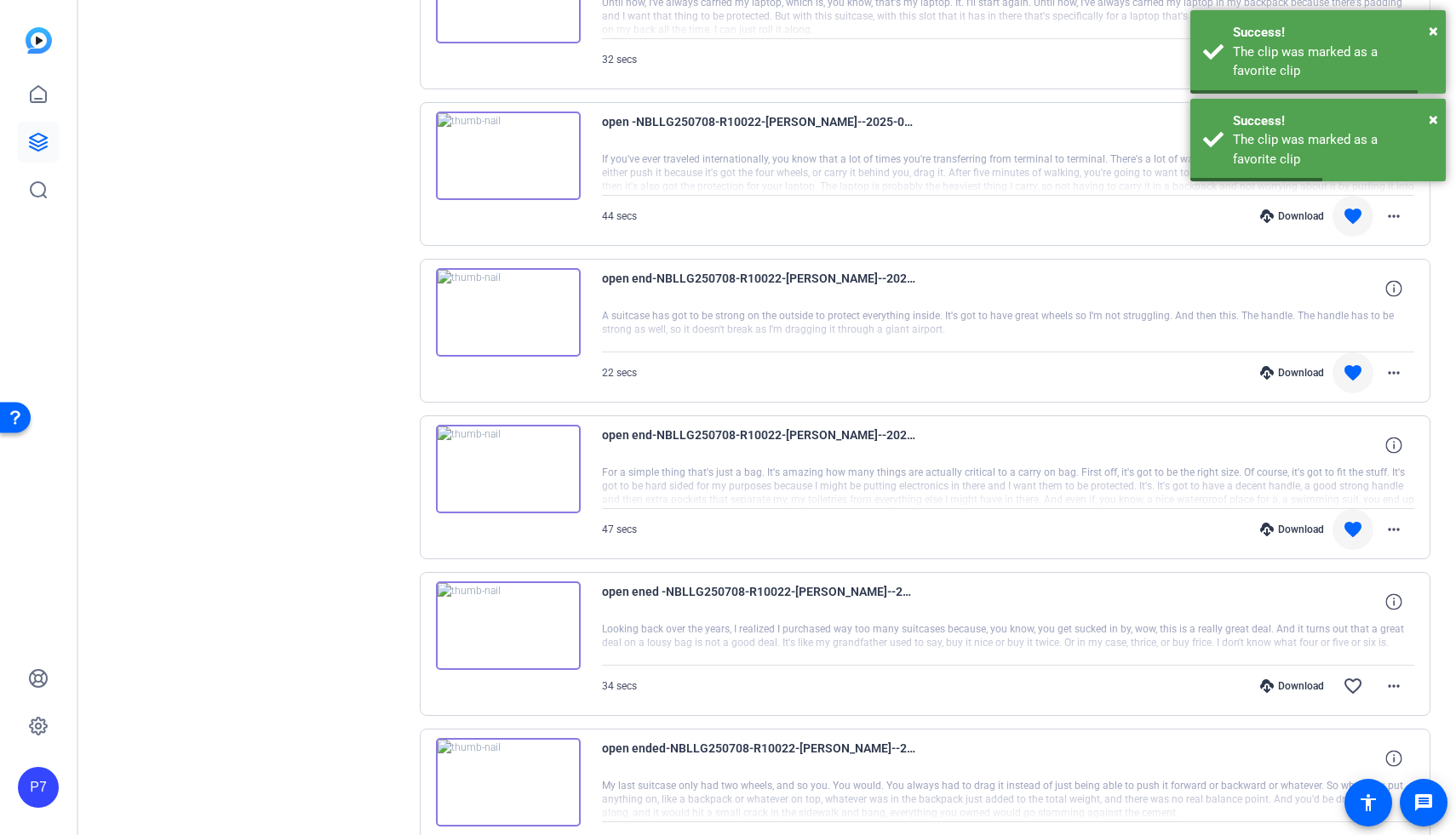 scroll, scrollTop: 13454, scrollLeft: 0, axis: vertical 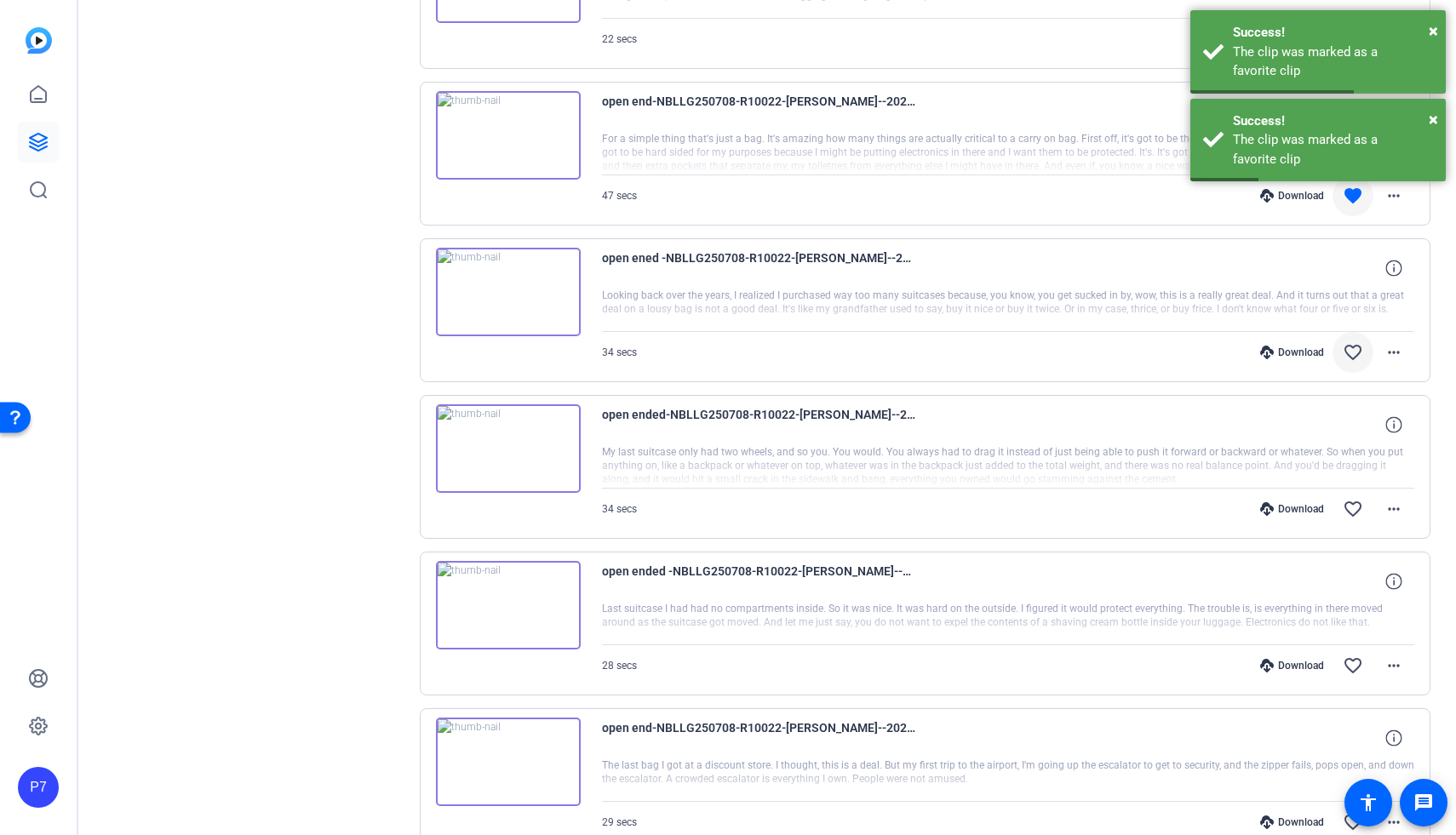 click on "favorite_border" at bounding box center (1353, 352) 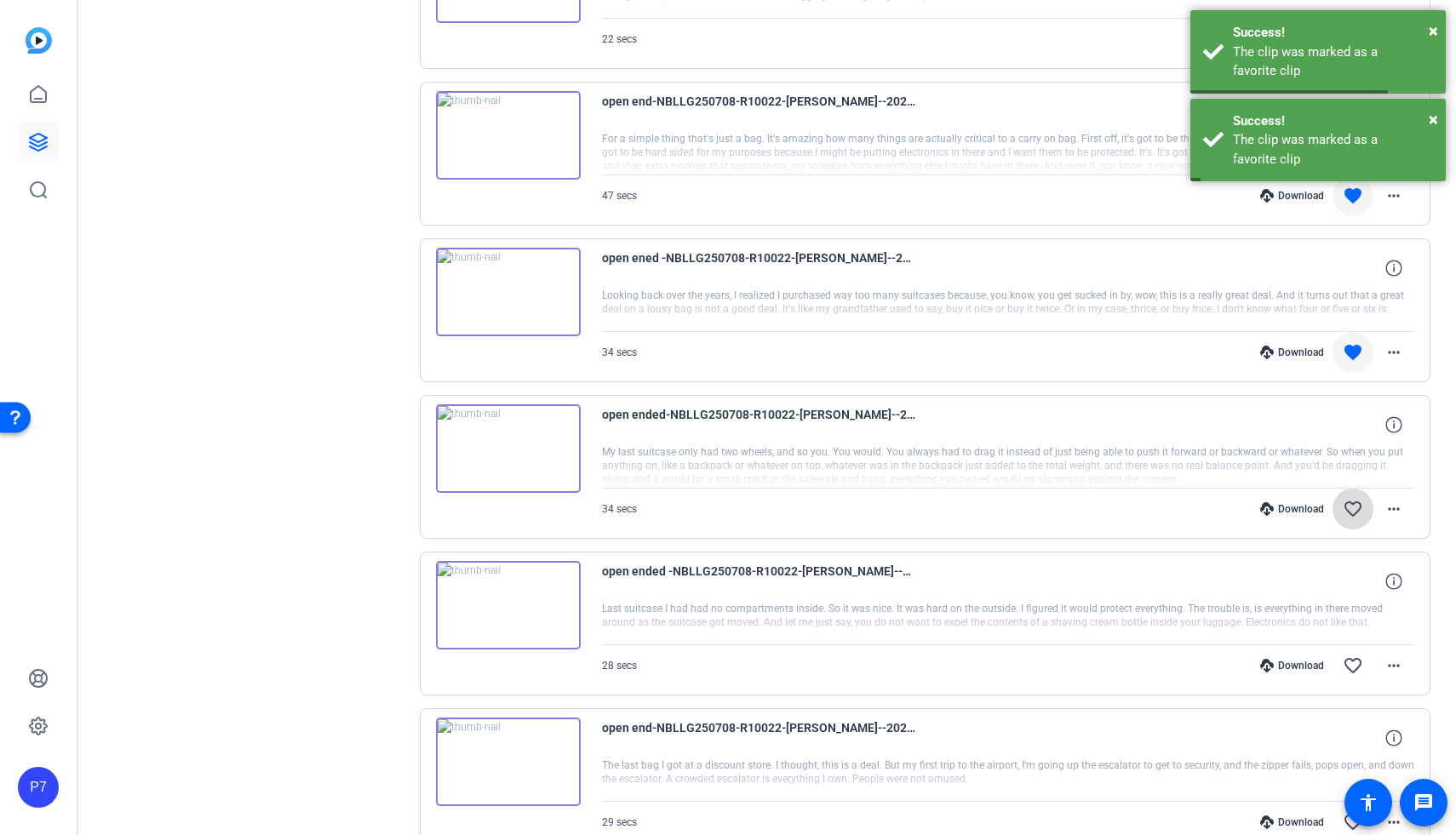 click on "favorite_border" at bounding box center (1353, 509) 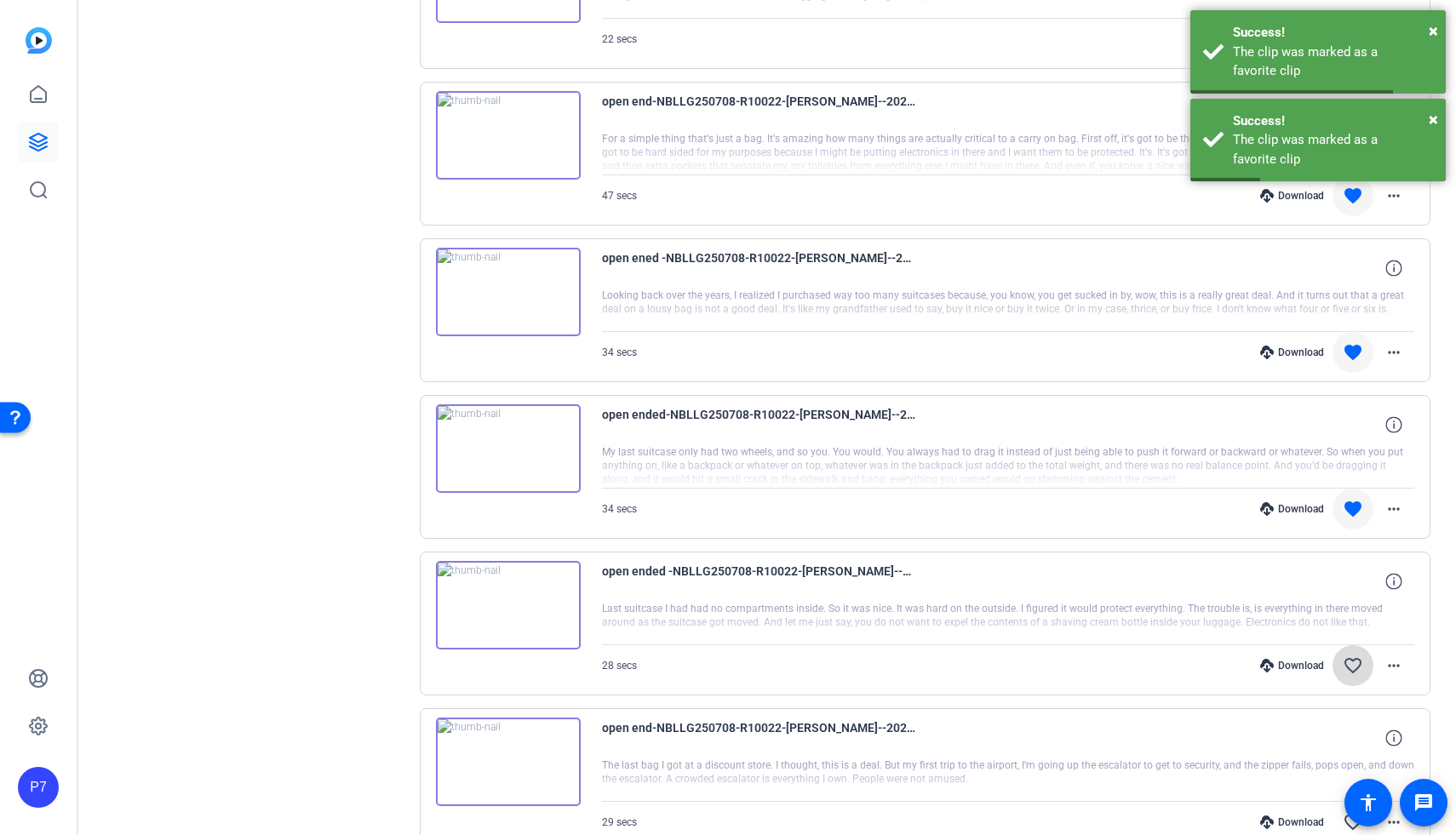 click on "favorite_border" at bounding box center [1353, 666] 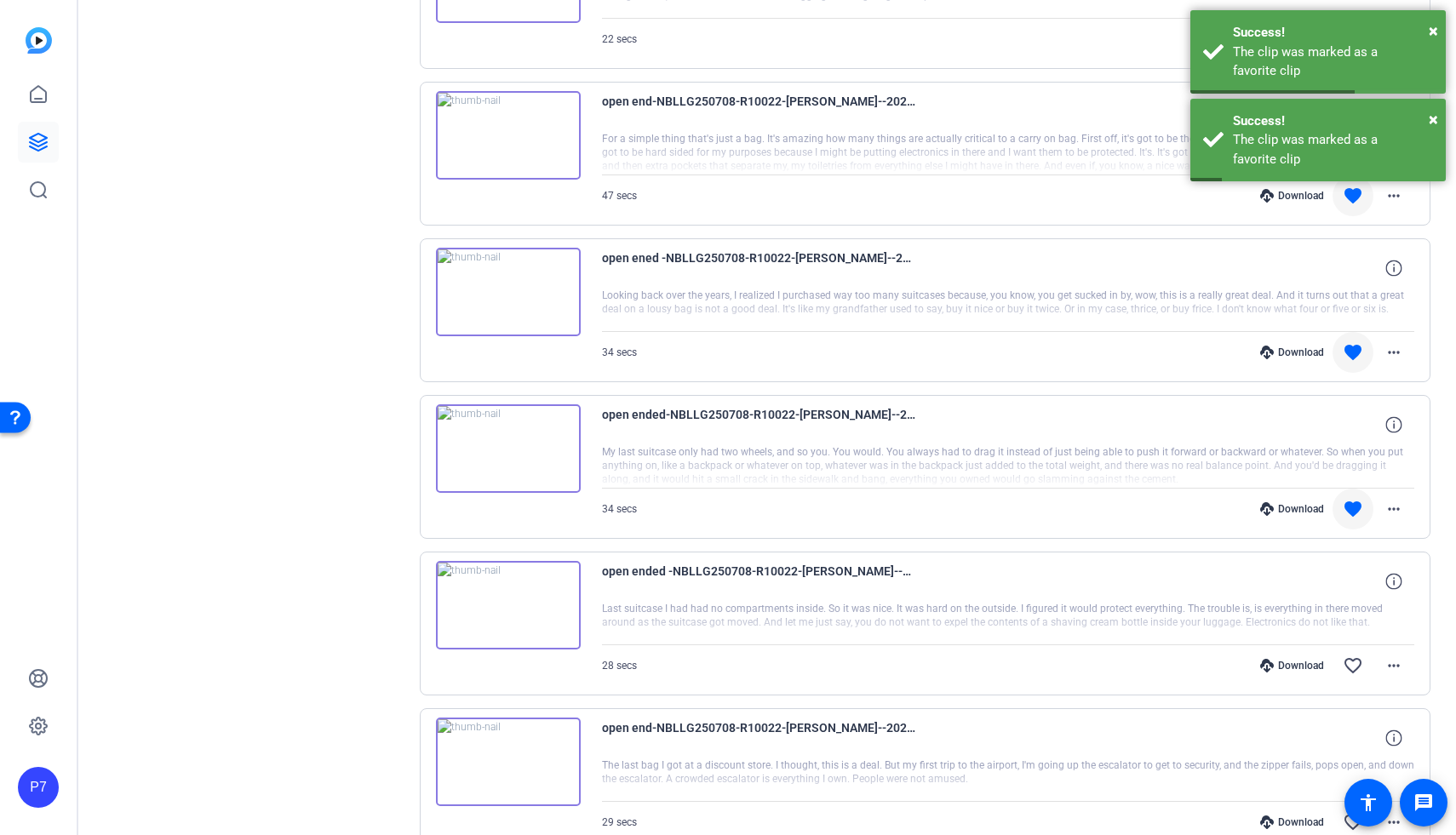 scroll, scrollTop: 13577, scrollLeft: 0, axis: vertical 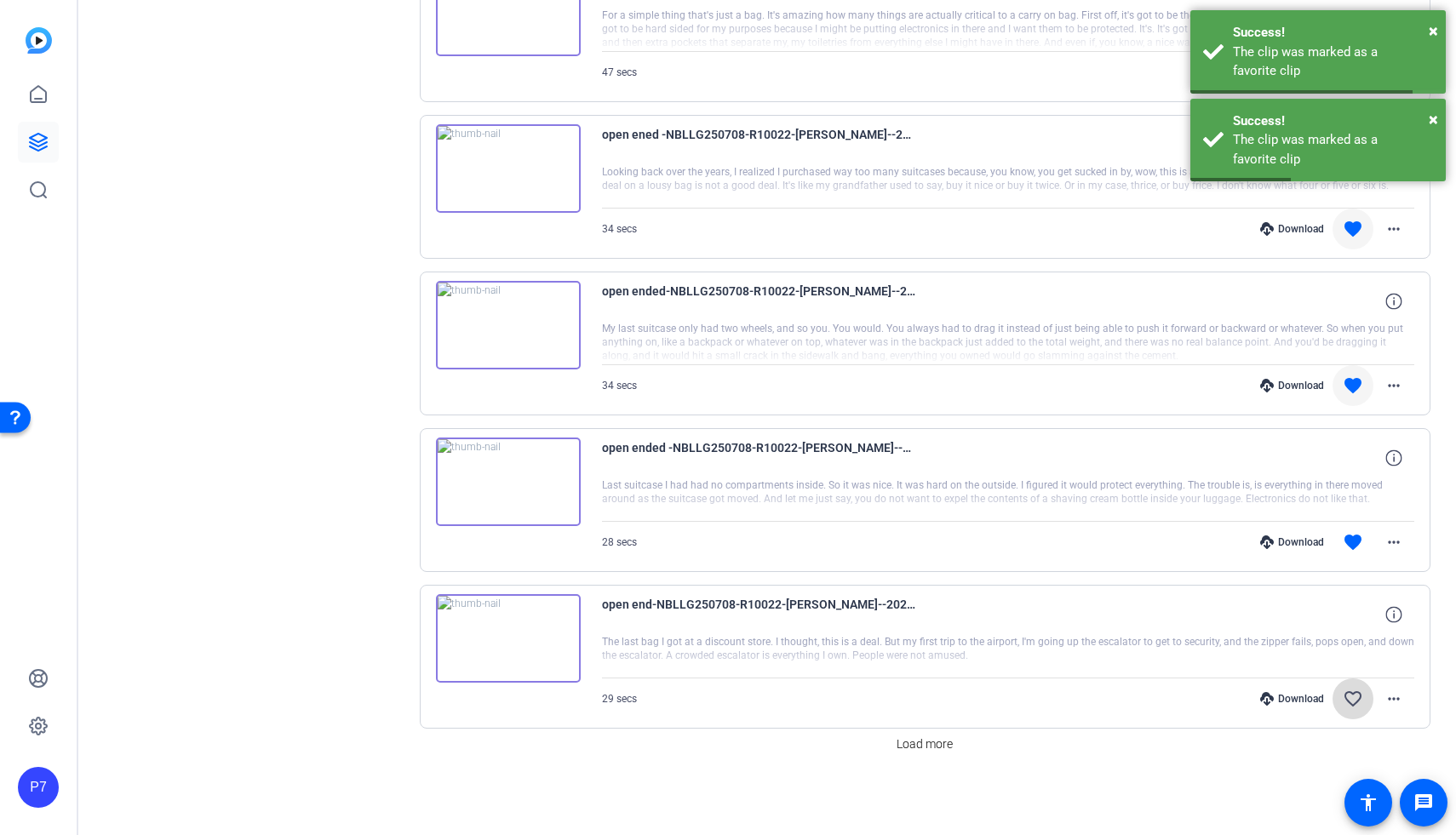 click on "favorite_border" at bounding box center (1353, 699) 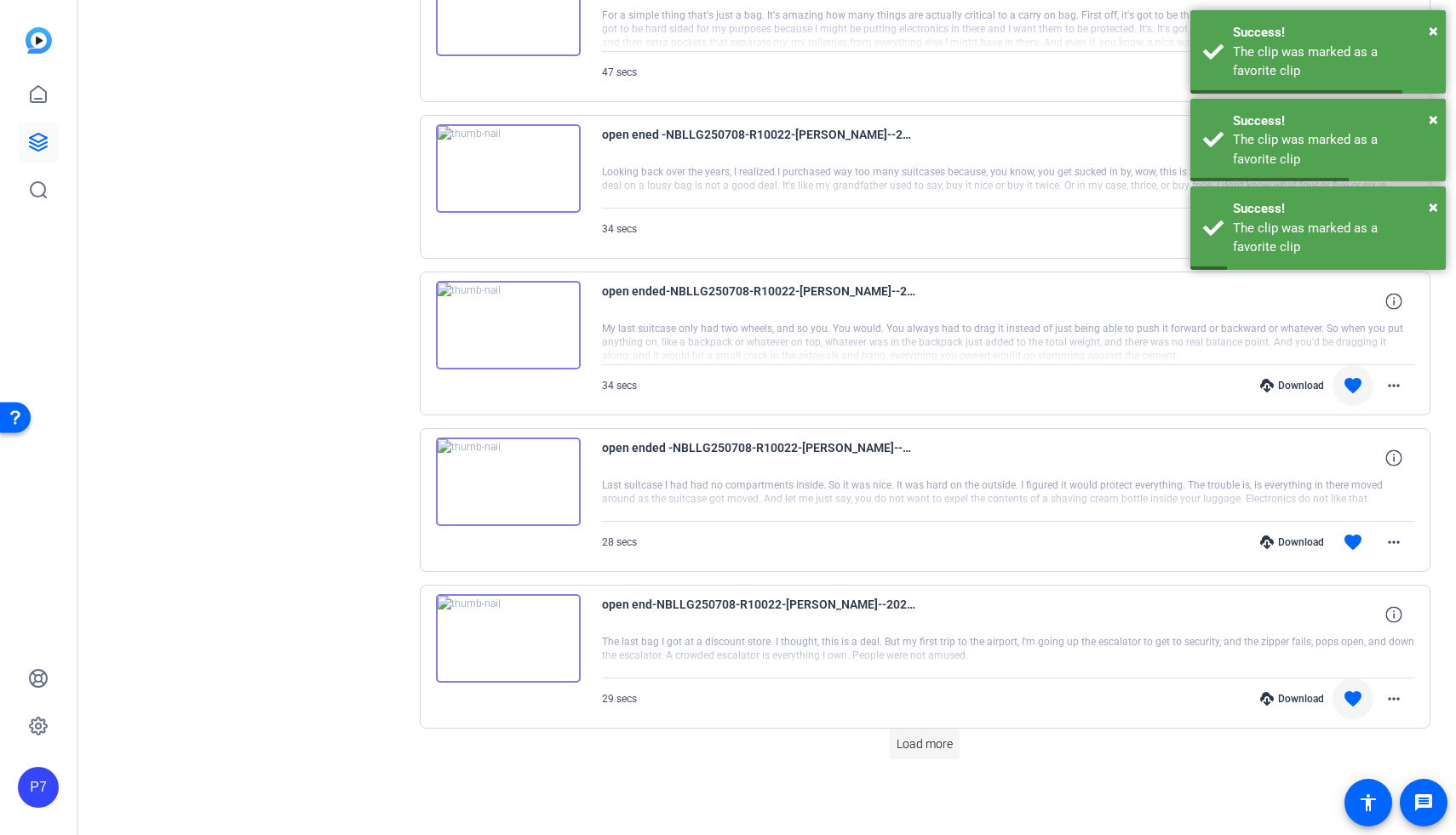 click on "Load more" at bounding box center (925, 744) 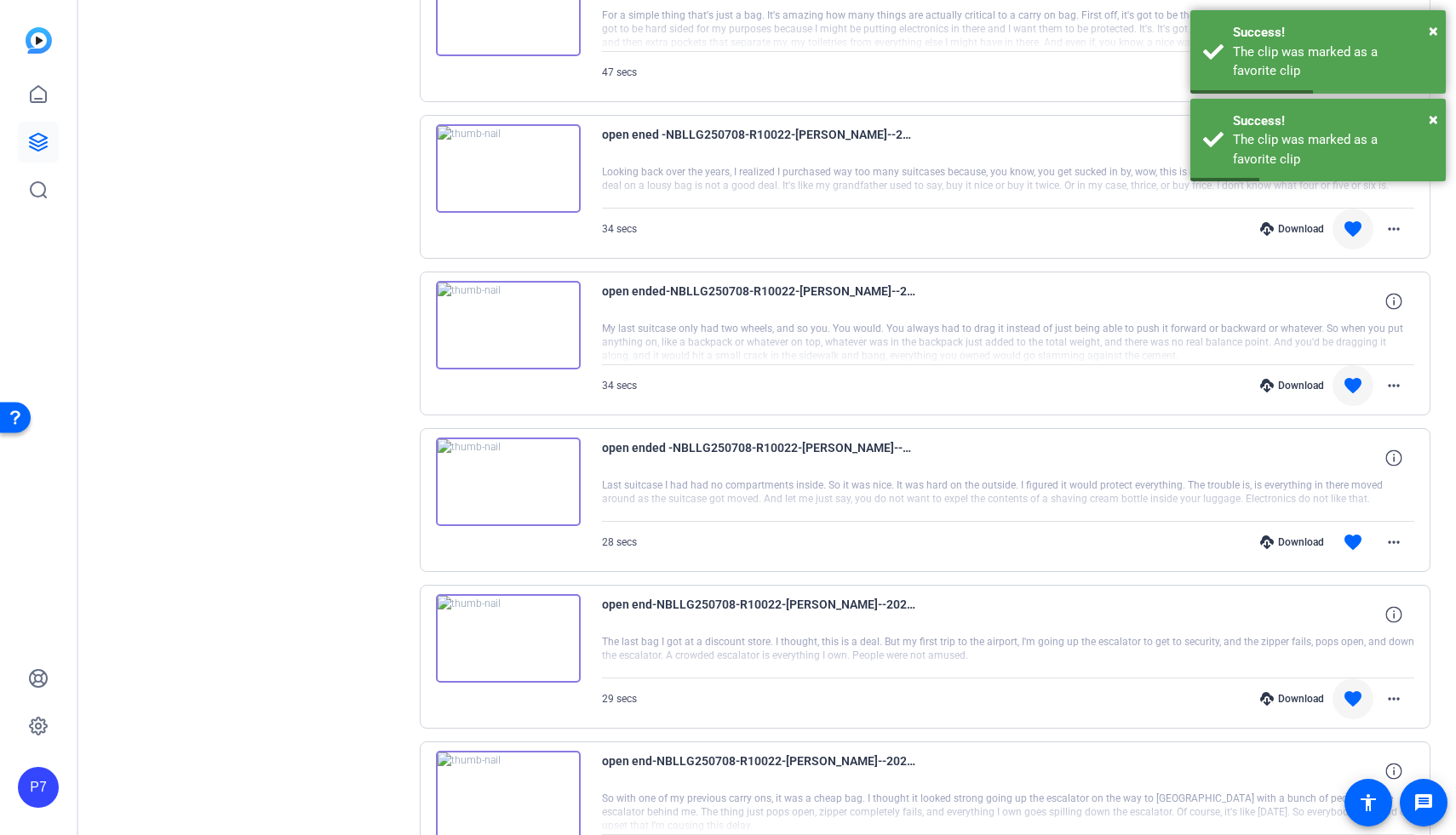 scroll, scrollTop: 14144, scrollLeft: 0, axis: vertical 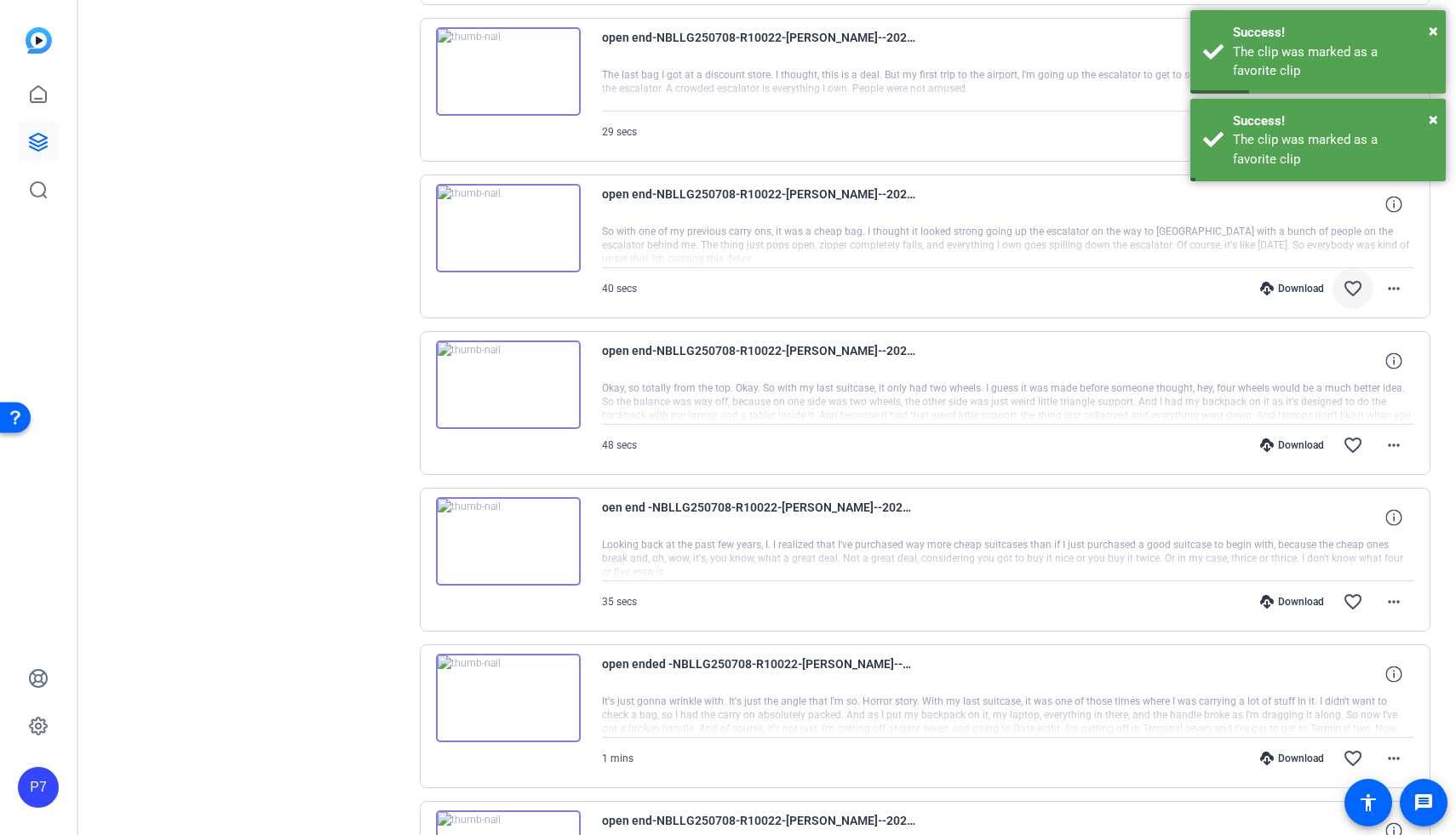 click on "favorite_border" at bounding box center (1353, 289) 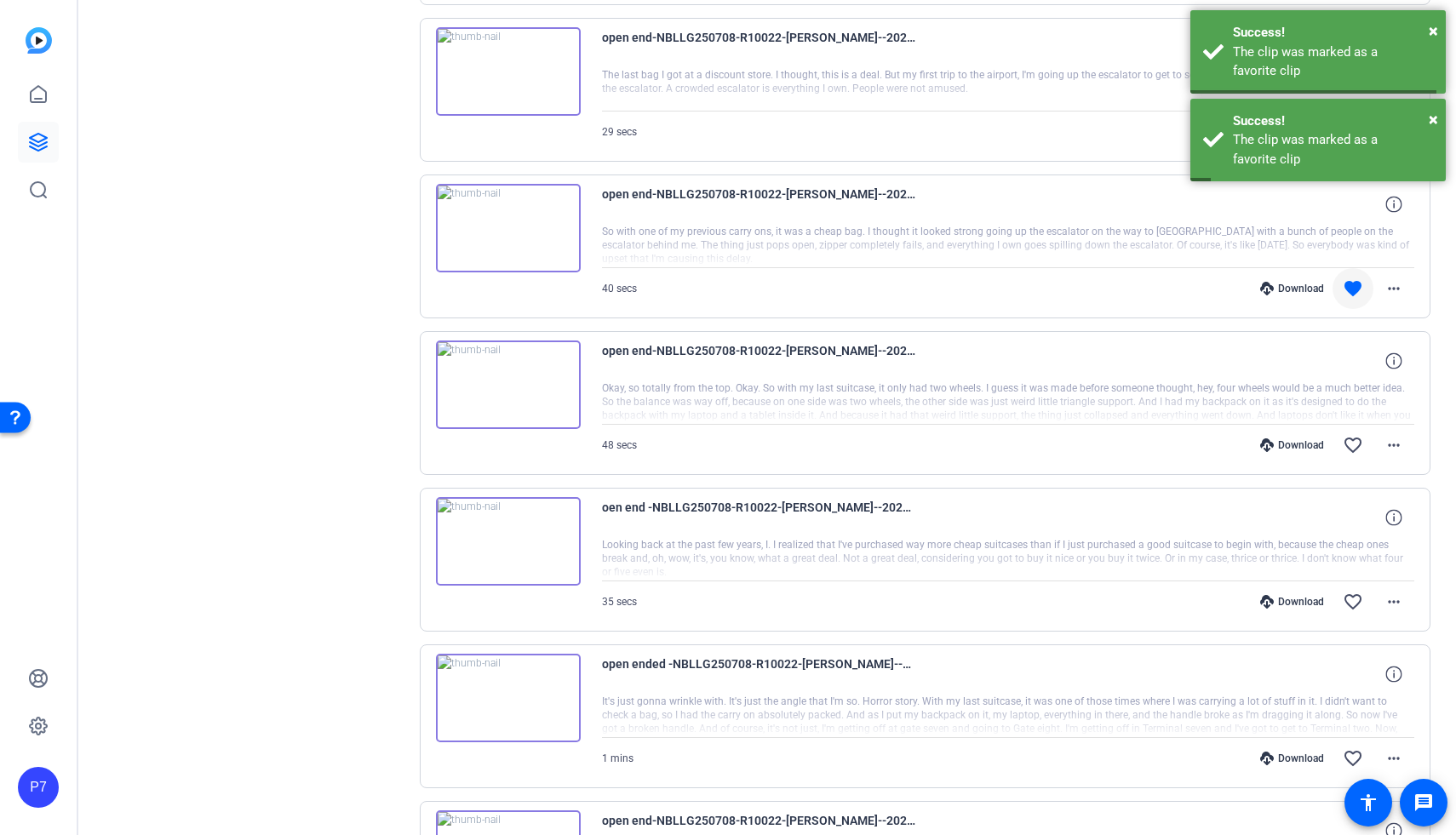 scroll, scrollTop: 14096, scrollLeft: 0, axis: vertical 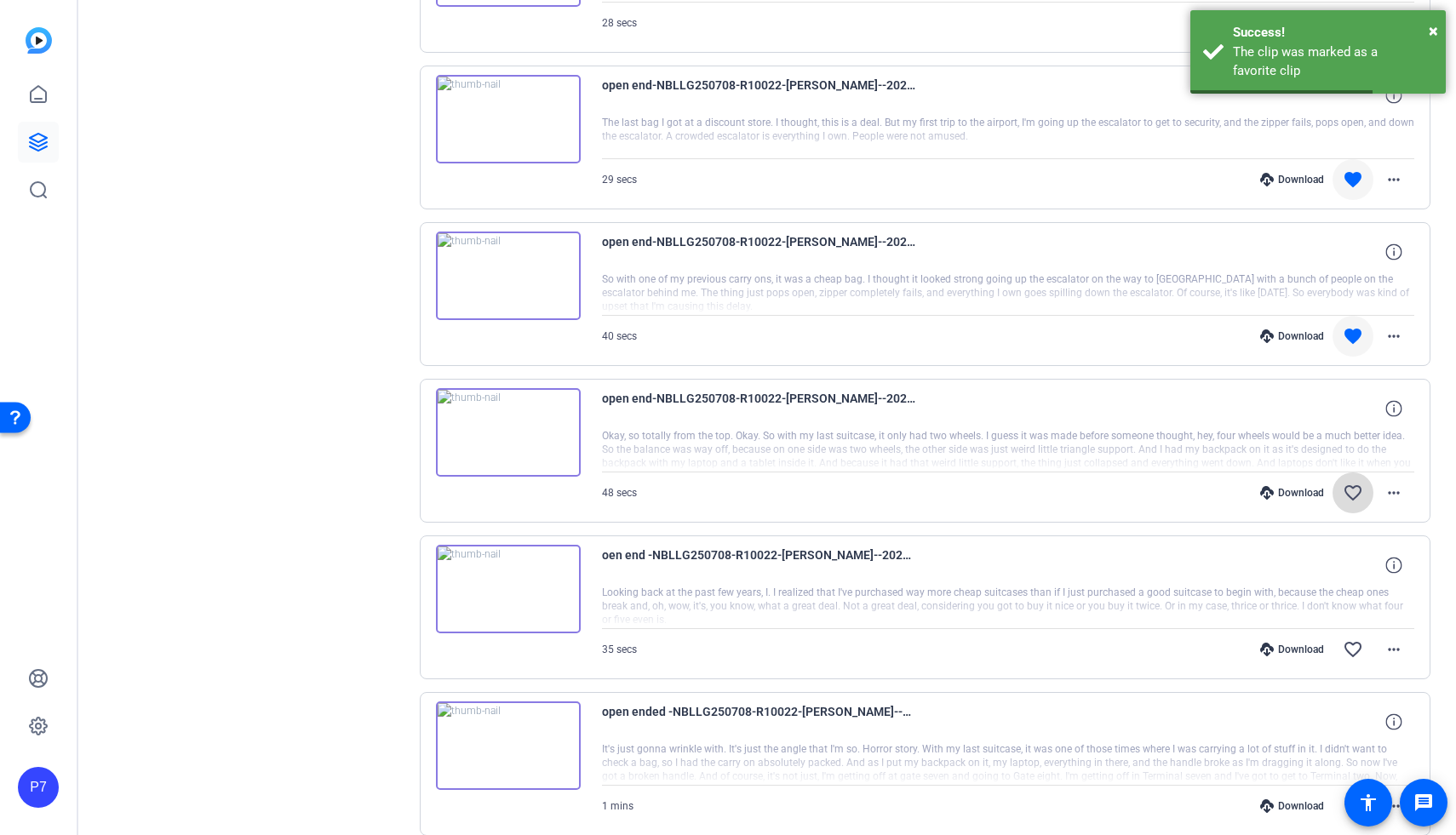 click on "favorite_border" at bounding box center (1353, 493) 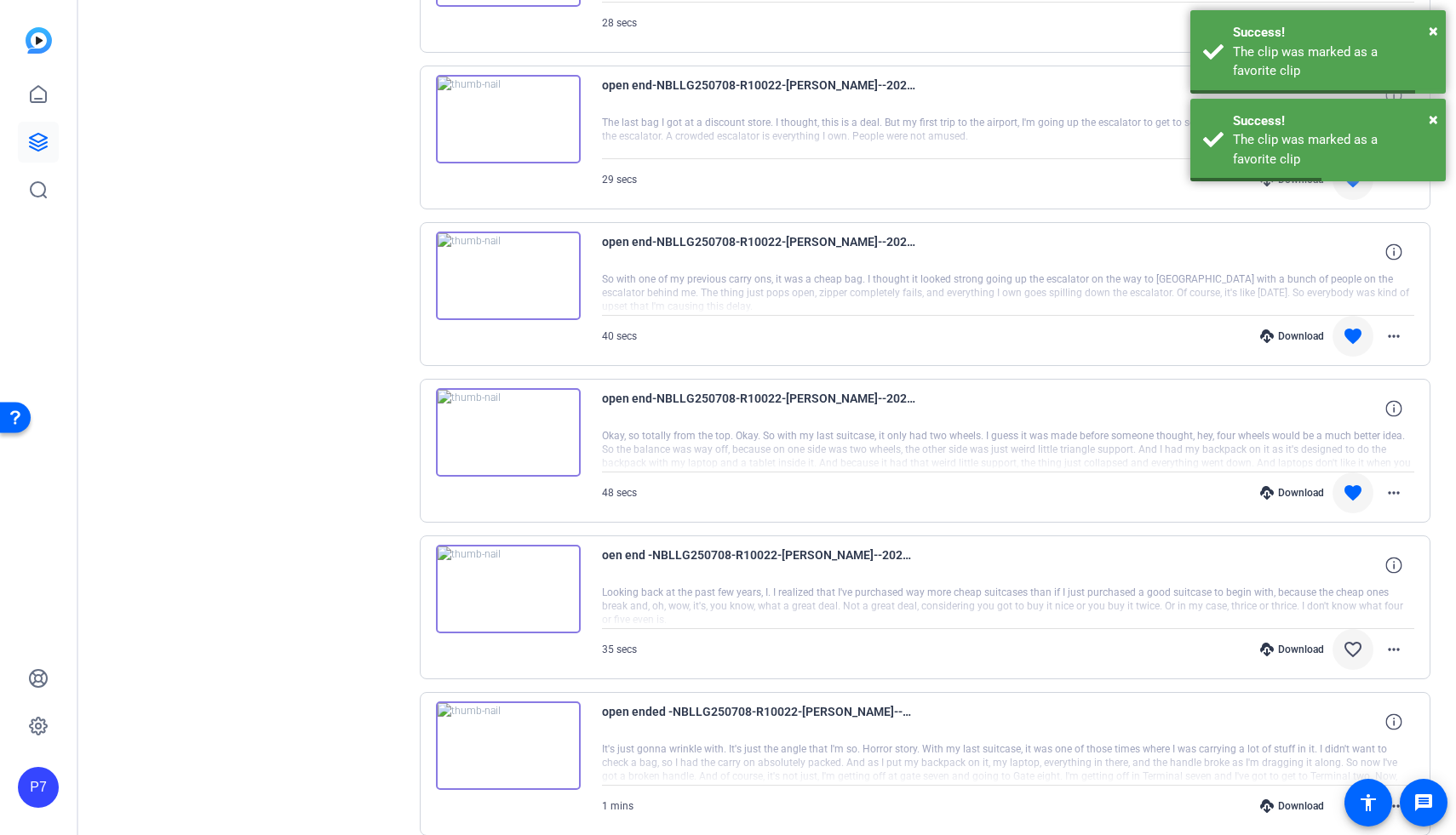 click on "favorite_border" at bounding box center (1353, 649) 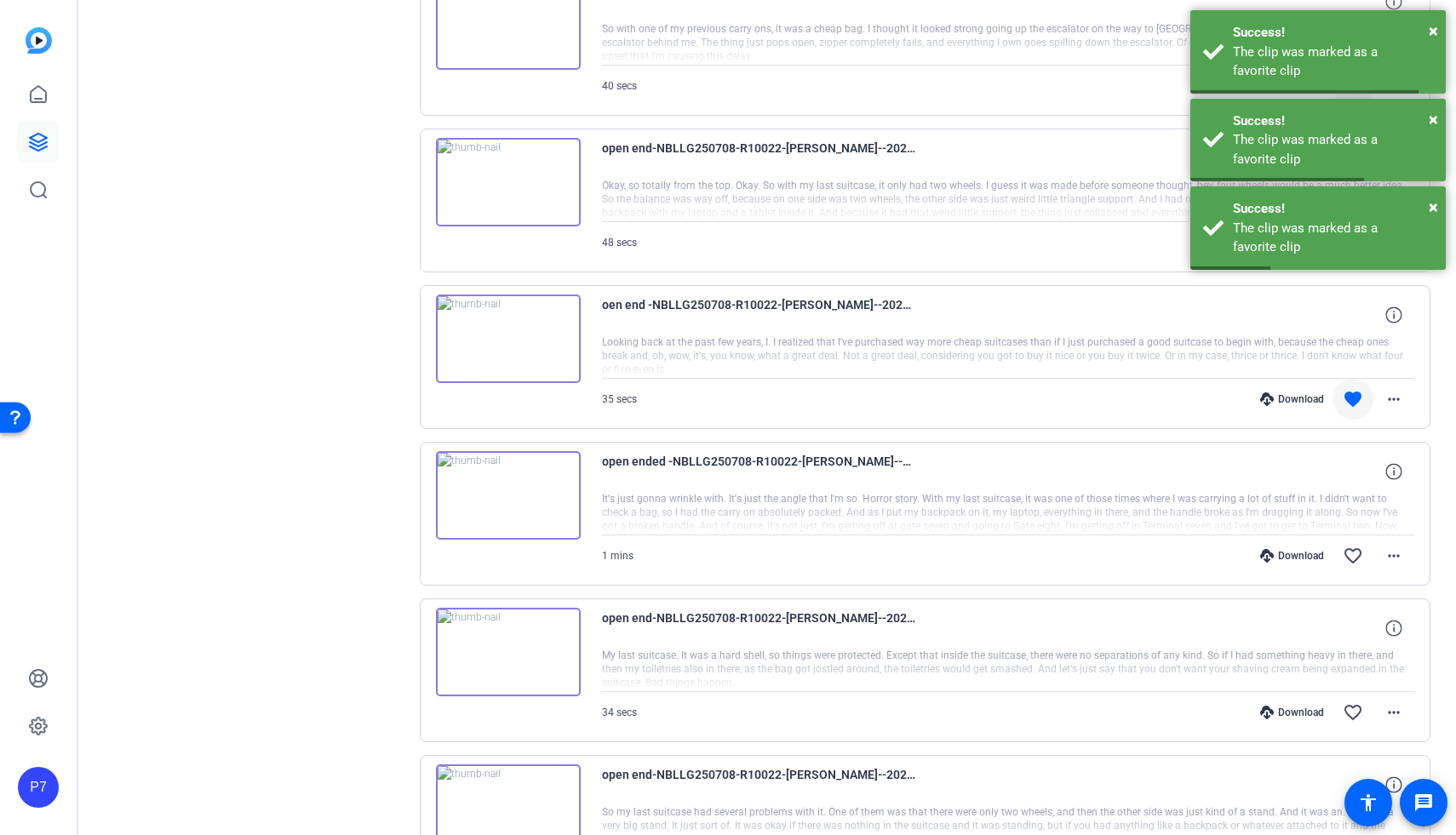 scroll, scrollTop: 14369, scrollLeft: 0, axis: vertical 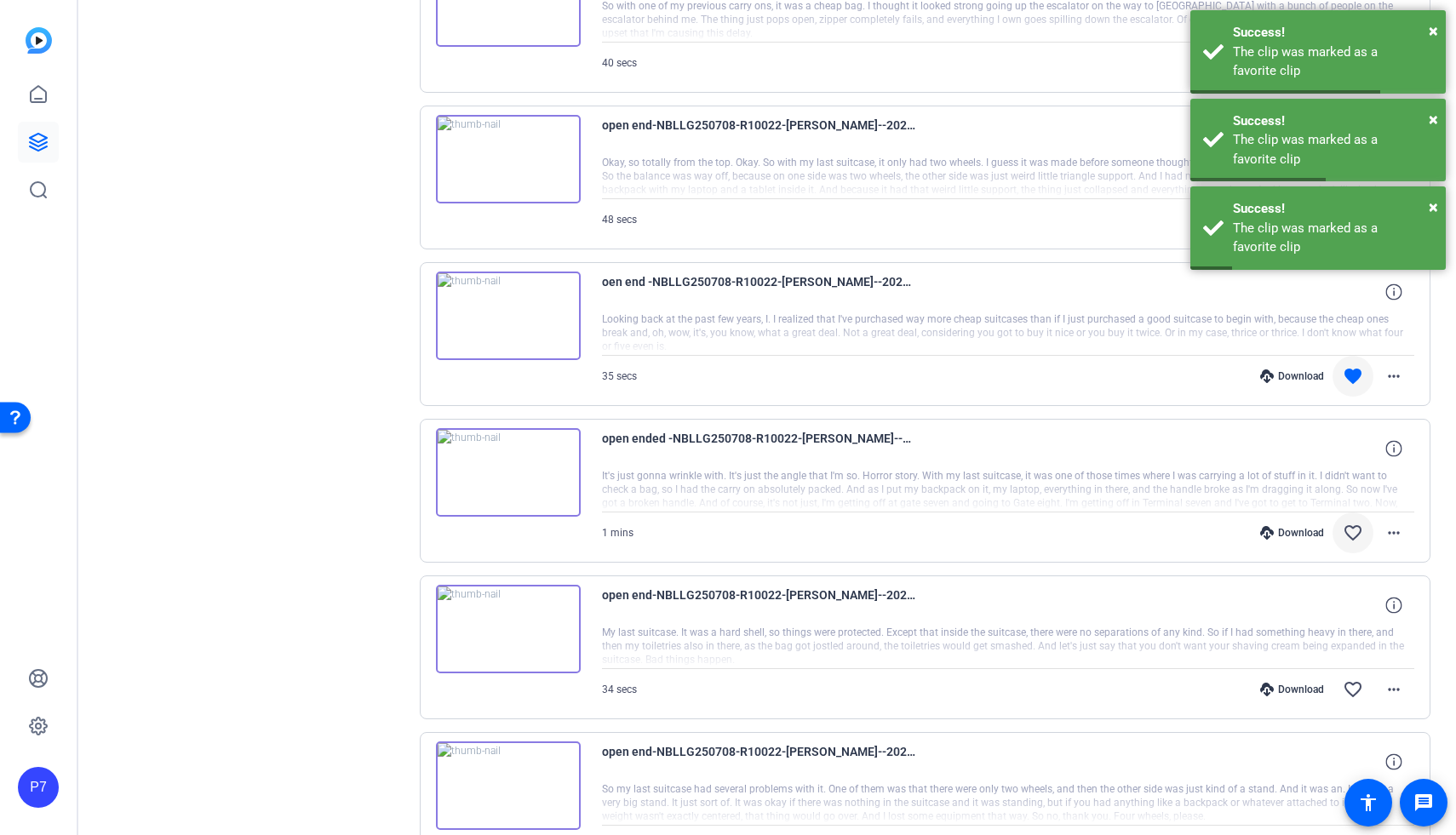 click at bounding box center [1353, 533] 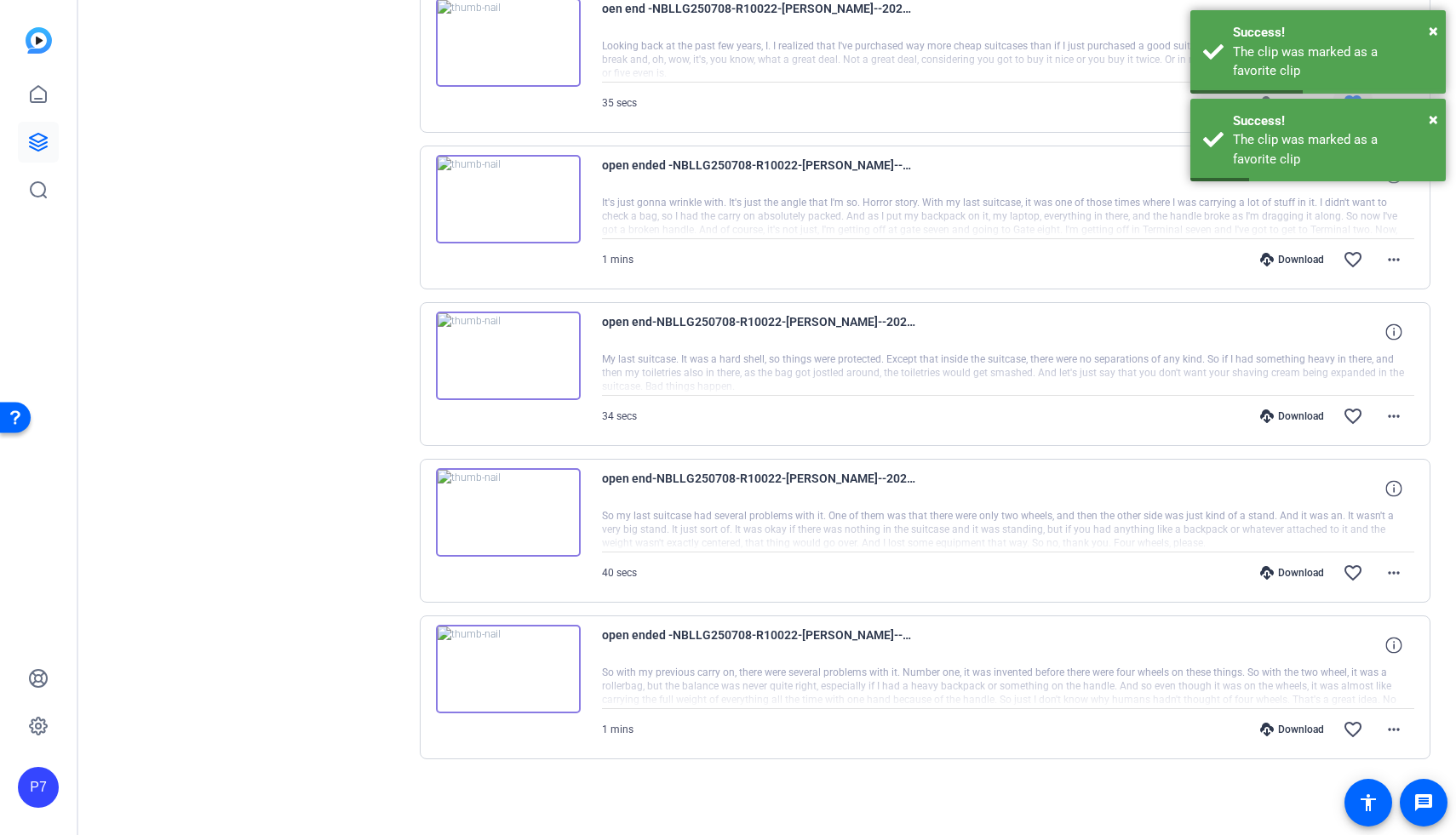 scroll, scrollTop: 14594, scrollLeft: 0, axis: vertical 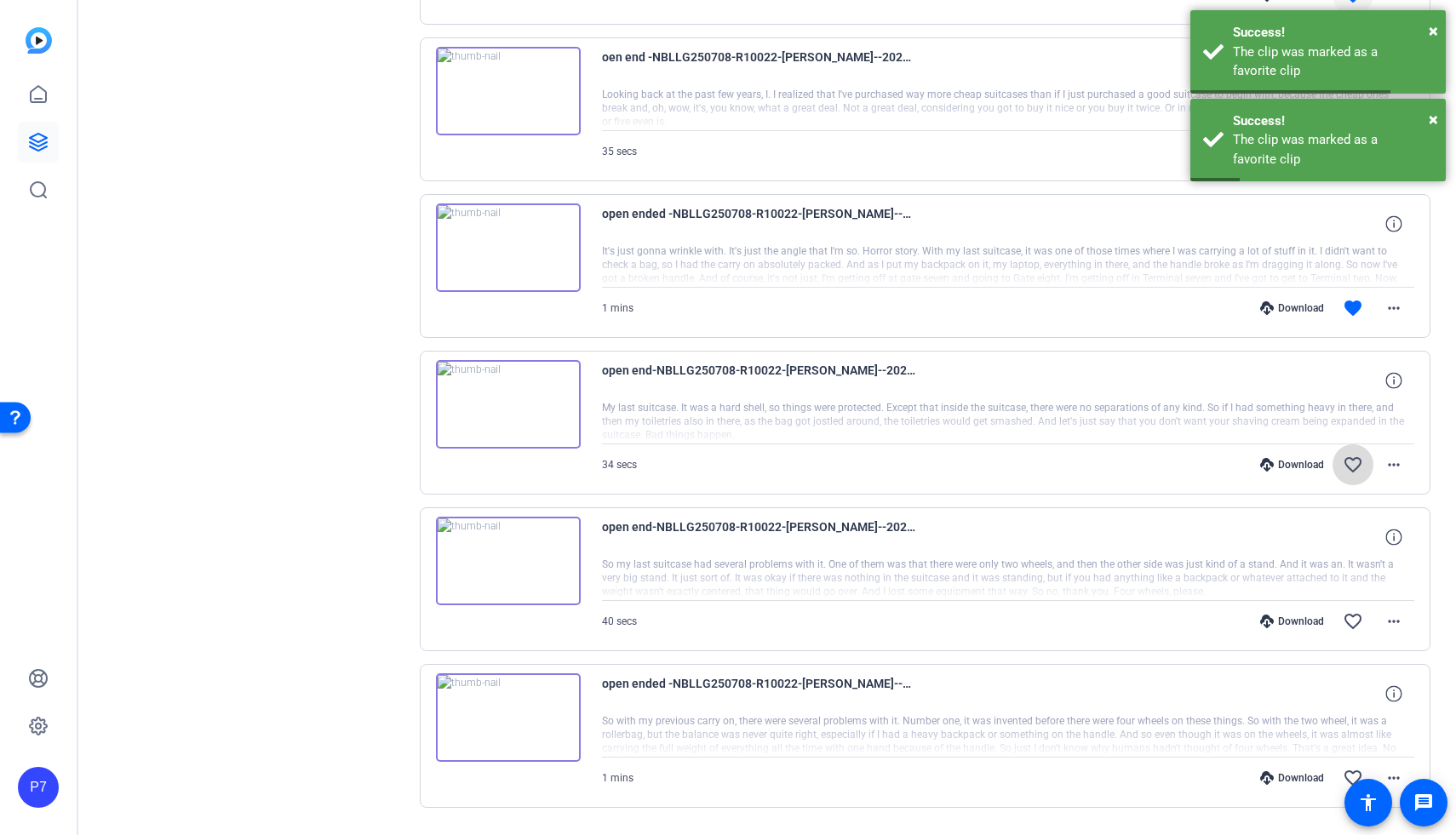 click on "favorite_border" at bounding box center [1353, 465] 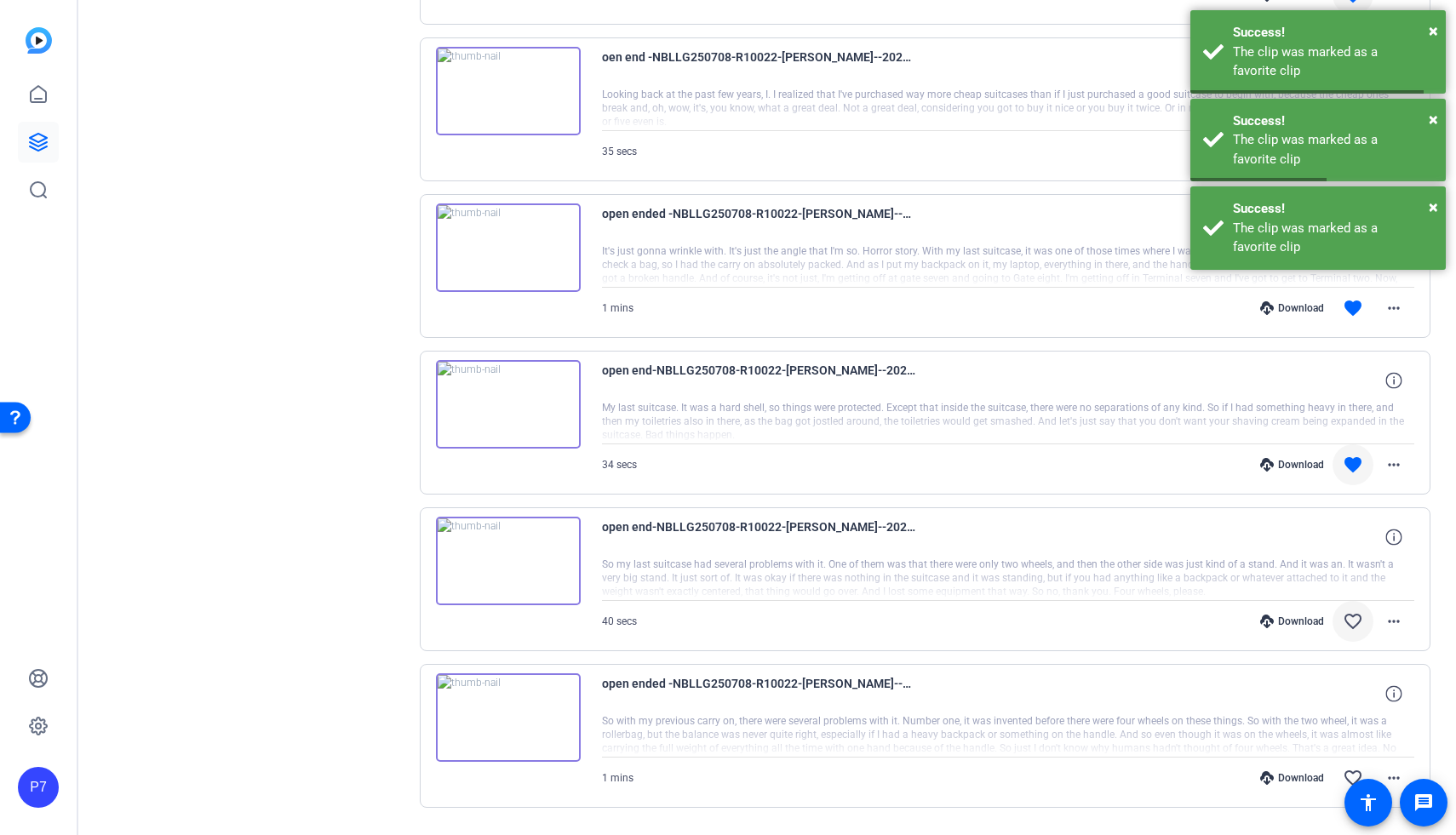 click on "favorite_border" at bounding box center (1353, 621) 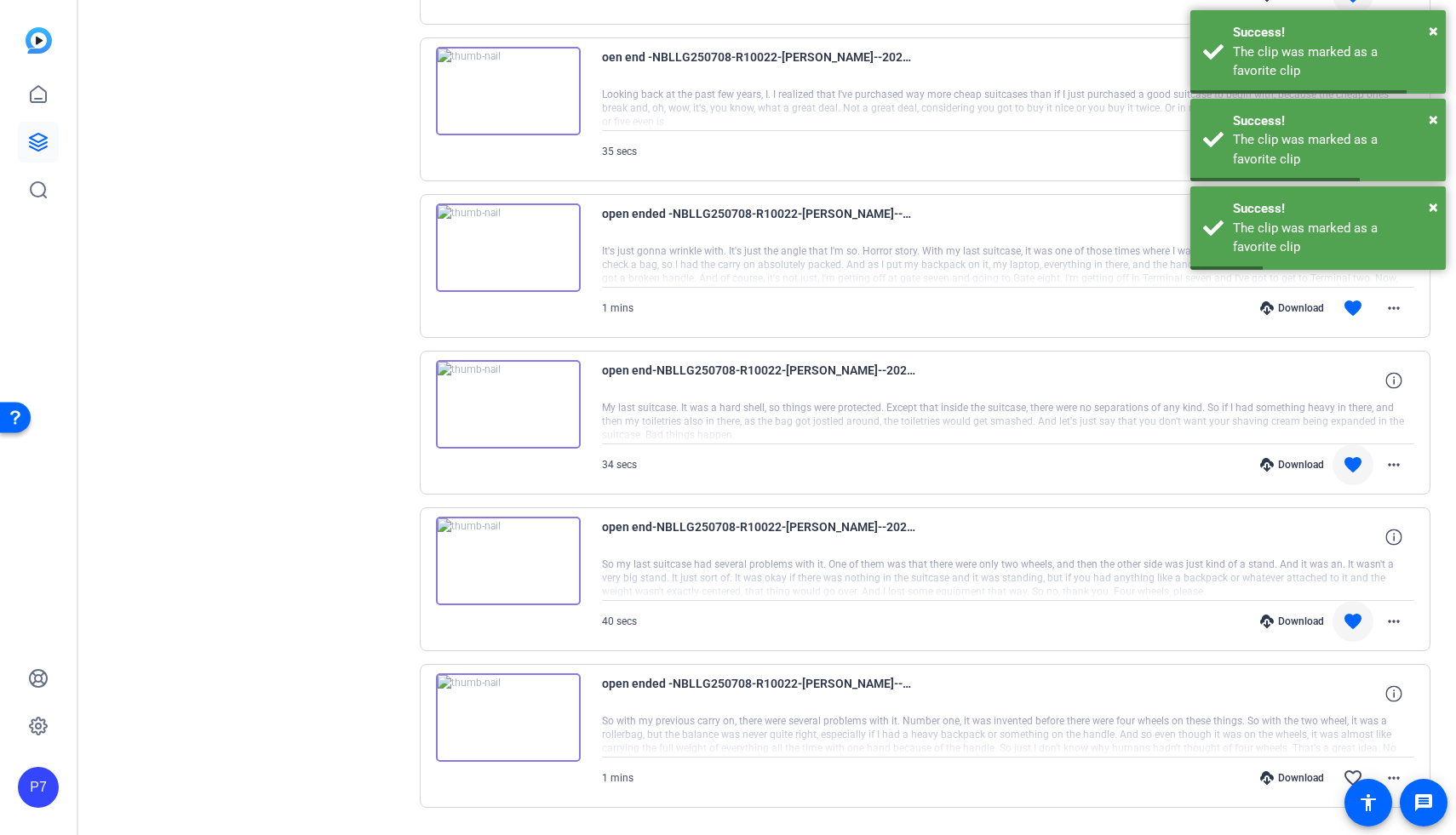 scroll, scrollTop: 14643, scrollLeft: 0, axis: vertical 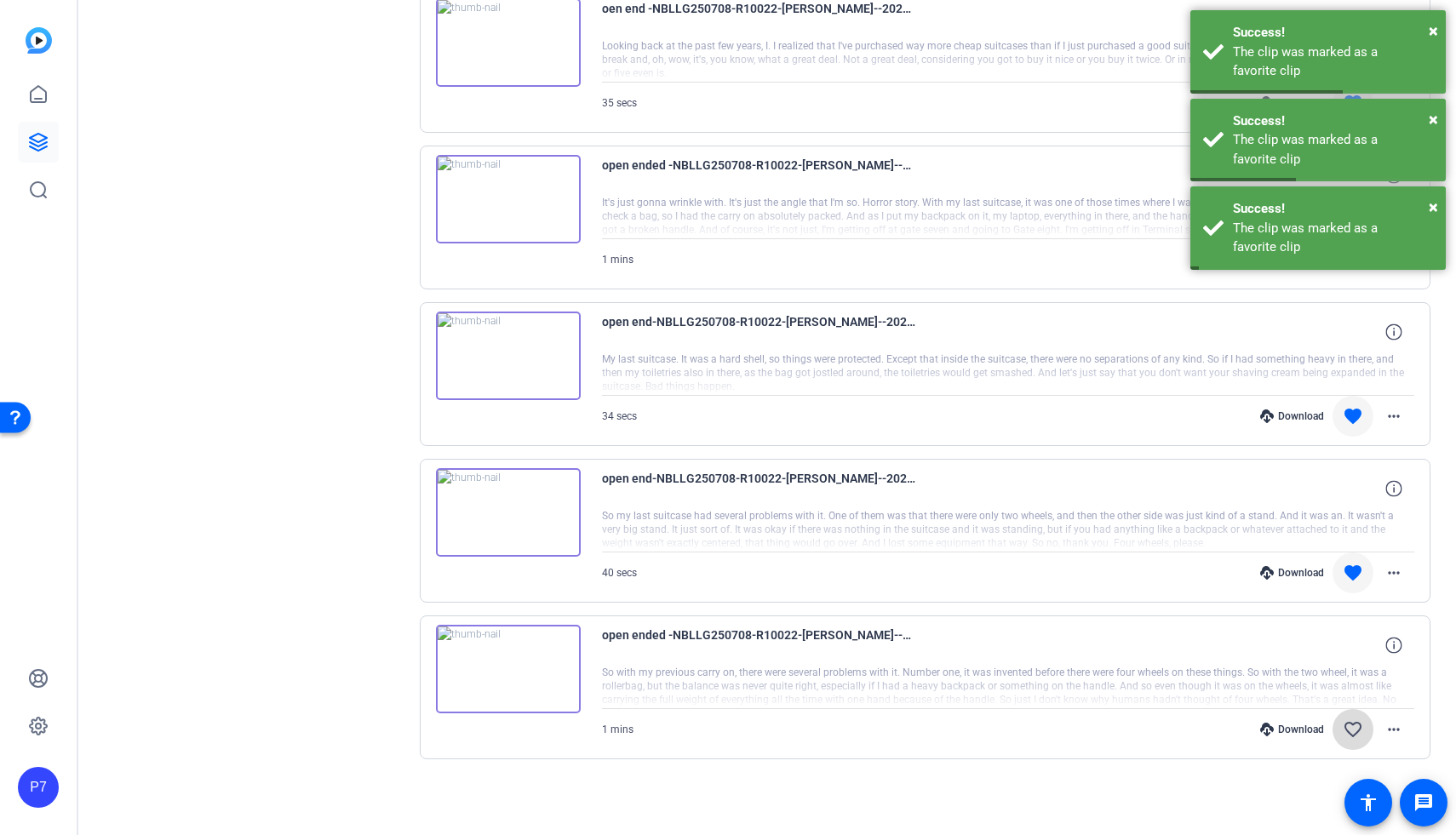 click on "favorite_border" at bounding box center (1353, 729) 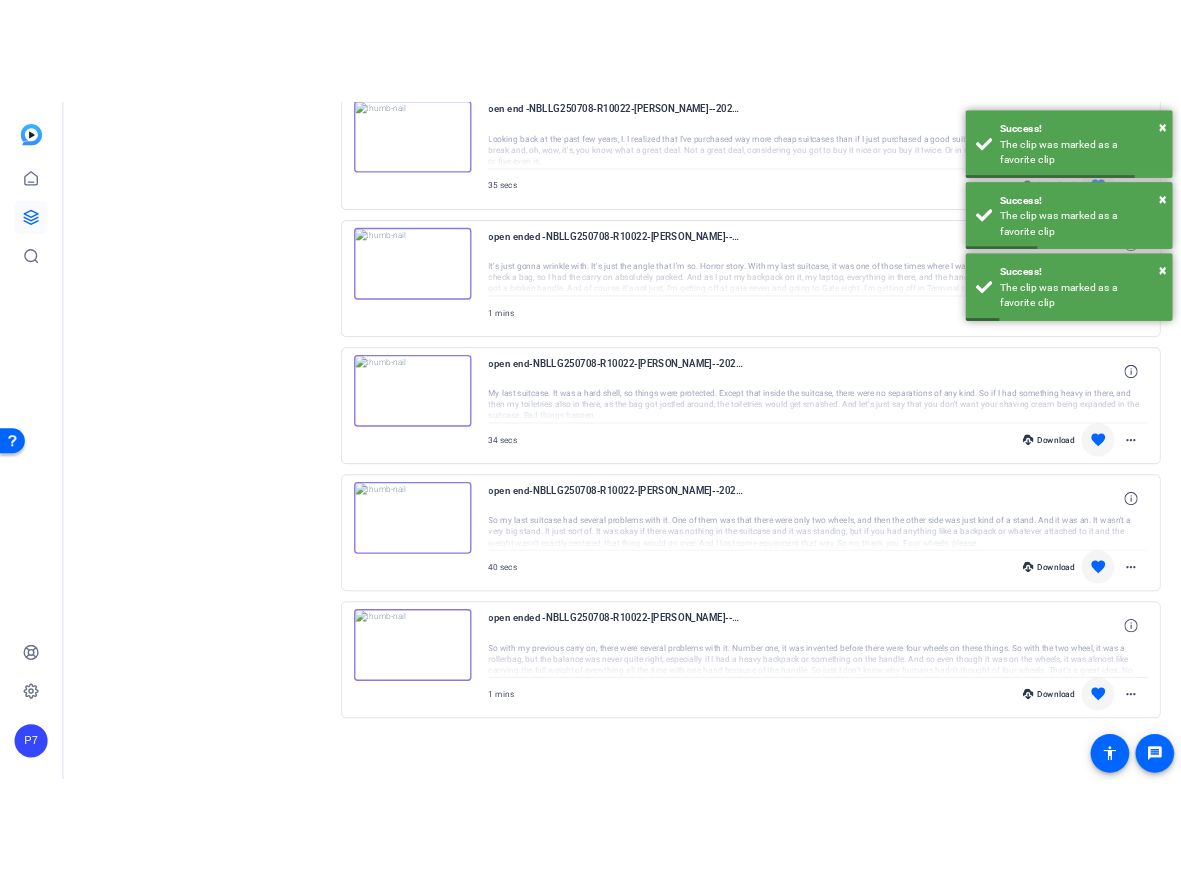scroll, scrollTop: 16113, scrollLeft: 0, axis: vertical 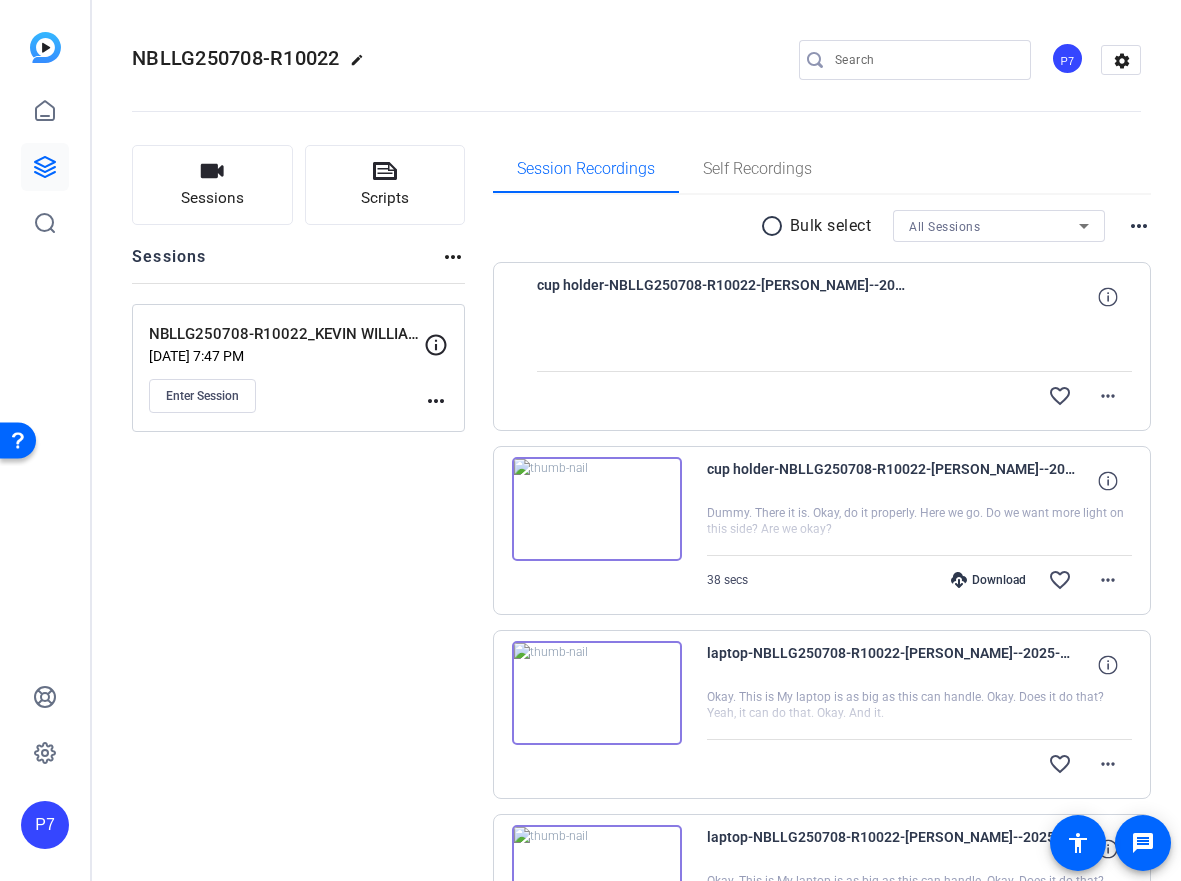 click 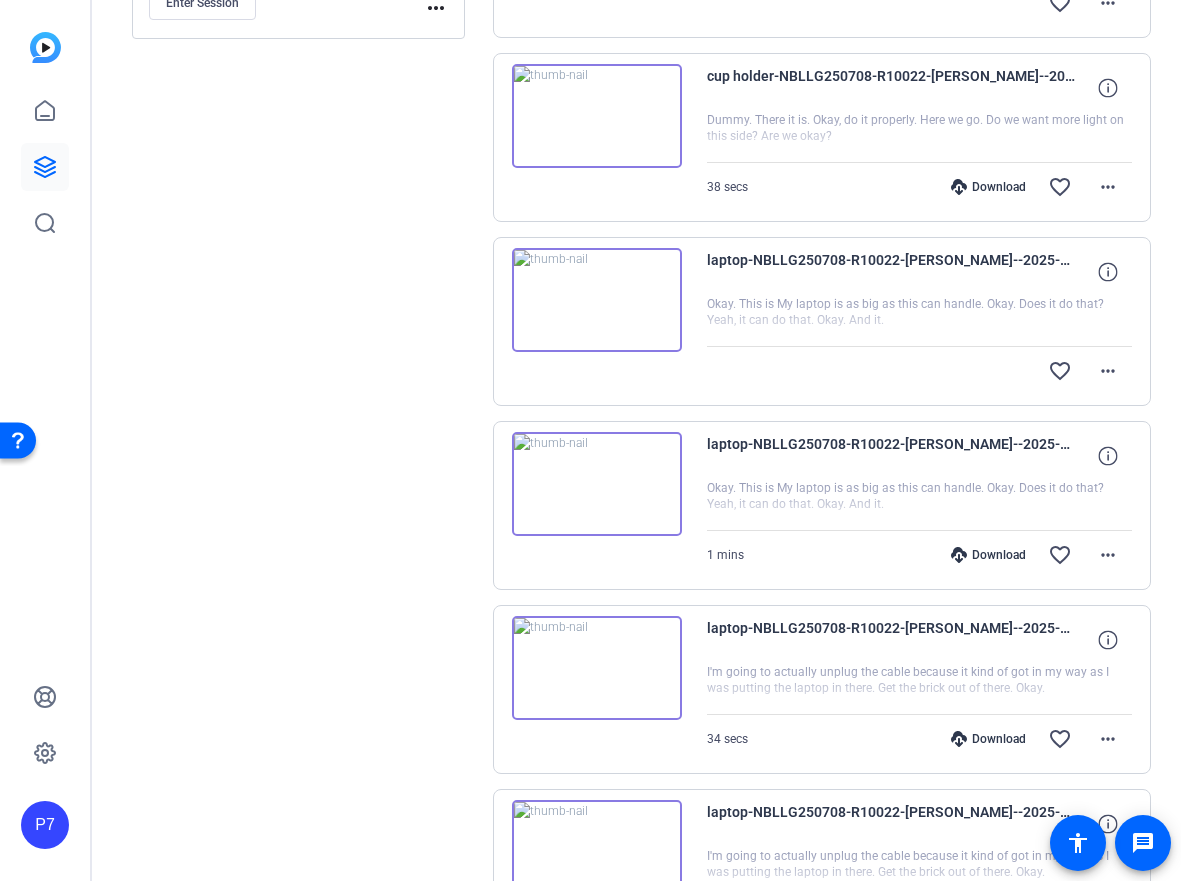 scroll, scrollTop: 358, scrollLeft: 0, axis: vertical 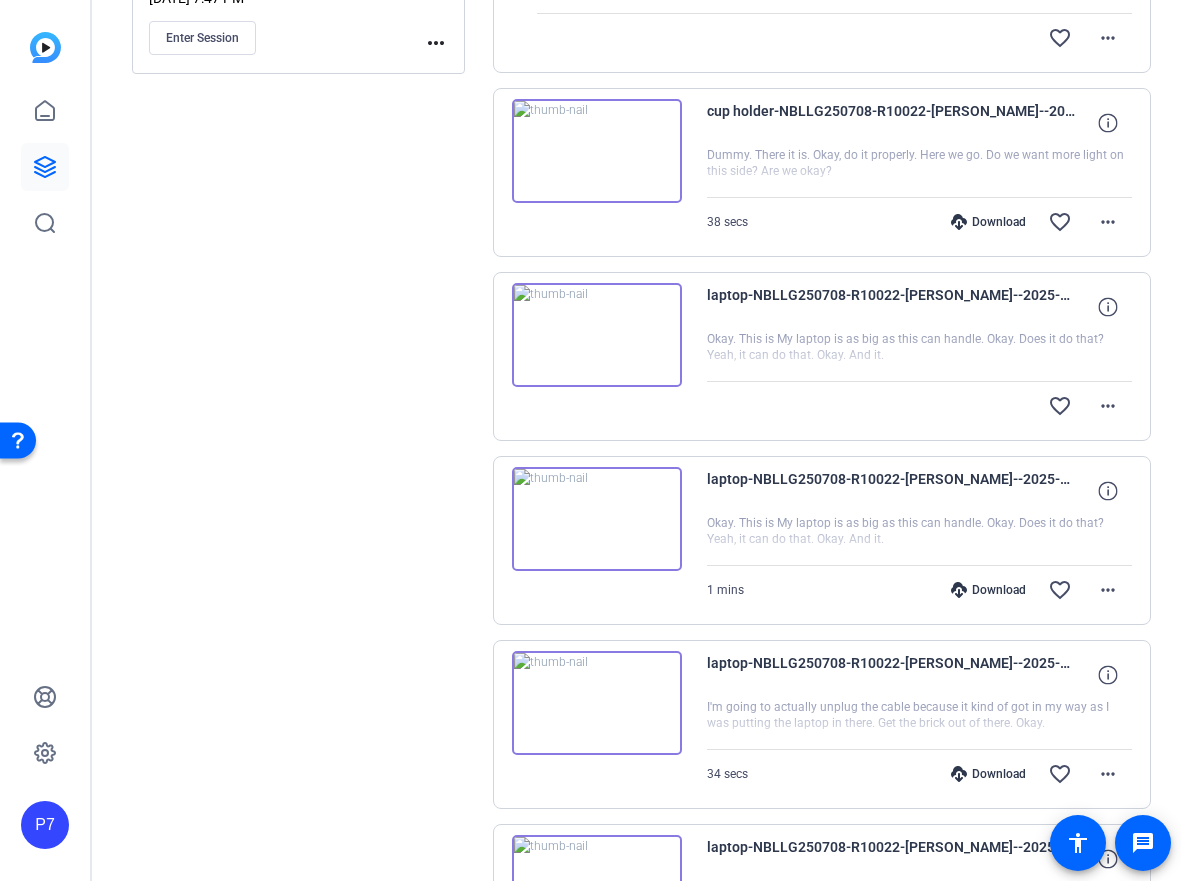 click at bounding box center (597, 335) 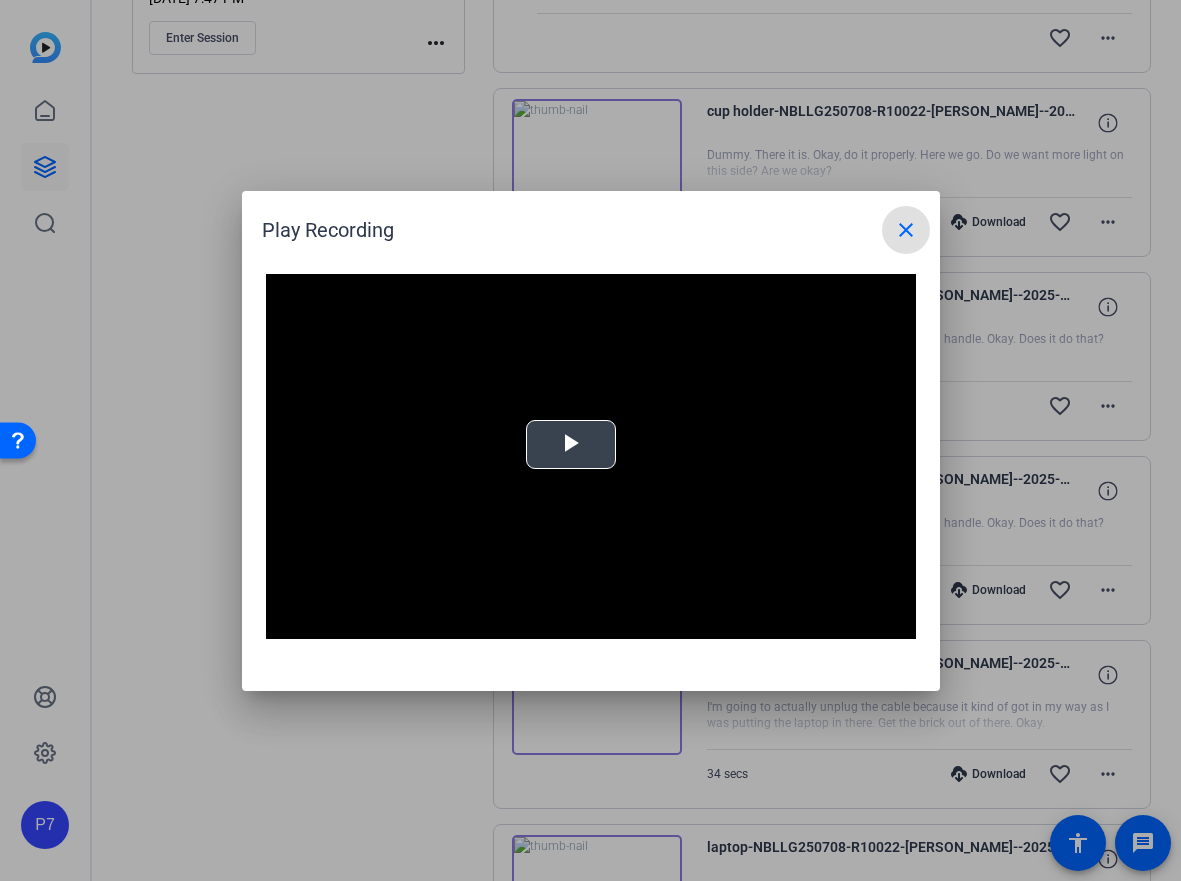 click at bounding box center (571, 444) 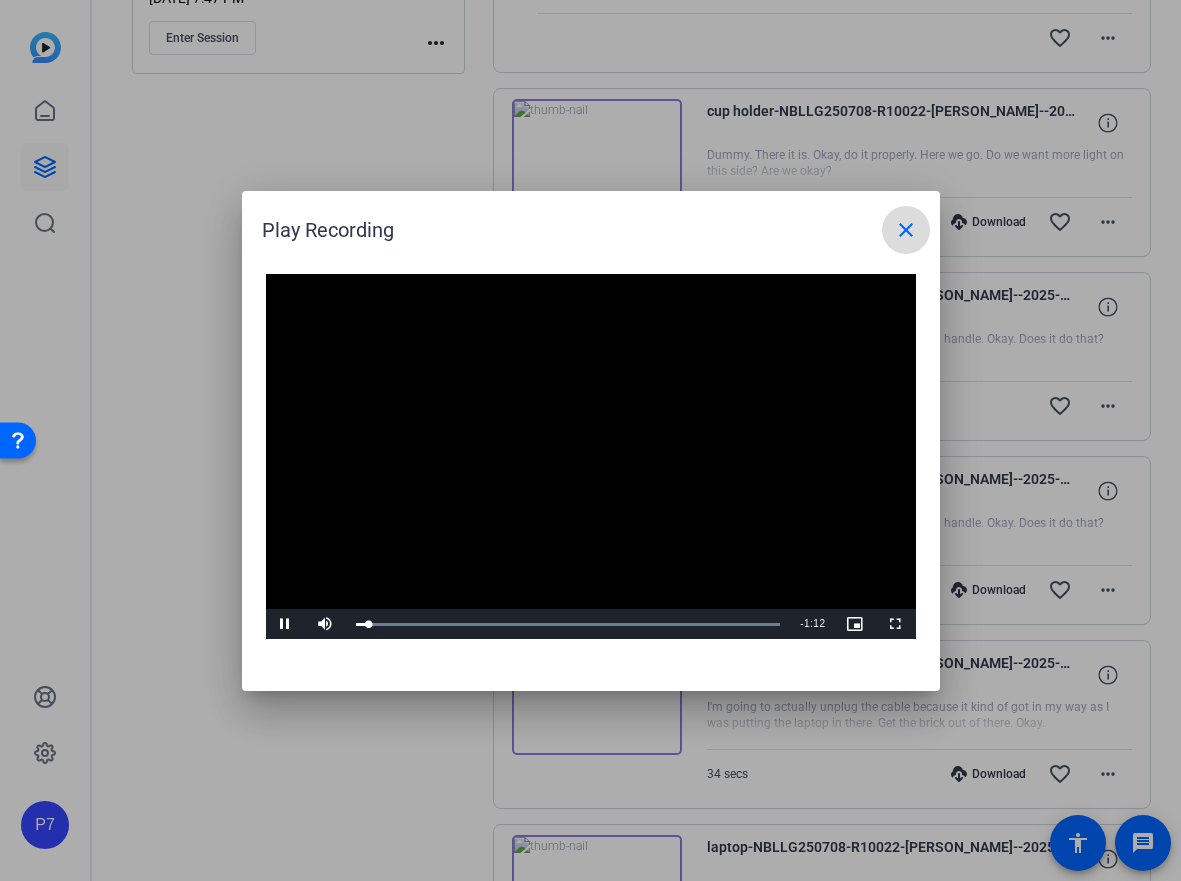 click on "close" at bounding box center [906, 230] 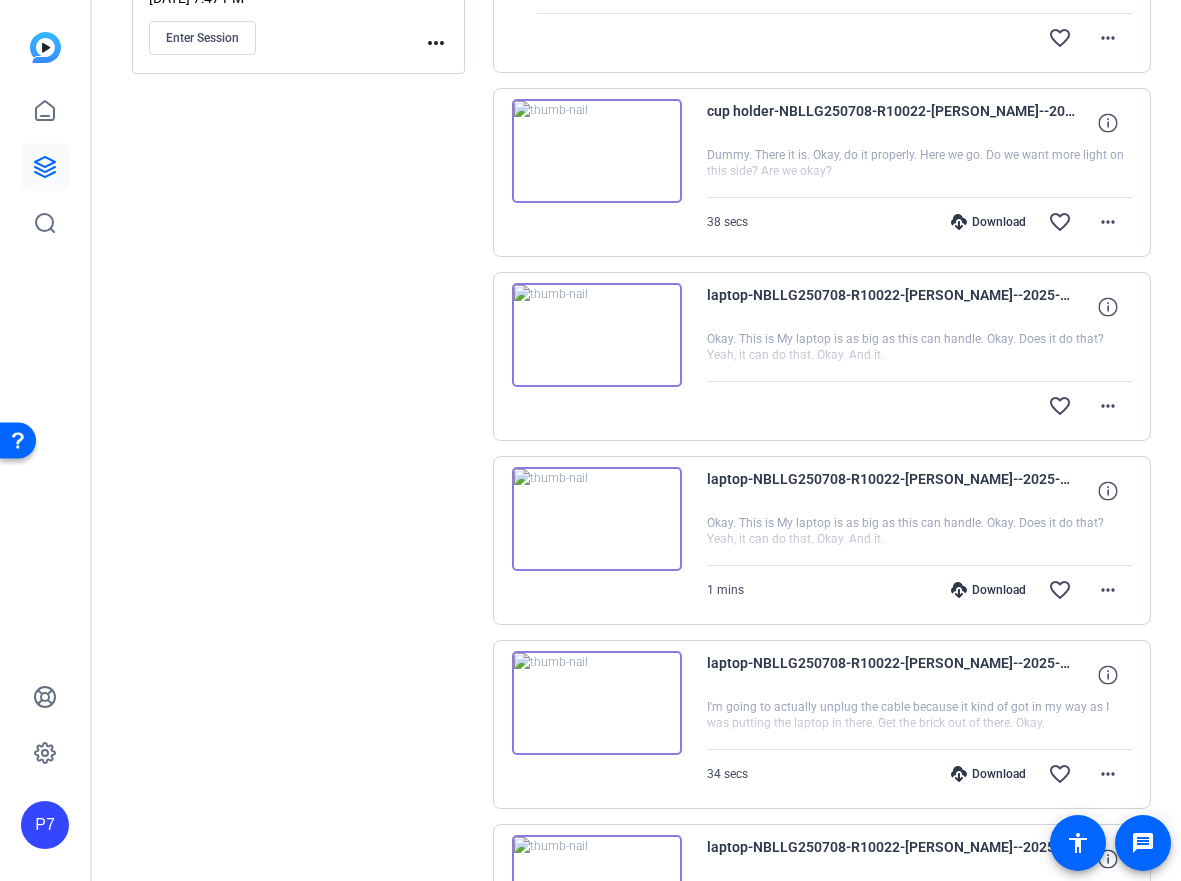 click at bounding box center [597, 151] 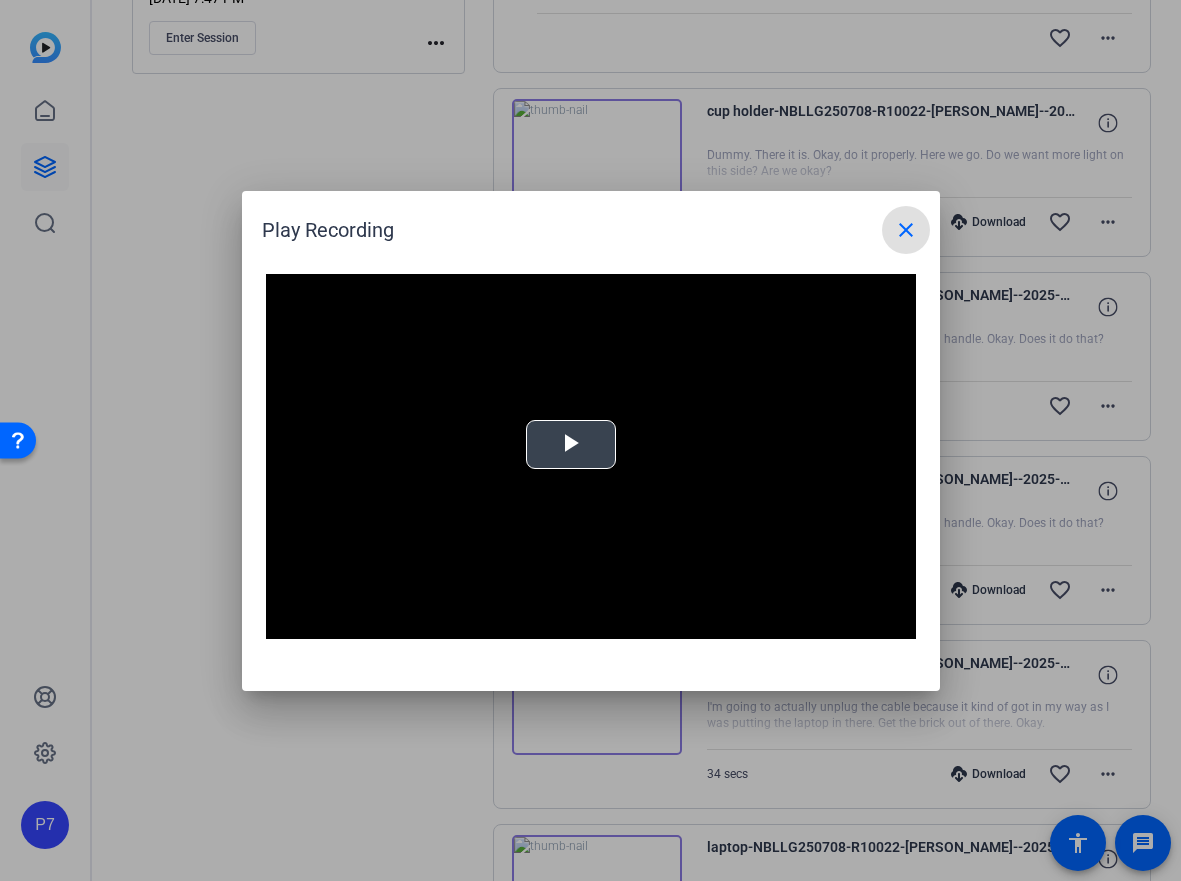 click at bounding box center [571, 444] 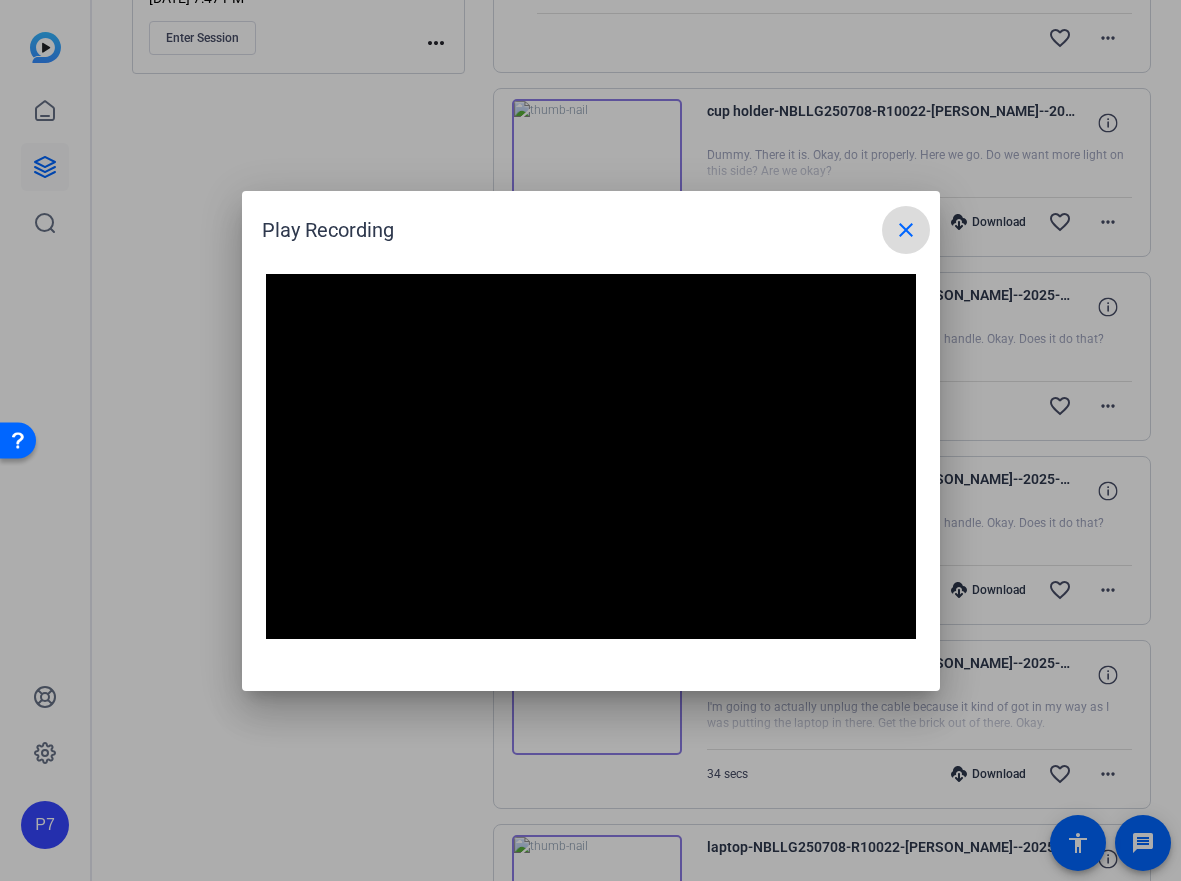 click on "close" at bounding box center [906, 230] 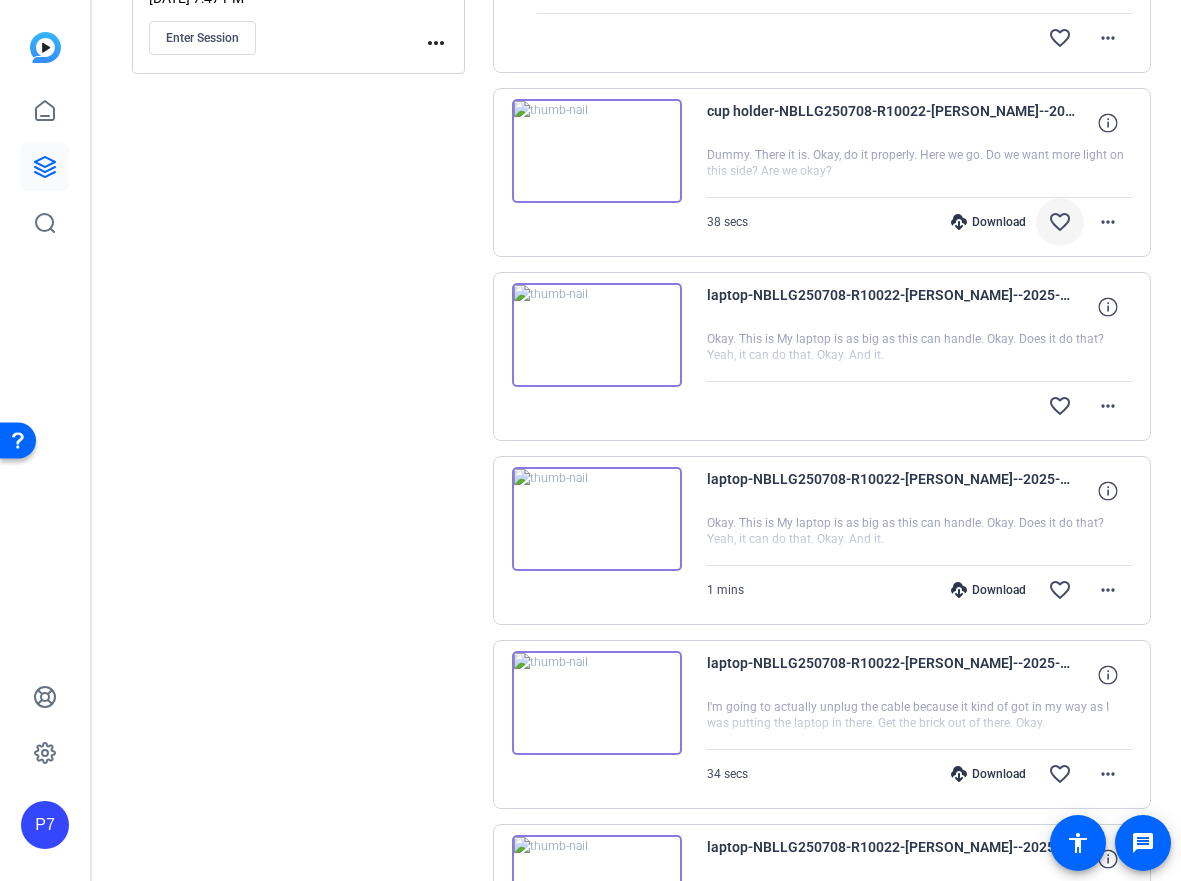 click on "favorite_border" at bounding box center [1060, 222] 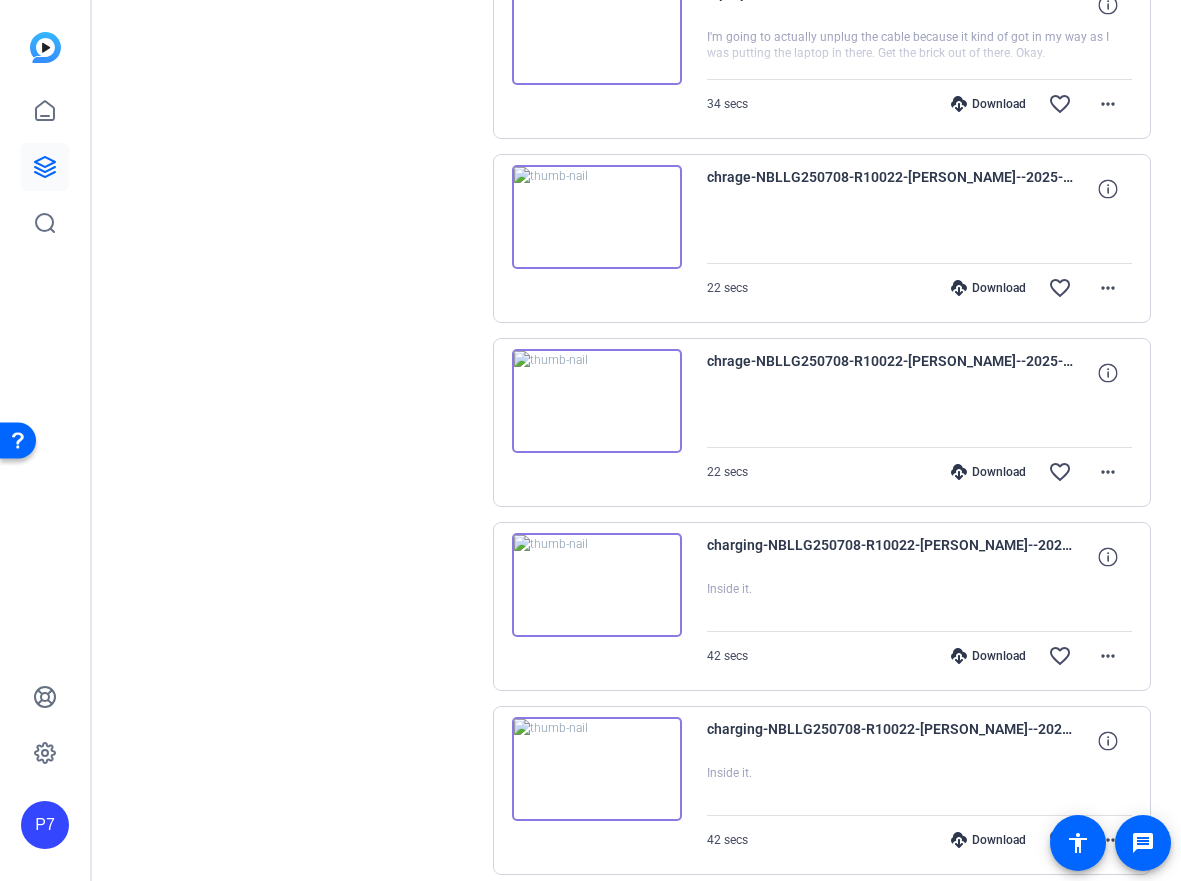scroll, scrollTop: 1562, scrollLeft: 0, axis: vertical 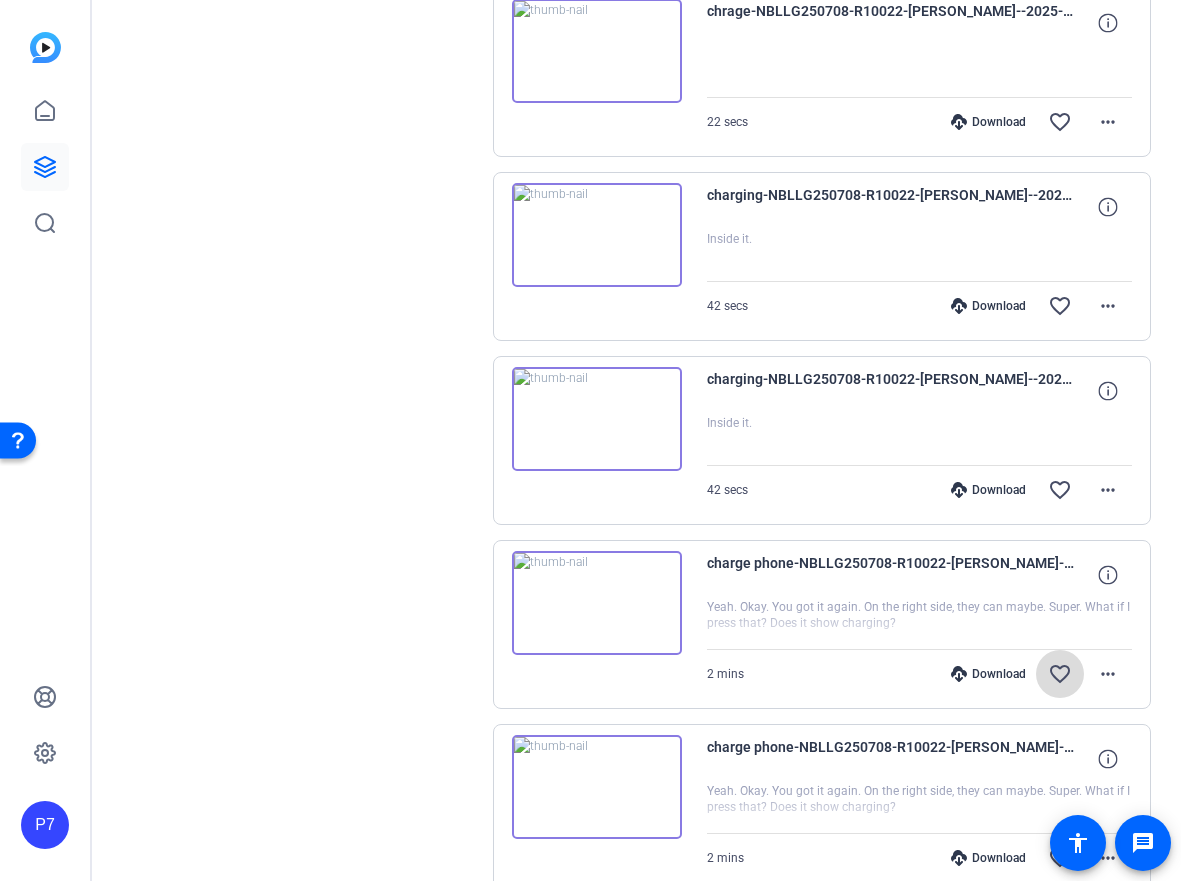 click on "favorite_border" at bounding box center (1060, 674) 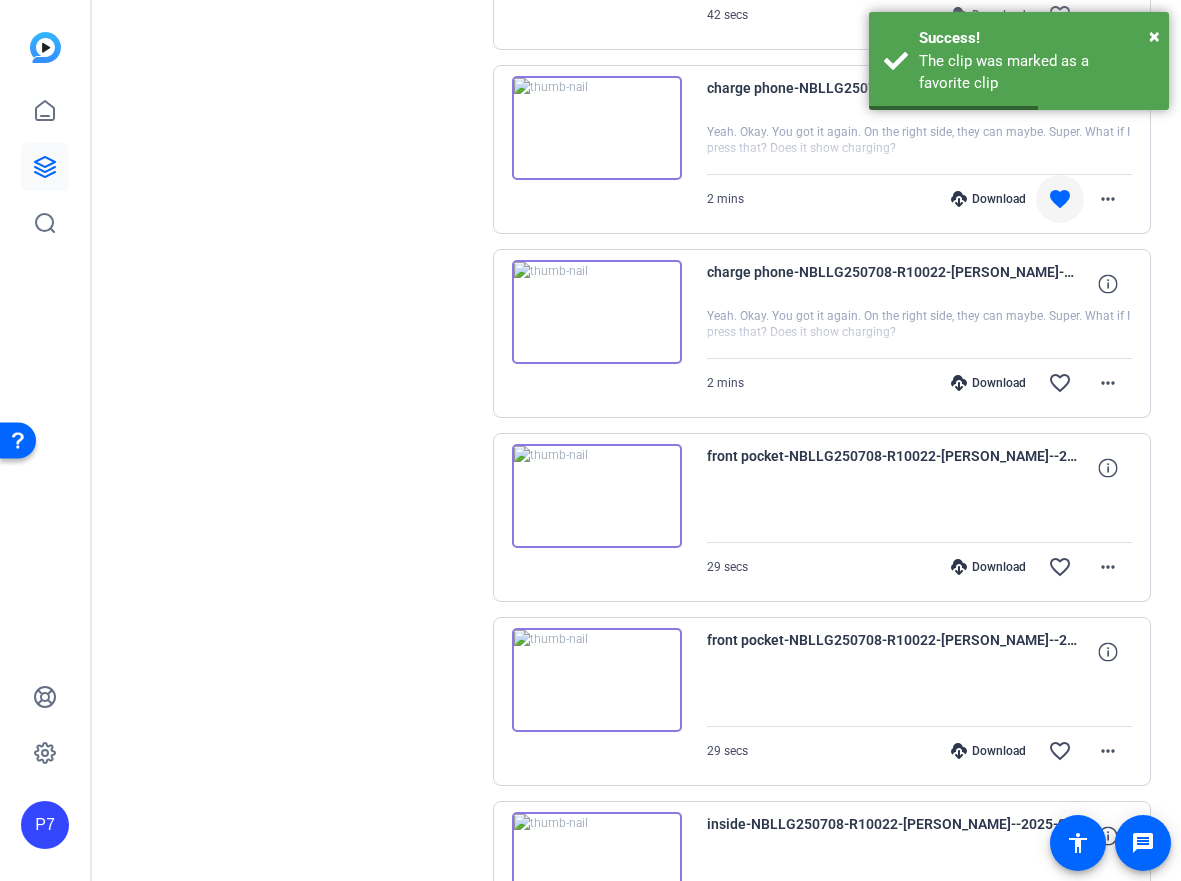 scroll, scrollTop: 2014, scrollLeft: 0, axis: vertical 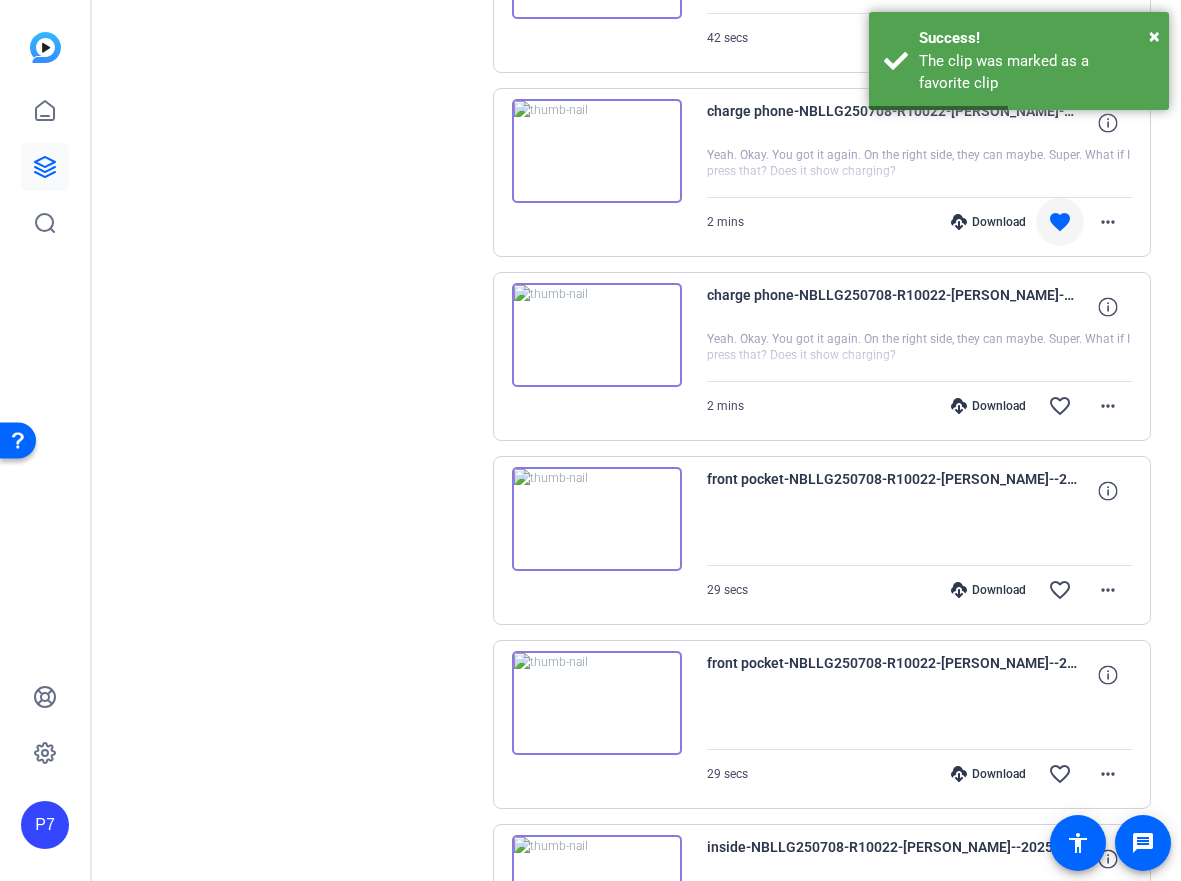 click at bounding box center (597, 335) 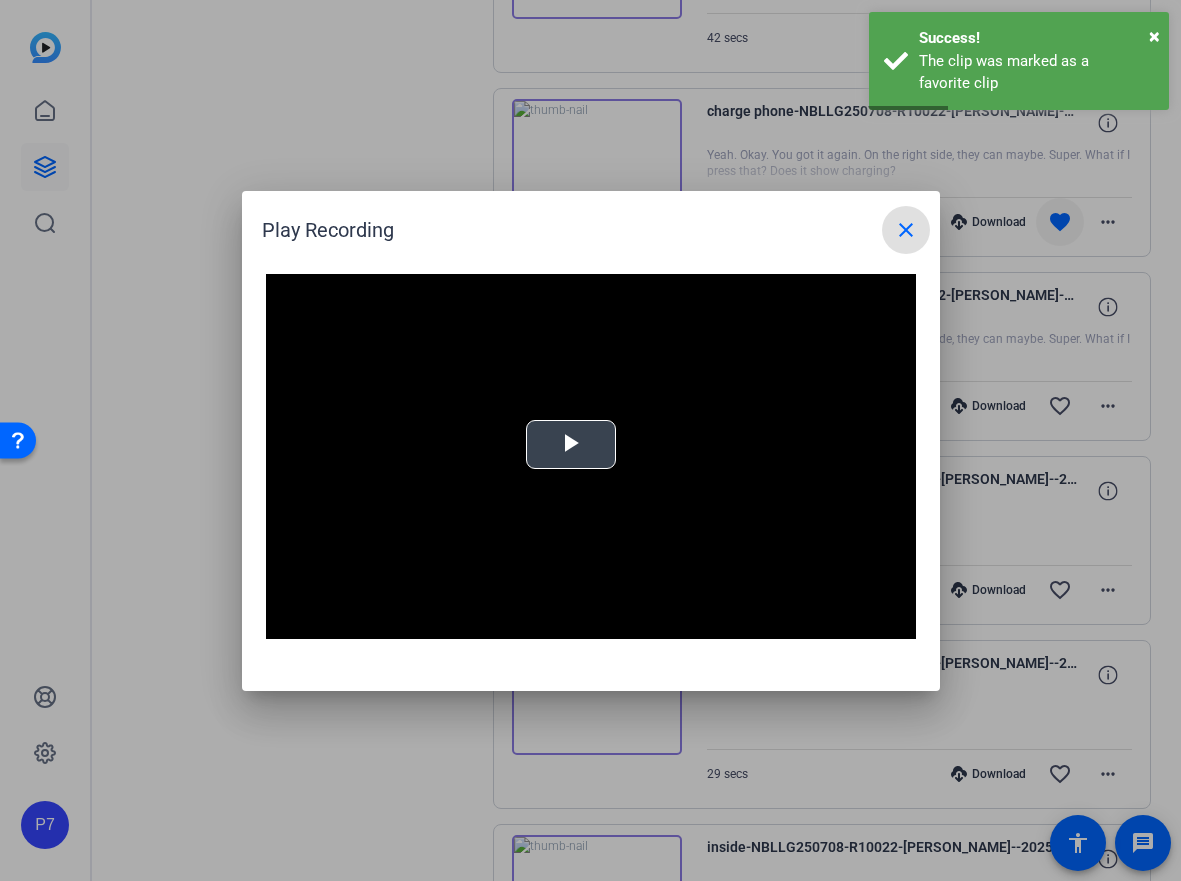 click at bounding box center [571, 444] 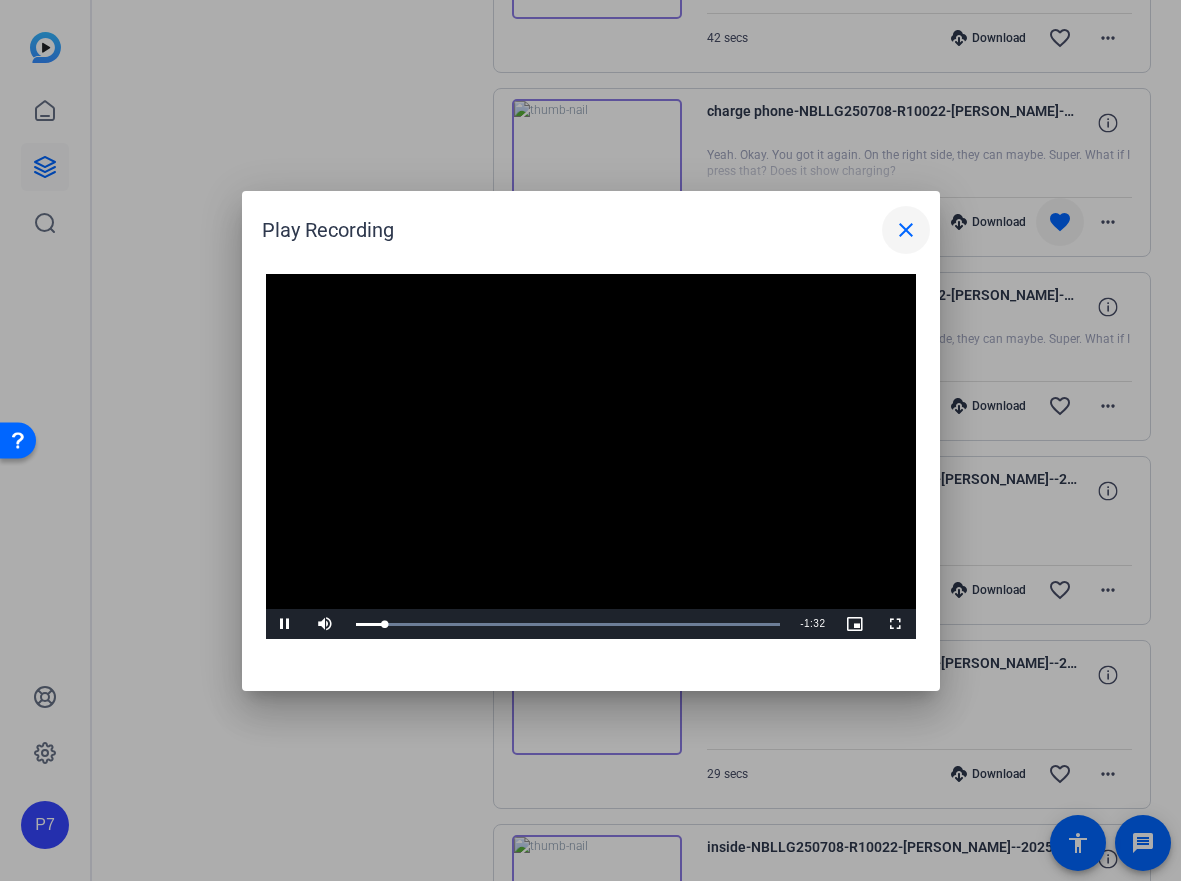 click on "close" at bounding box center [906, 230] 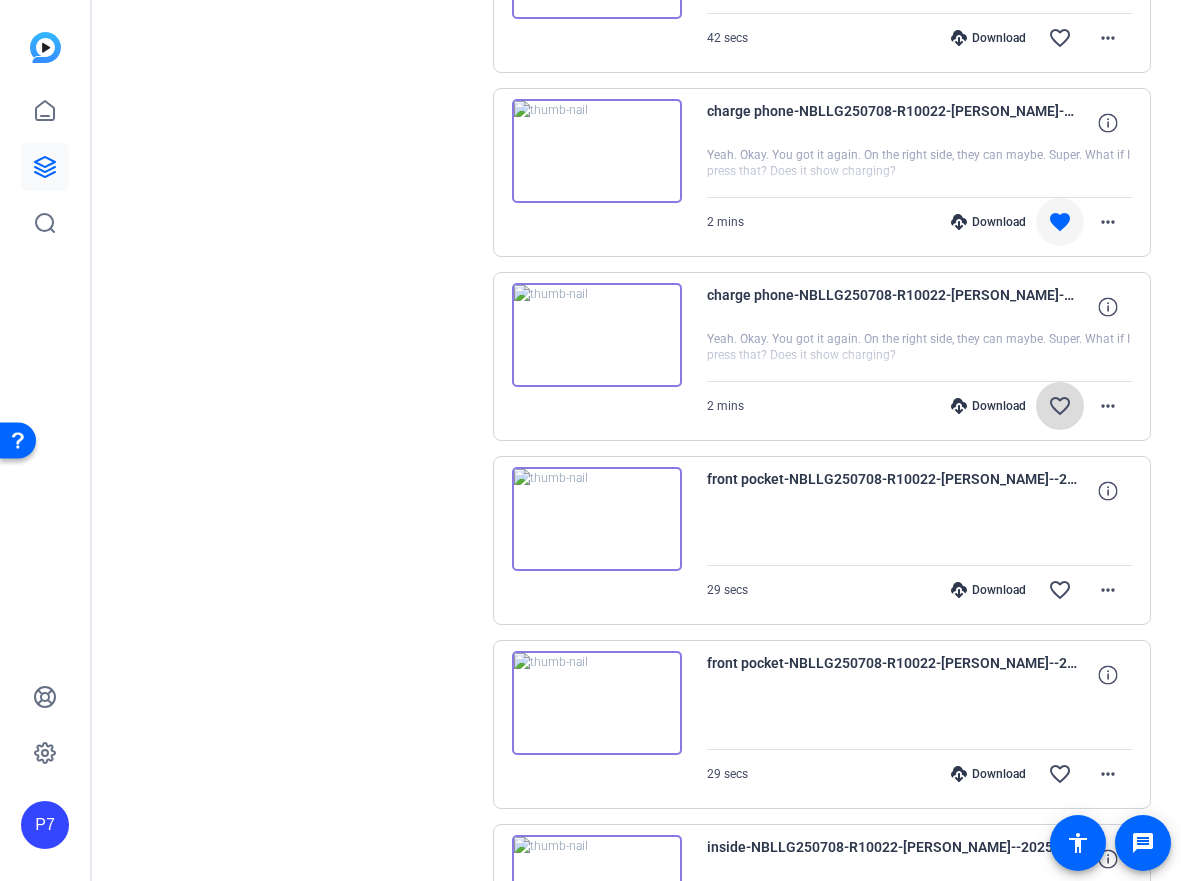 click at bounding box center [1060, 406] 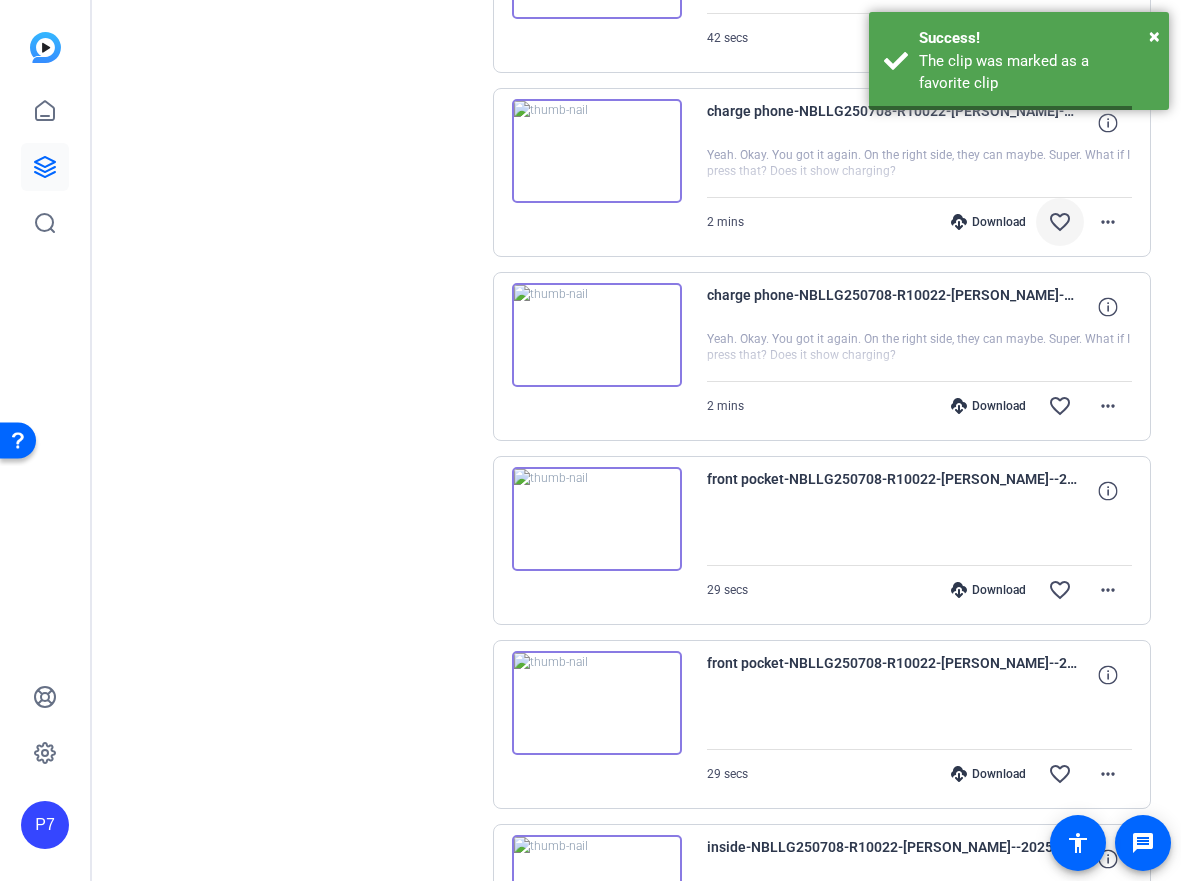 click at bounding box center (597, 335) 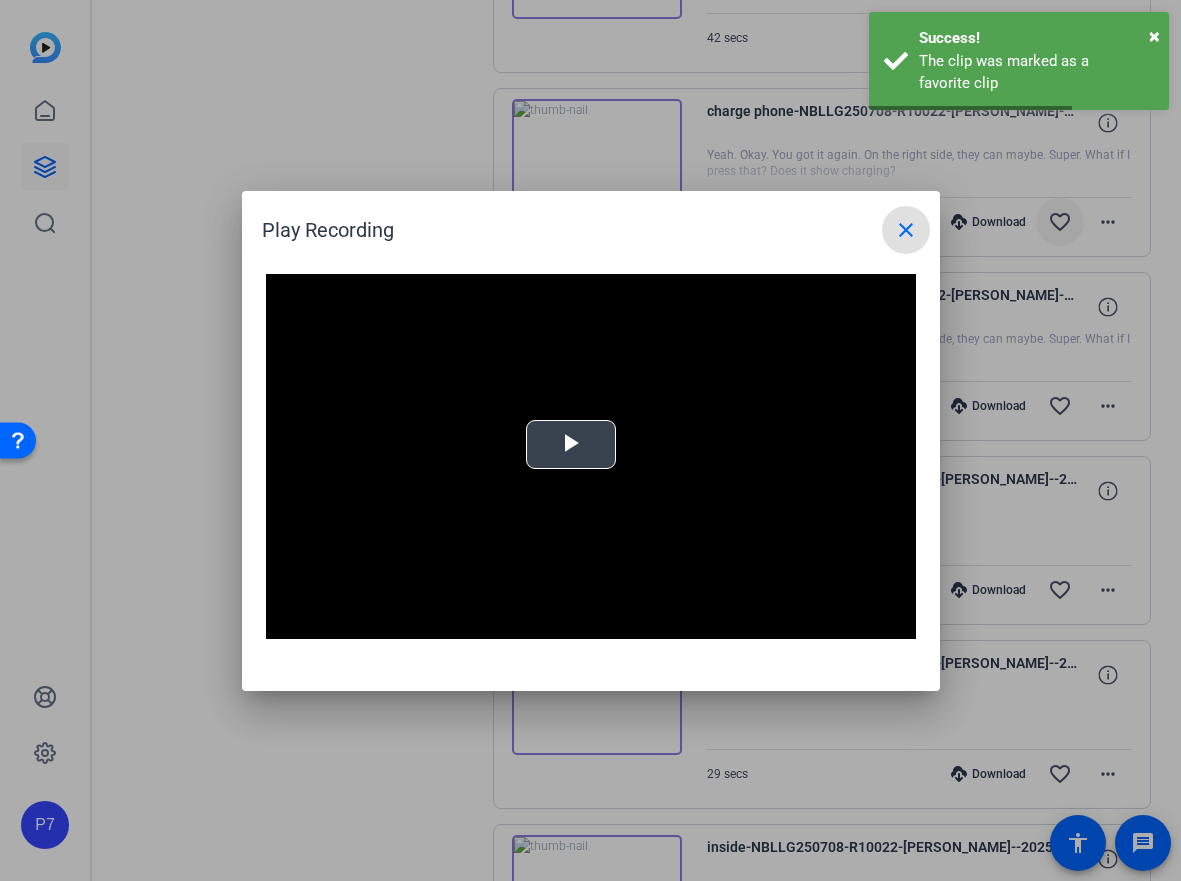 click at bounding box center [571, 444] 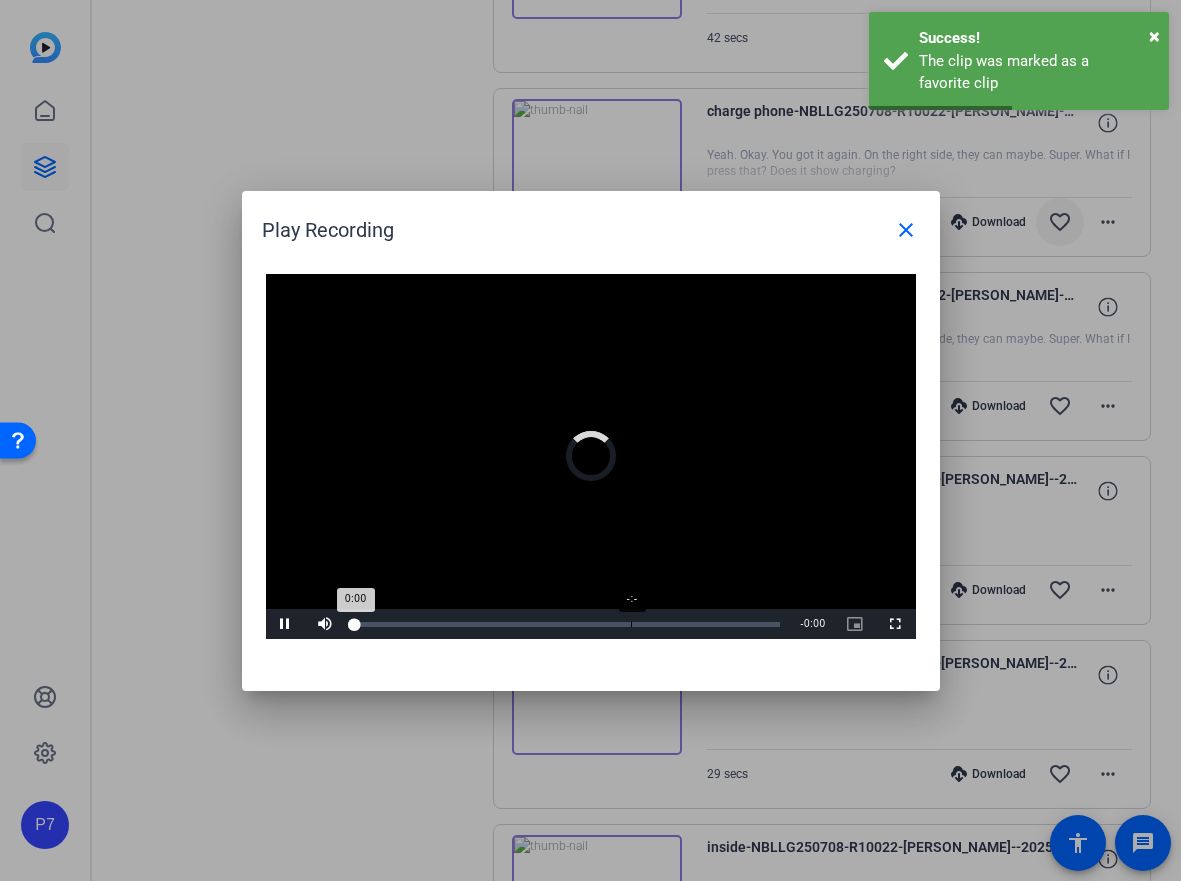 click on "-:-" at bounding box center (631, 624) 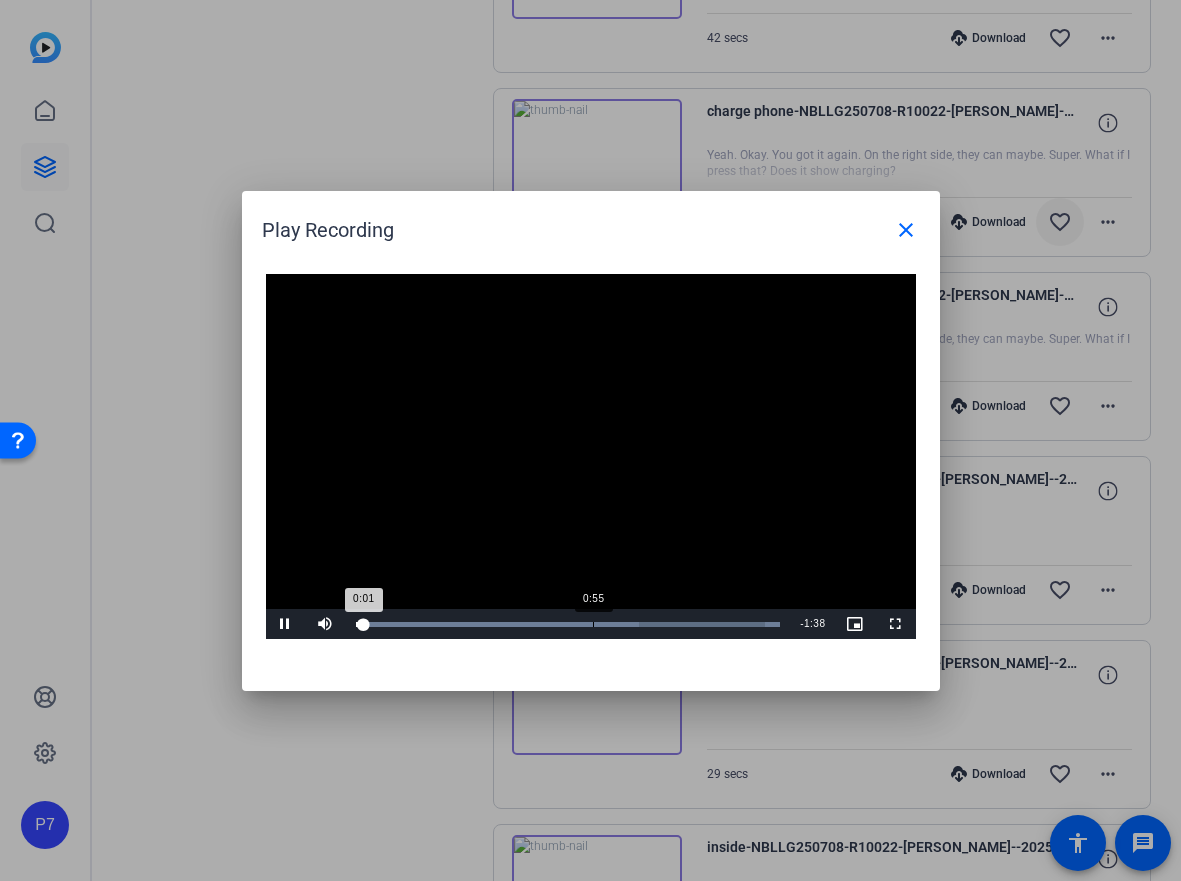 click on "Loaded :  100.00% 0:55 0:01" at bounding box center [568, 624] 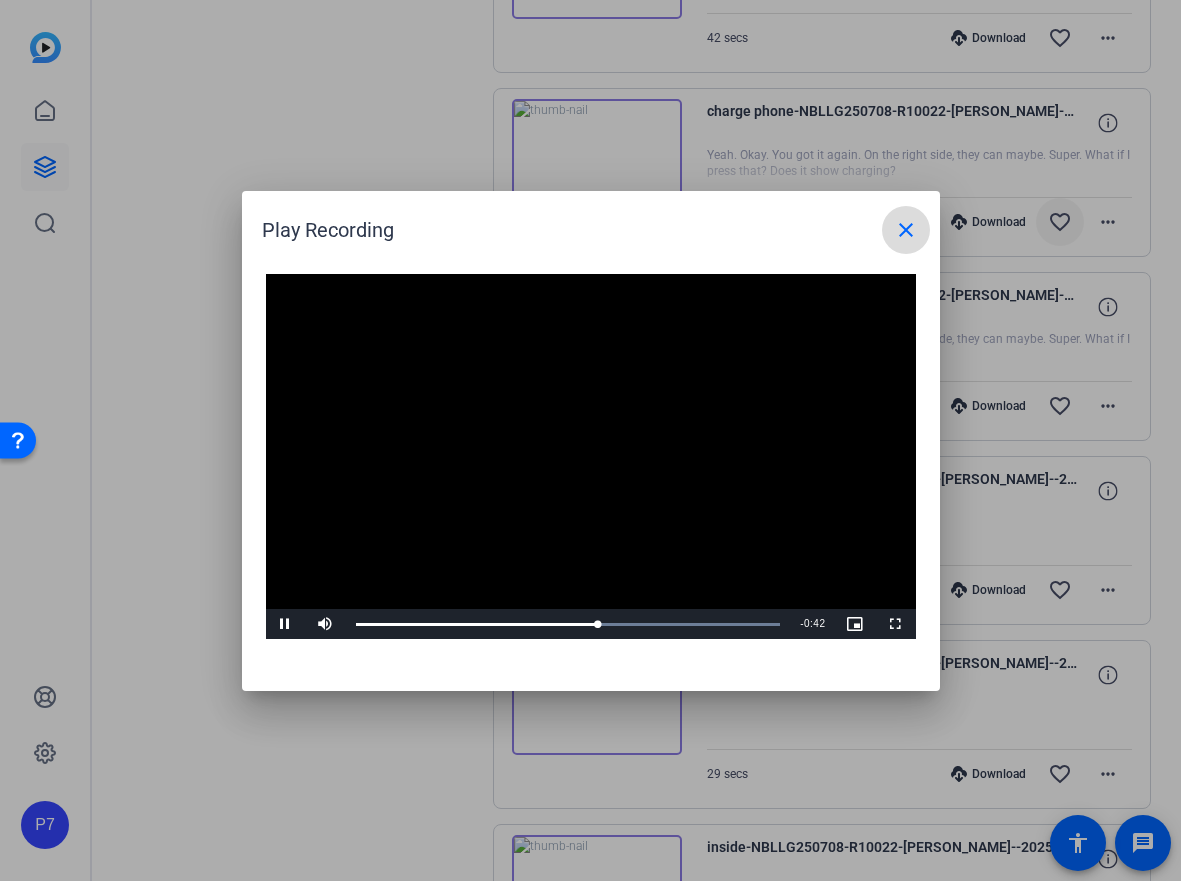 click on "close" at bounding box center [906, 230] 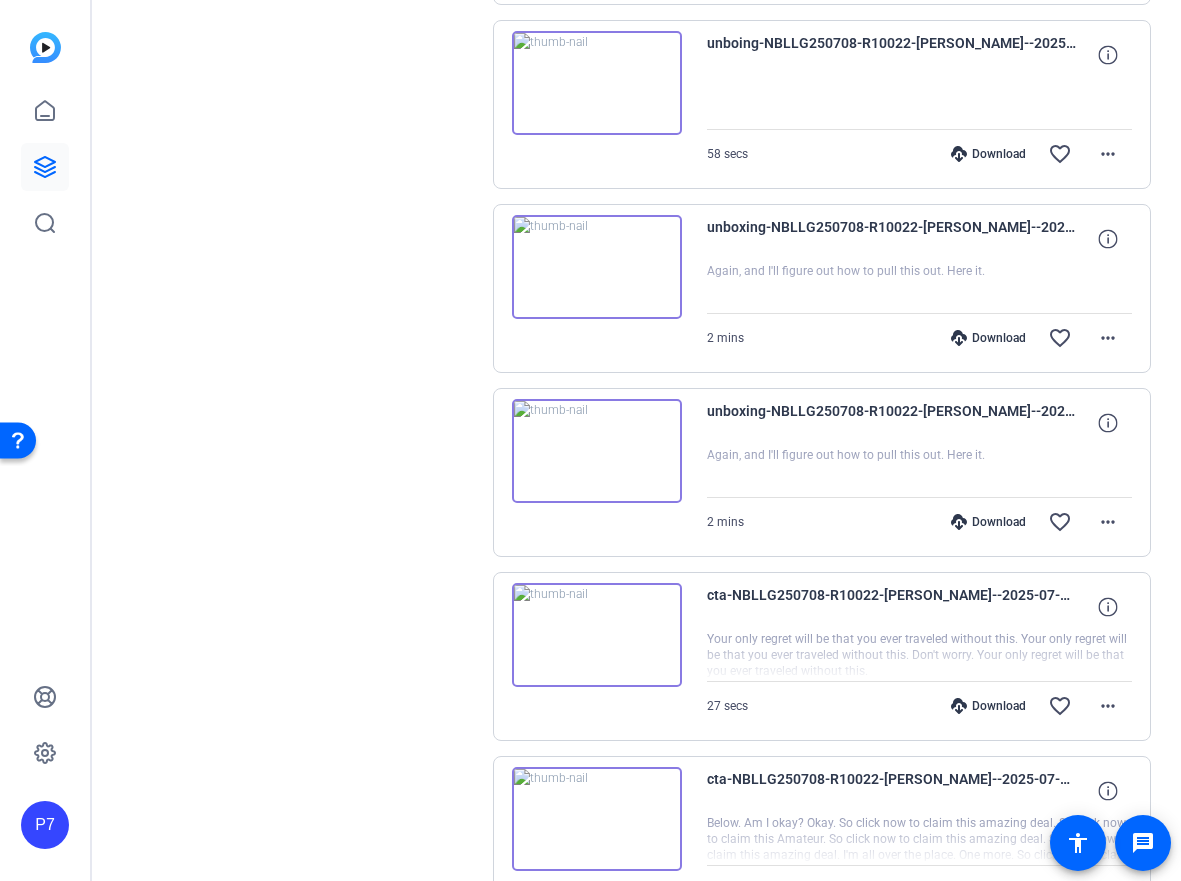 scroll, scrollTop: 3705, scrollLeft: 0, axis: vertical 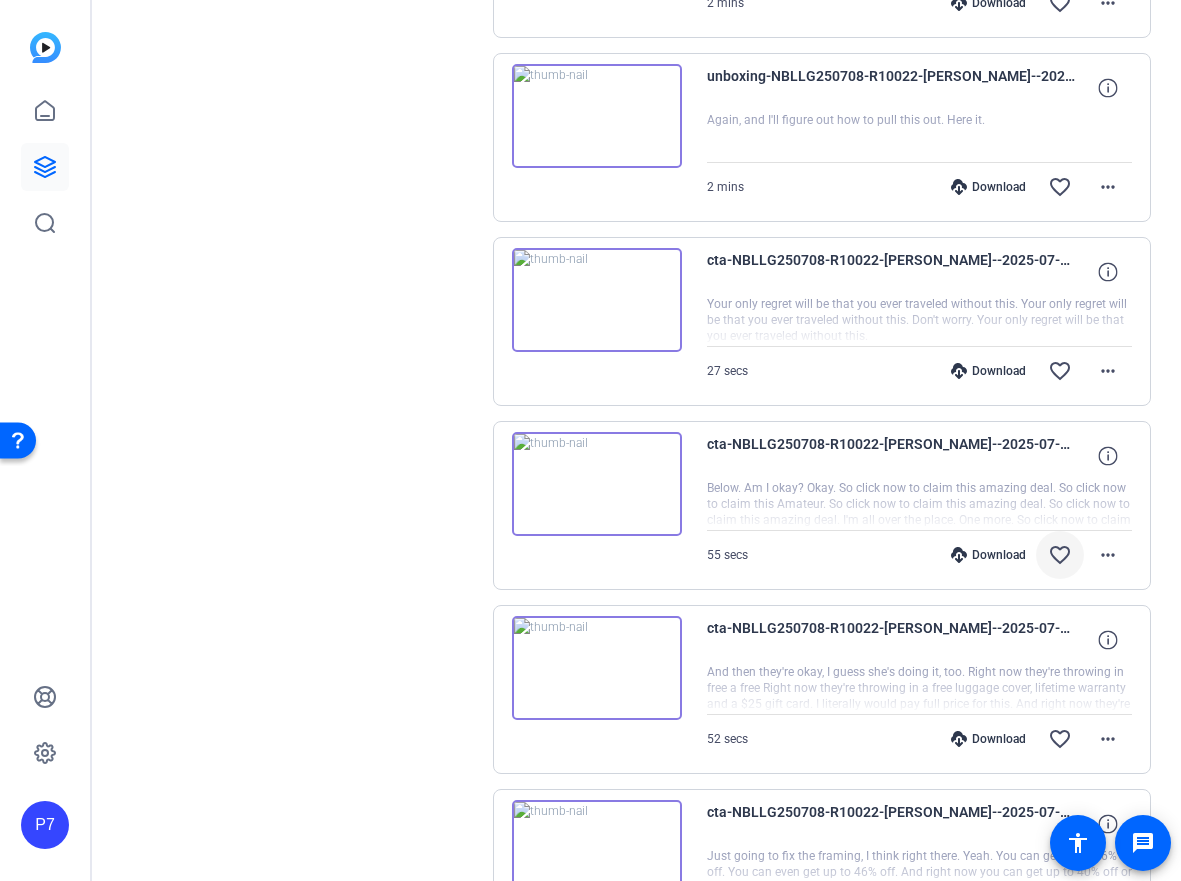click on "favorite_border" at bounding box center (1060, 555) 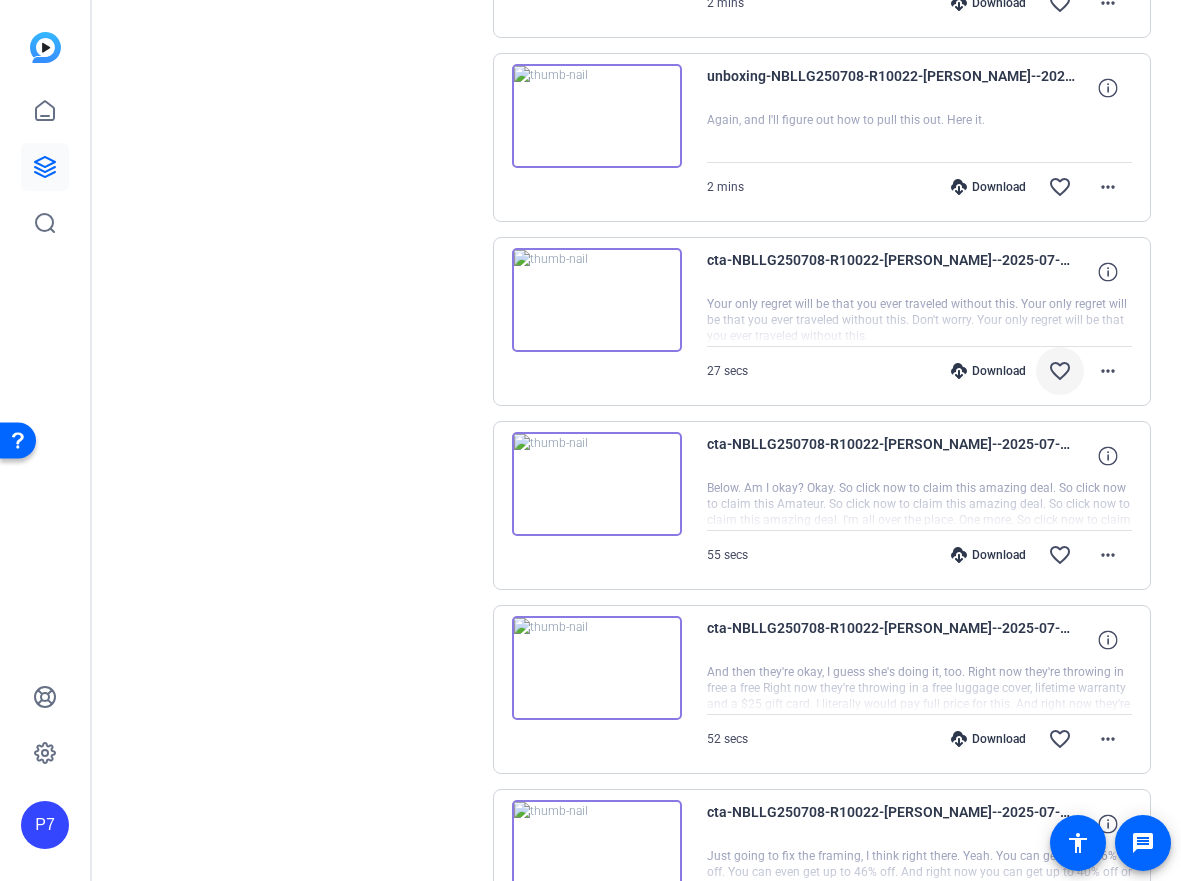 click on "favorite_border" at bounding box center (1060, 371) 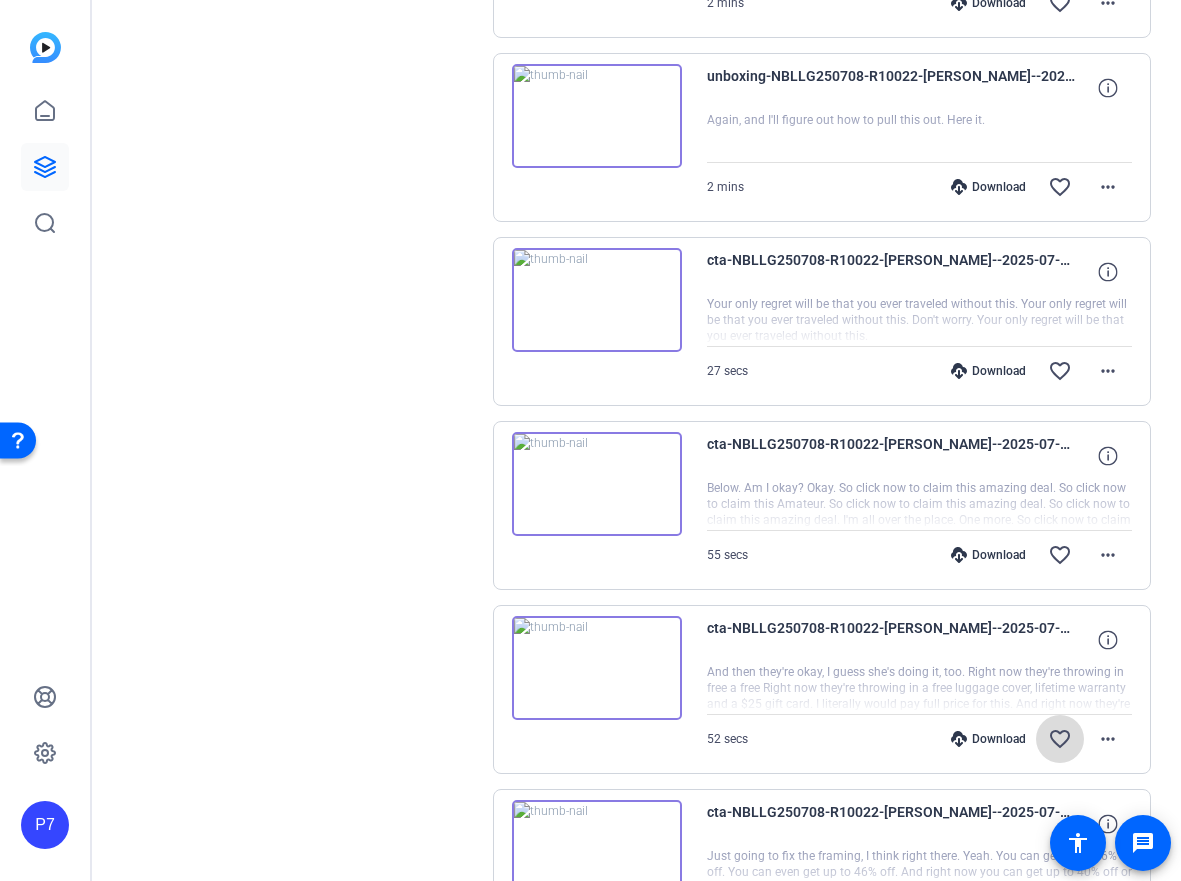 click on "favorite_border" at bounding box center (1060, 739) 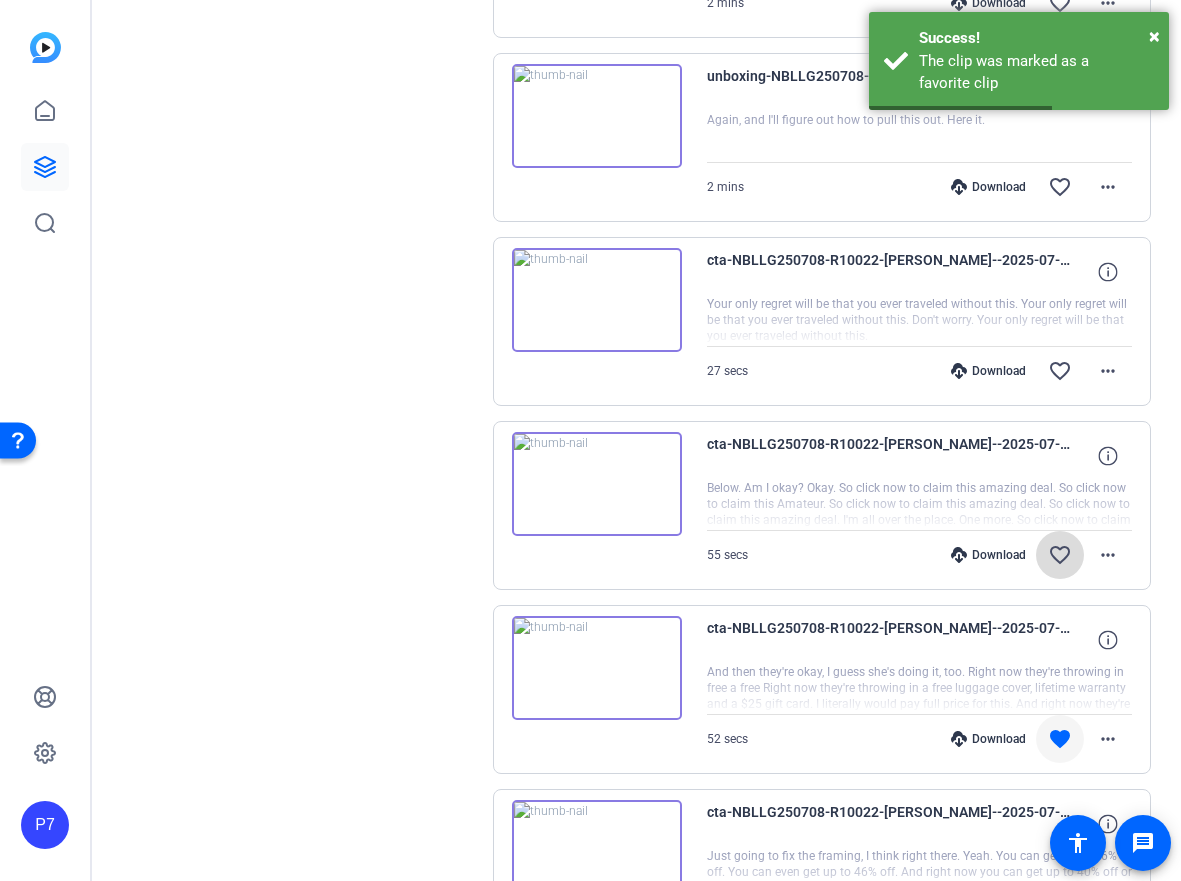 click on "favorite_border" at bounding box center (1060, 555) 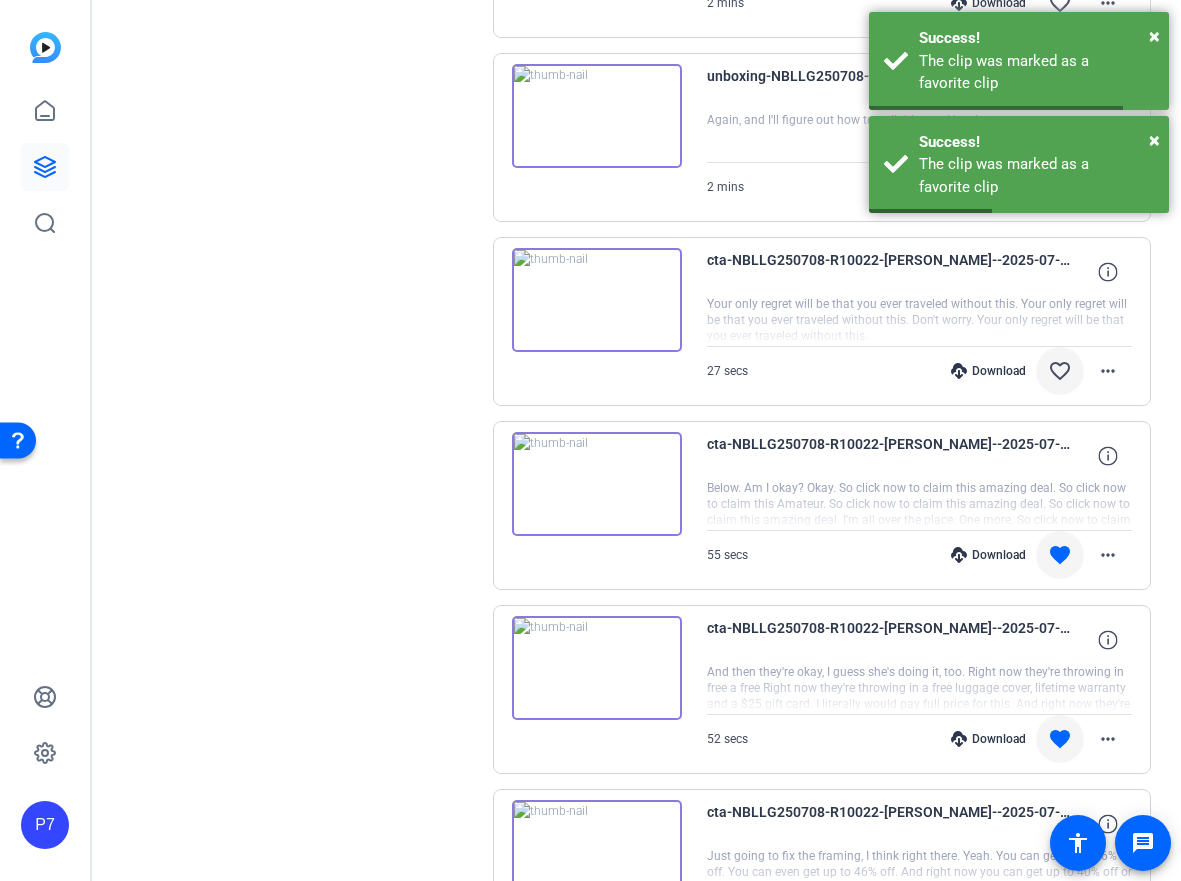 click on "favorite_border" at bounding box center [1060, 371] 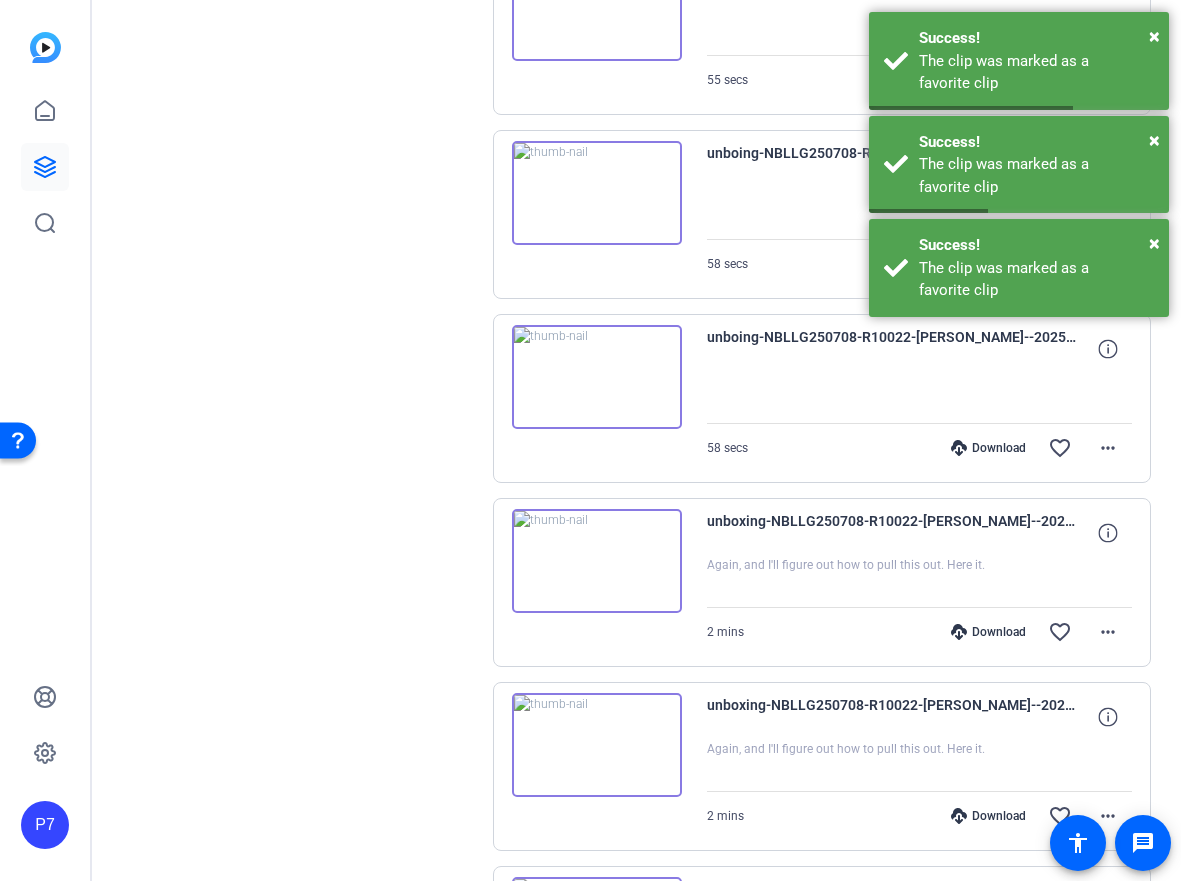 scroll, scrollTop: 3040, scrollLeft: 0, axis: vertical 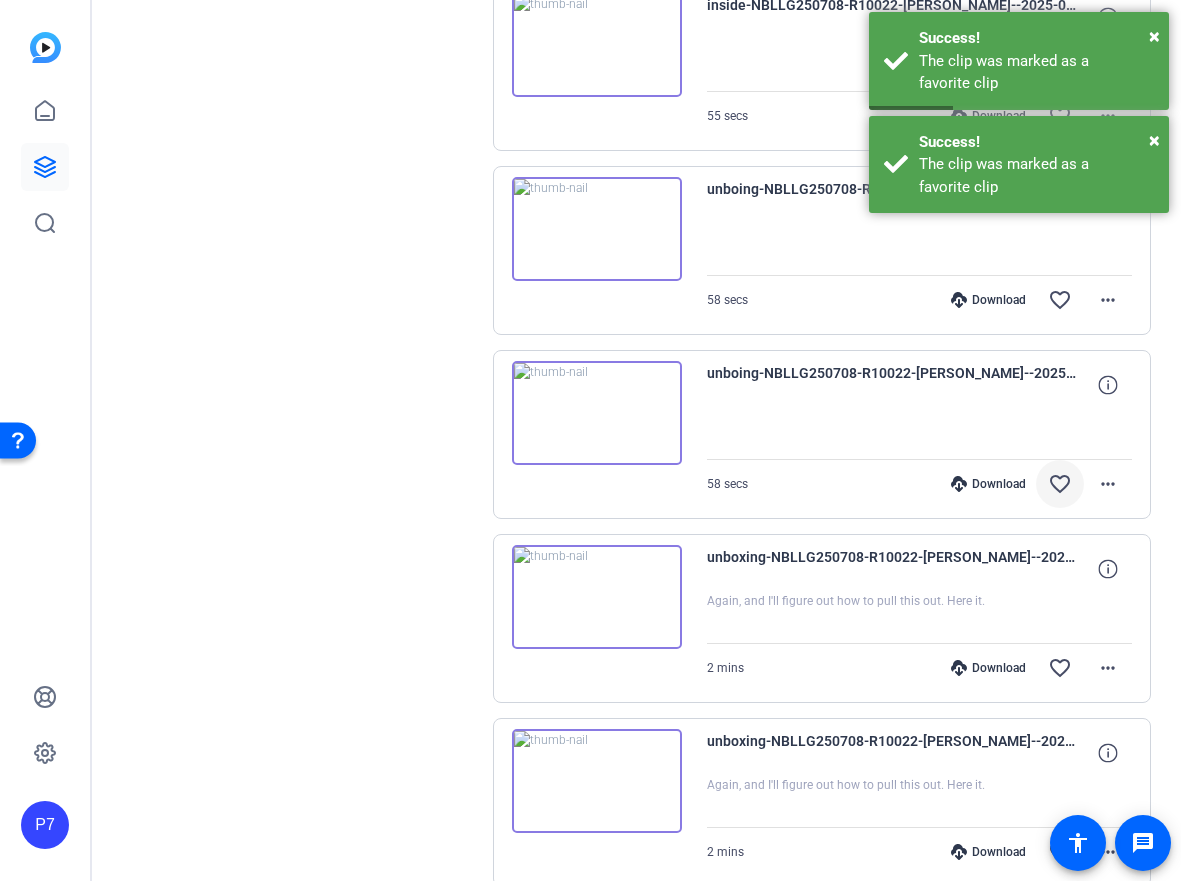 click on "favorite_border" at bounding box center [1060, 484] 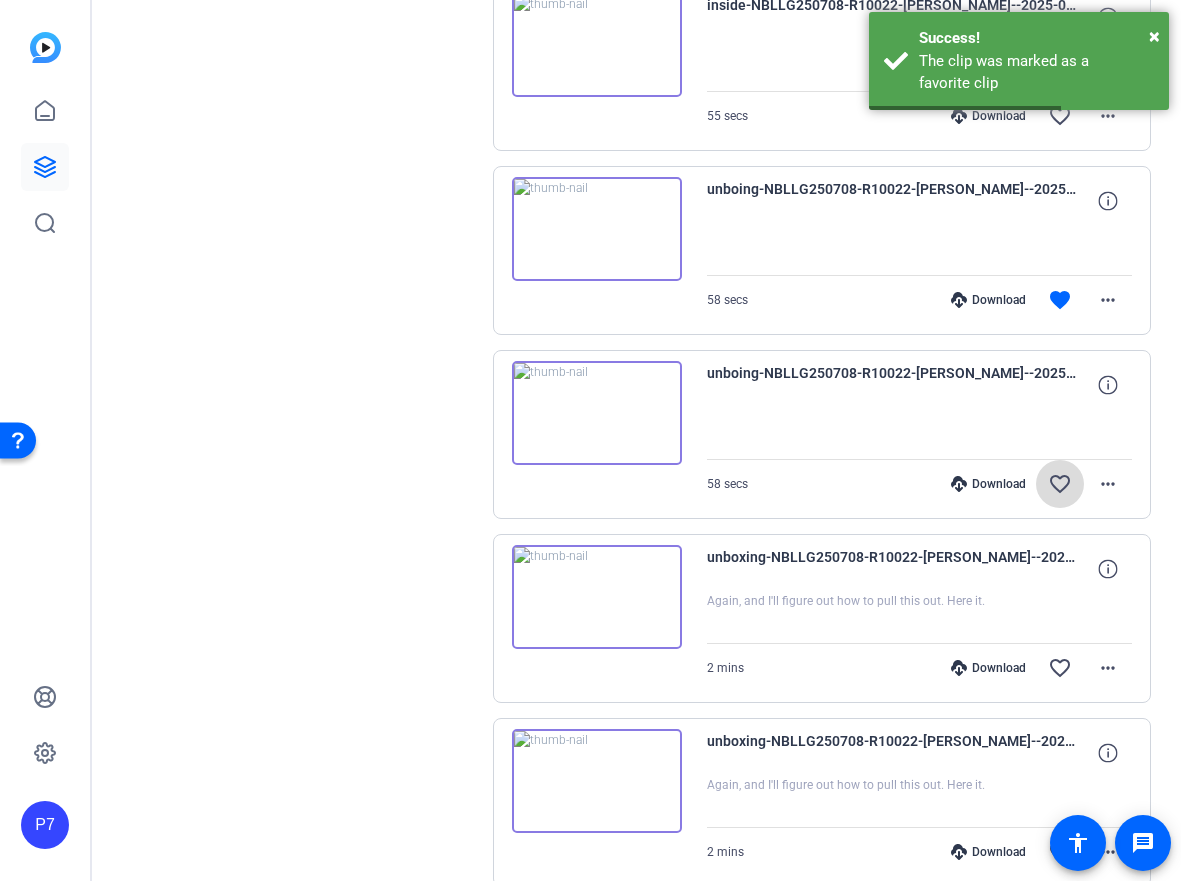 click on "favorite_border" at bounding box center [1060, 484] 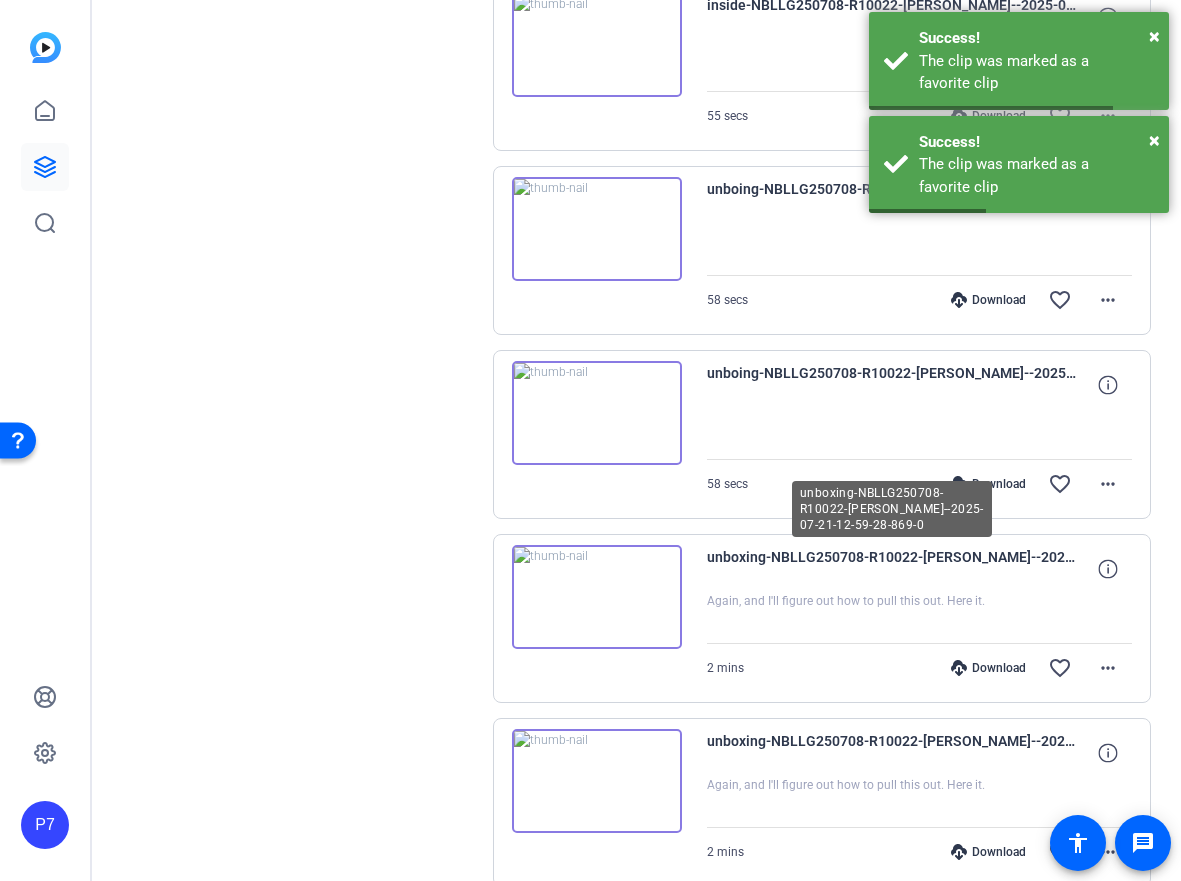 scroll, scrollTop: 3041, scrollLeft: 0, axis: vertical 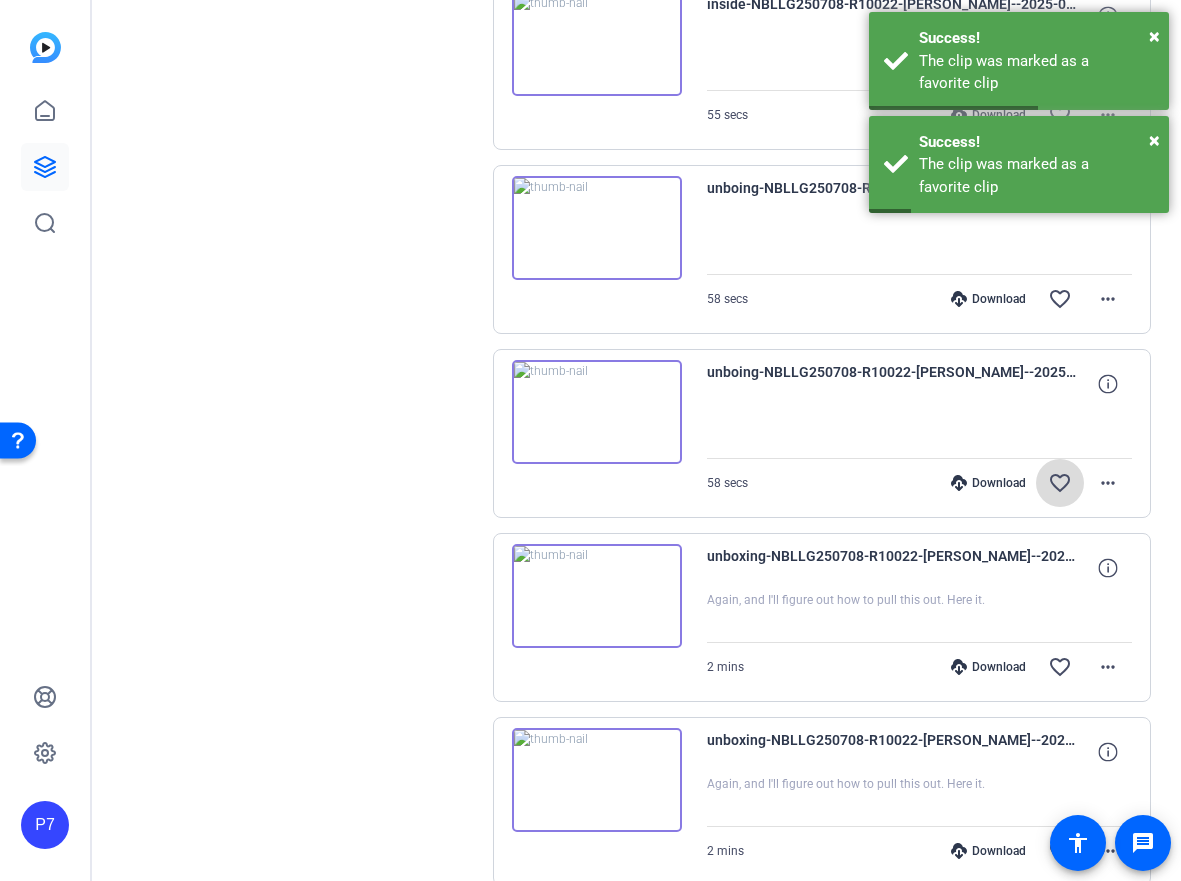 click on "favorite_border" at bounding box center (1060, 483) 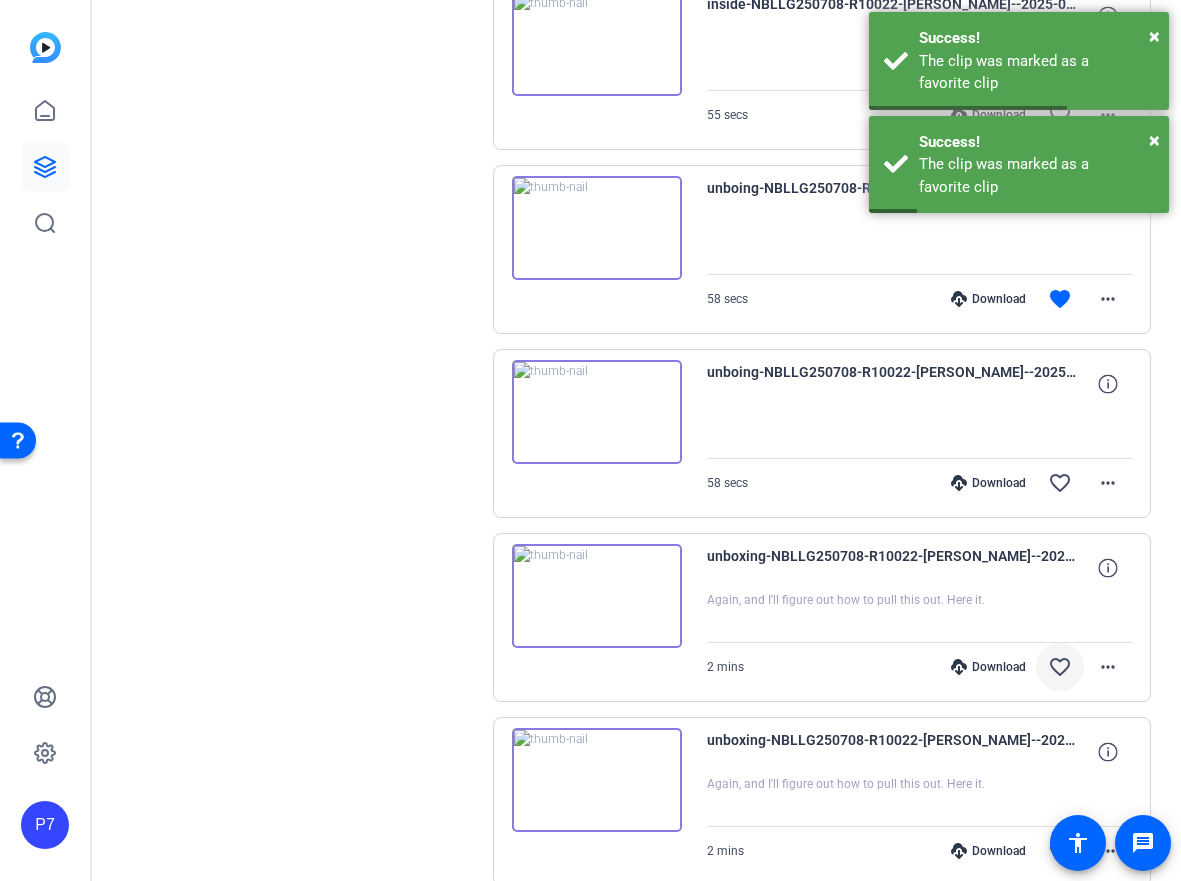 click on "favorite_border" at bounding box center (1060, 667) 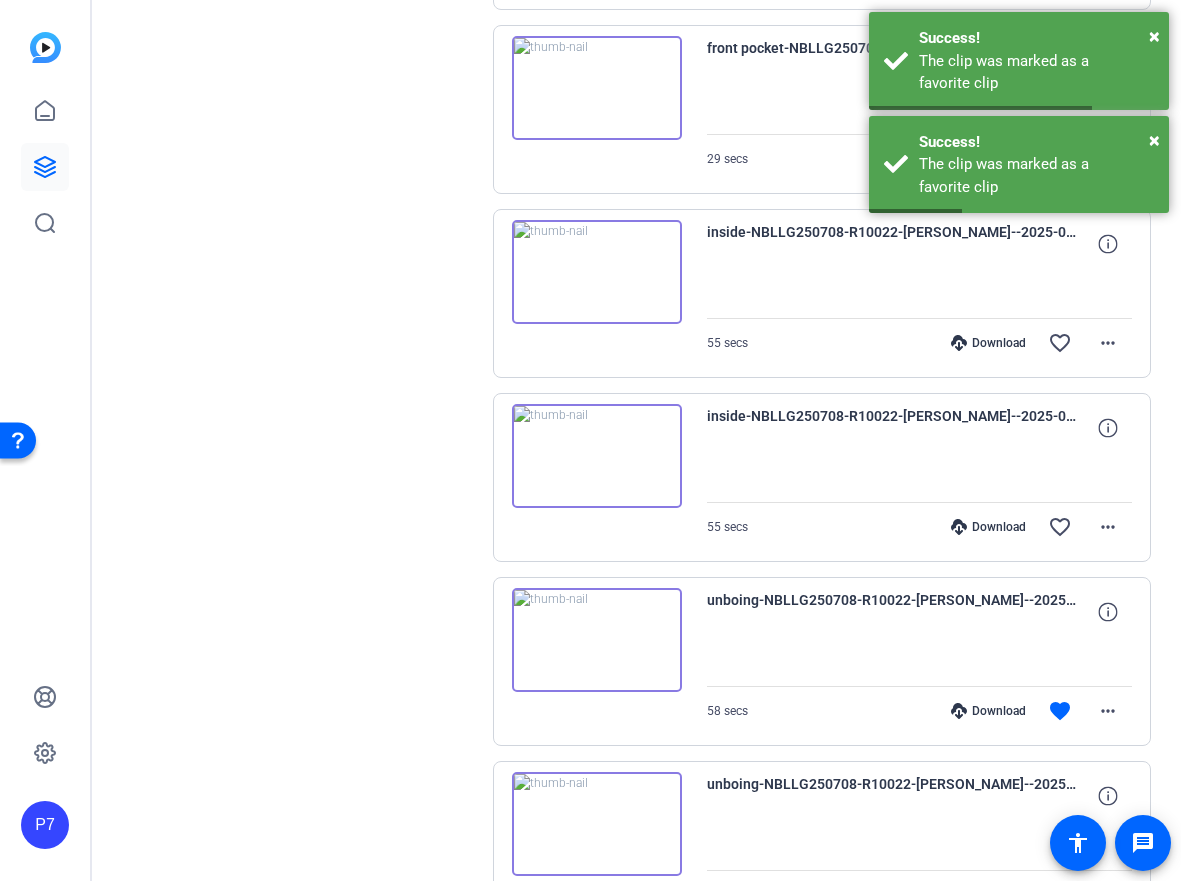 scroll, scrollTop: 2077, scrollLeft: 0, axis: vertical 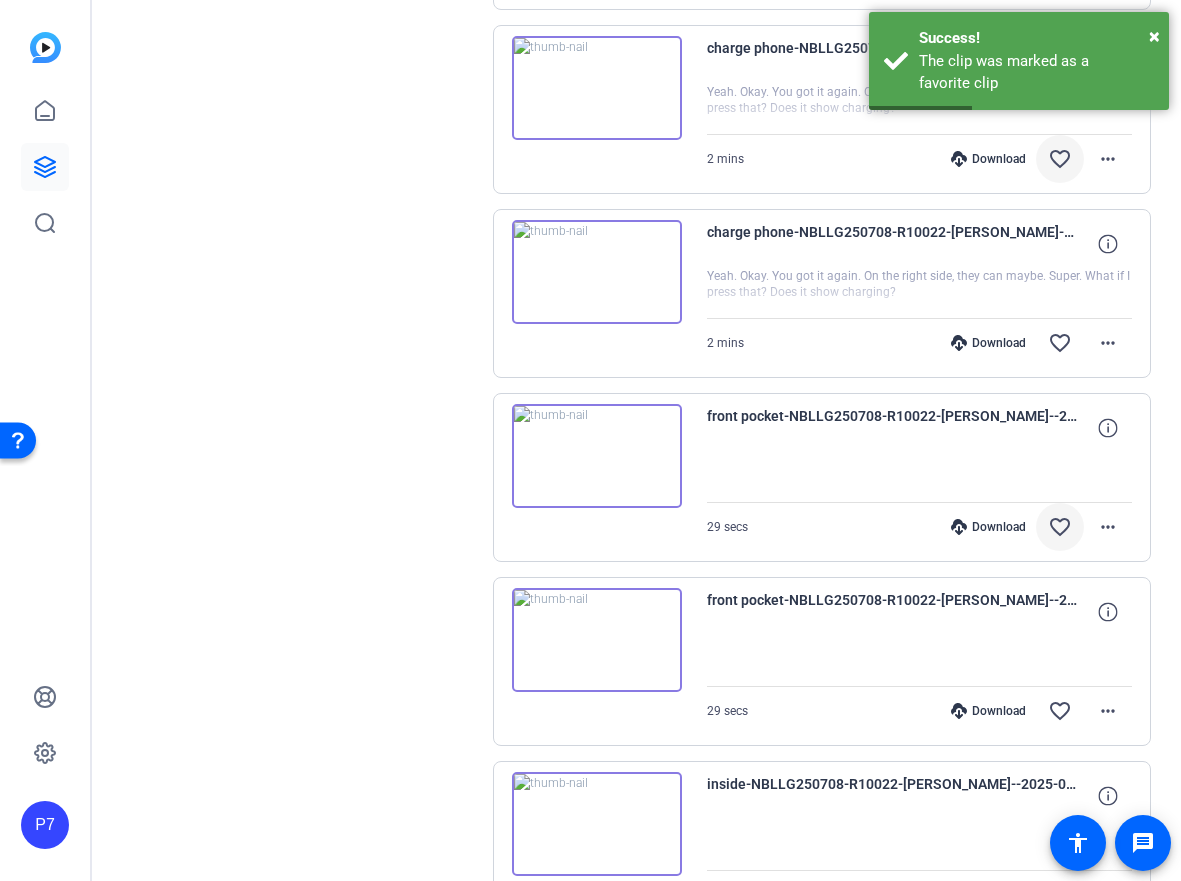 click on "favorite_border" at bounding box center (1060, 527) 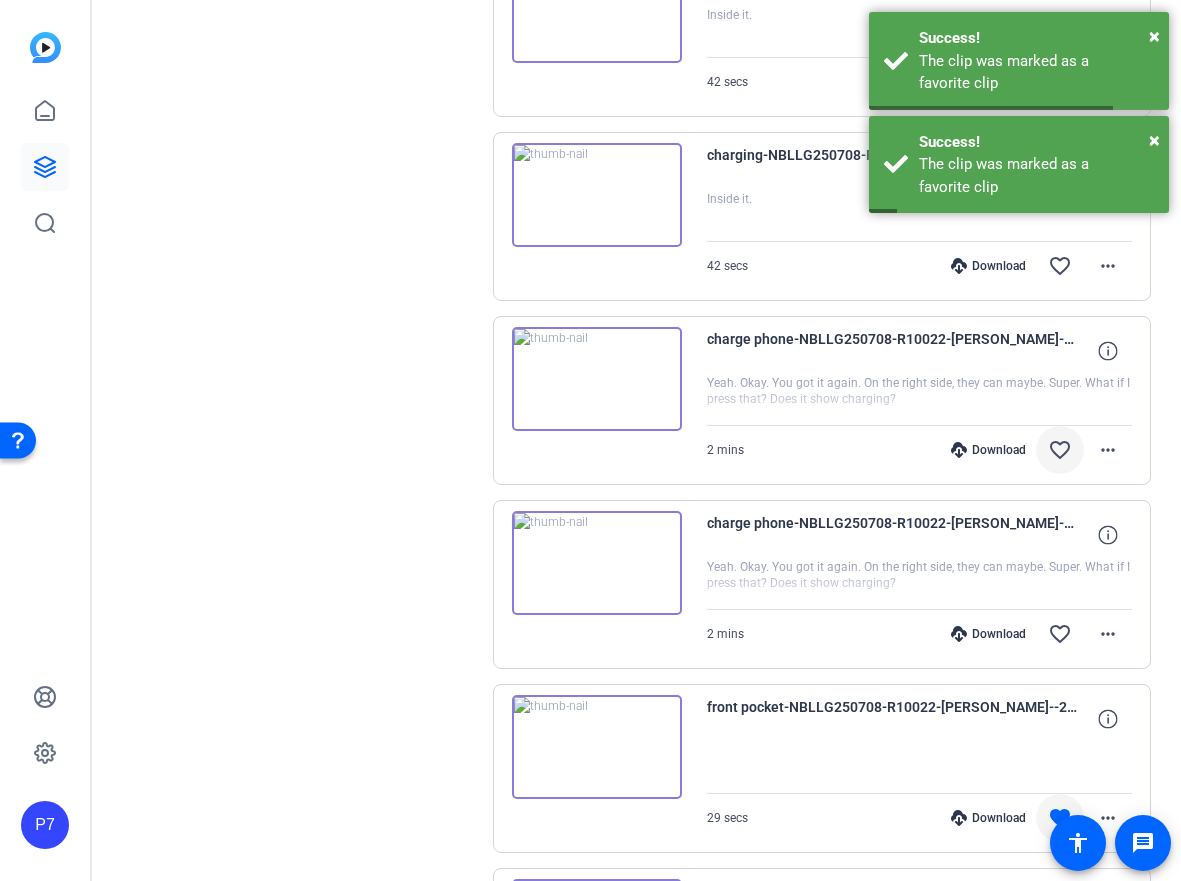 scroll, scrollTop: 1731, scrollLeft: 0, axis: vertical 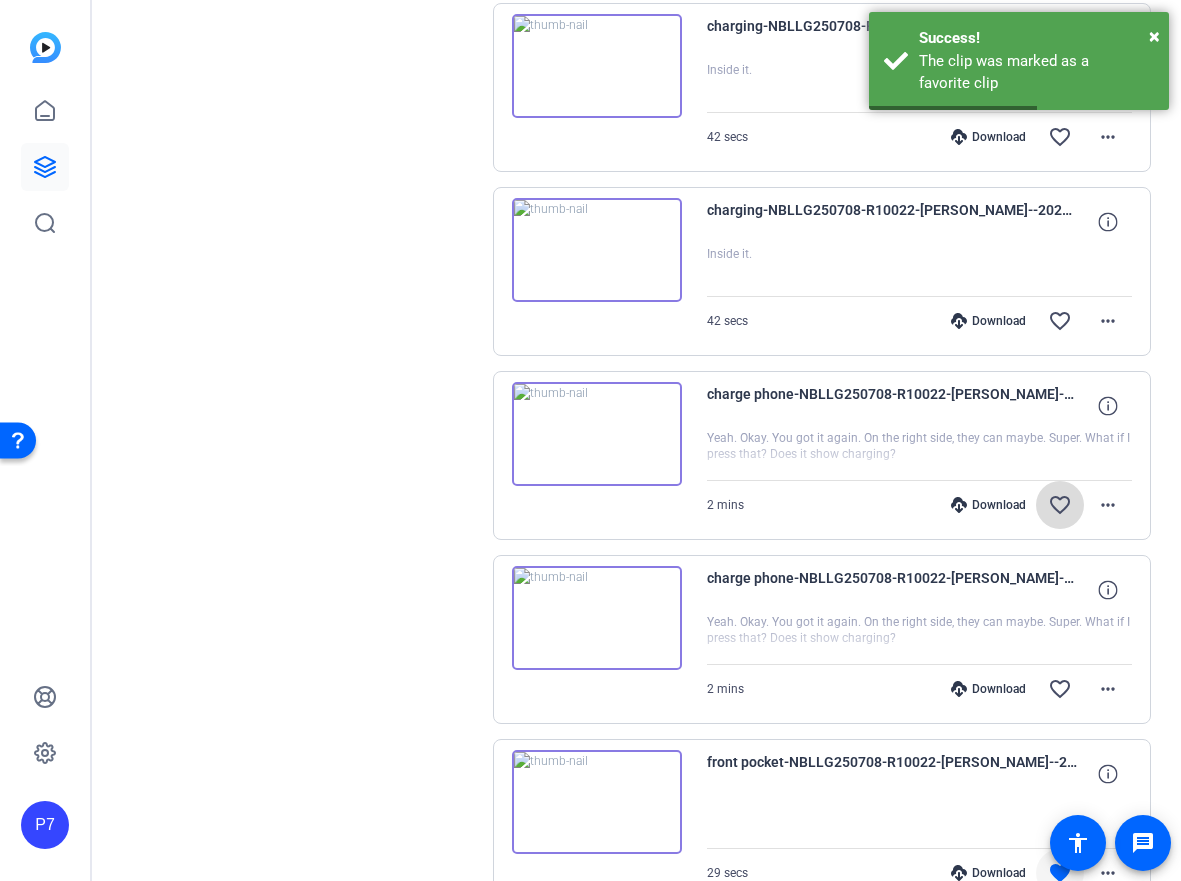 click on "favorite_border" at bounding box center (1060, 505) 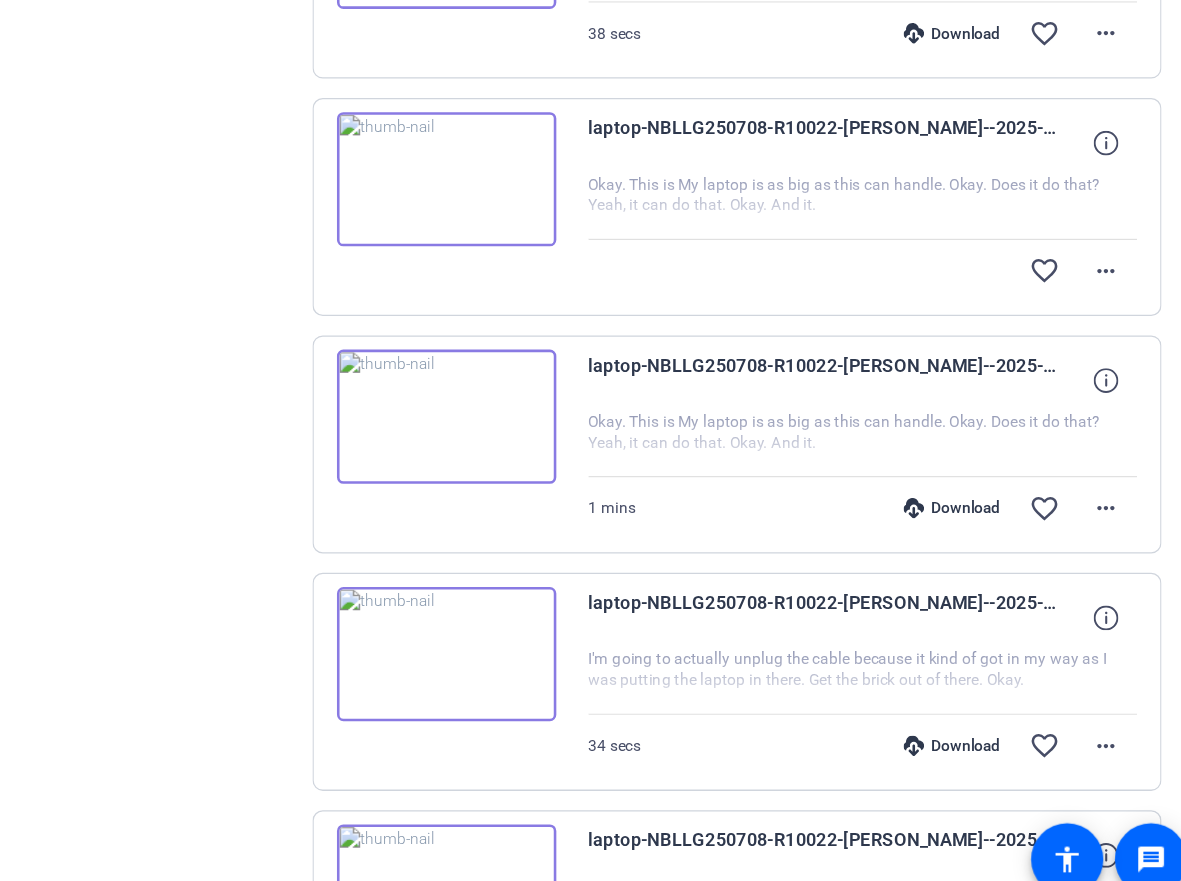 scroll, scrollTop: 363, scrollLeft: 0, axis: vertical 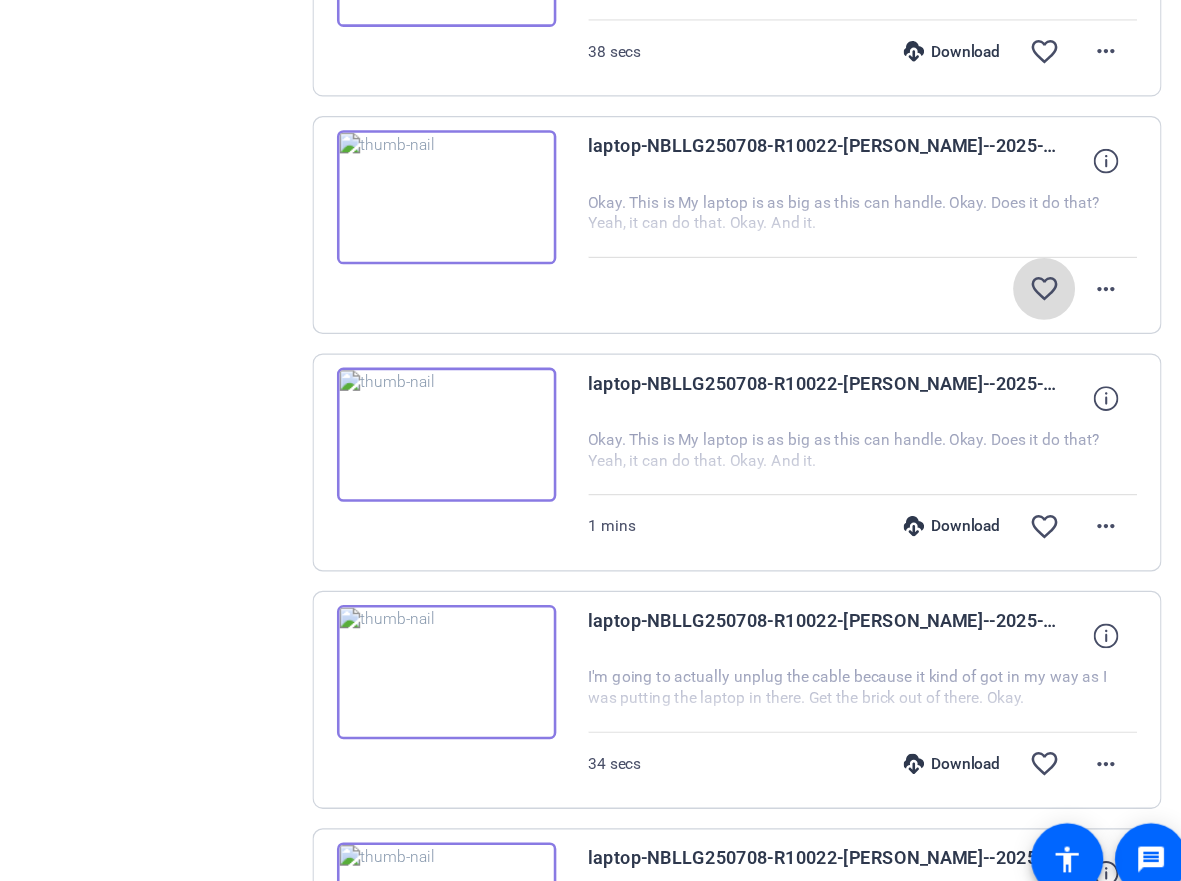 click on "favorite_border" at bounding box center [1060, 401] 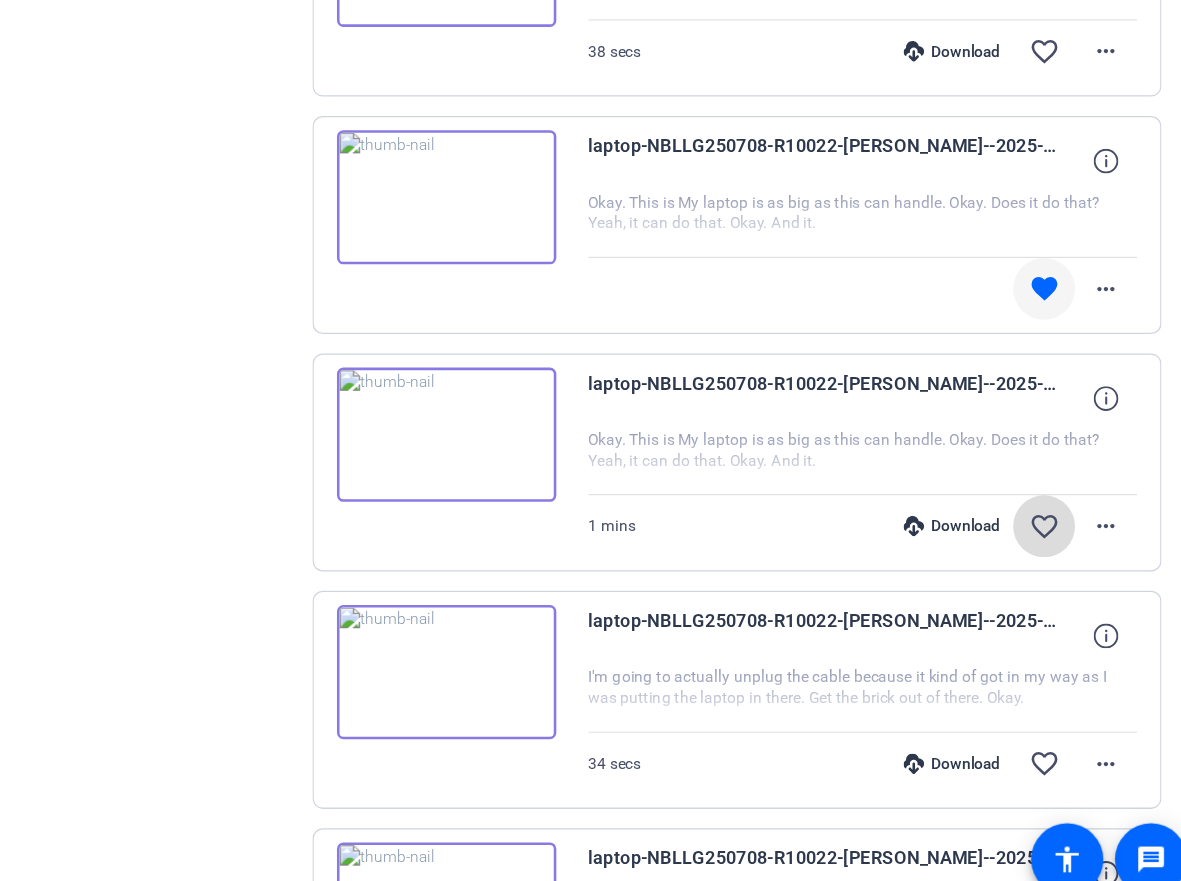 click on "favorite_border" at bounding box center [1060, 585] 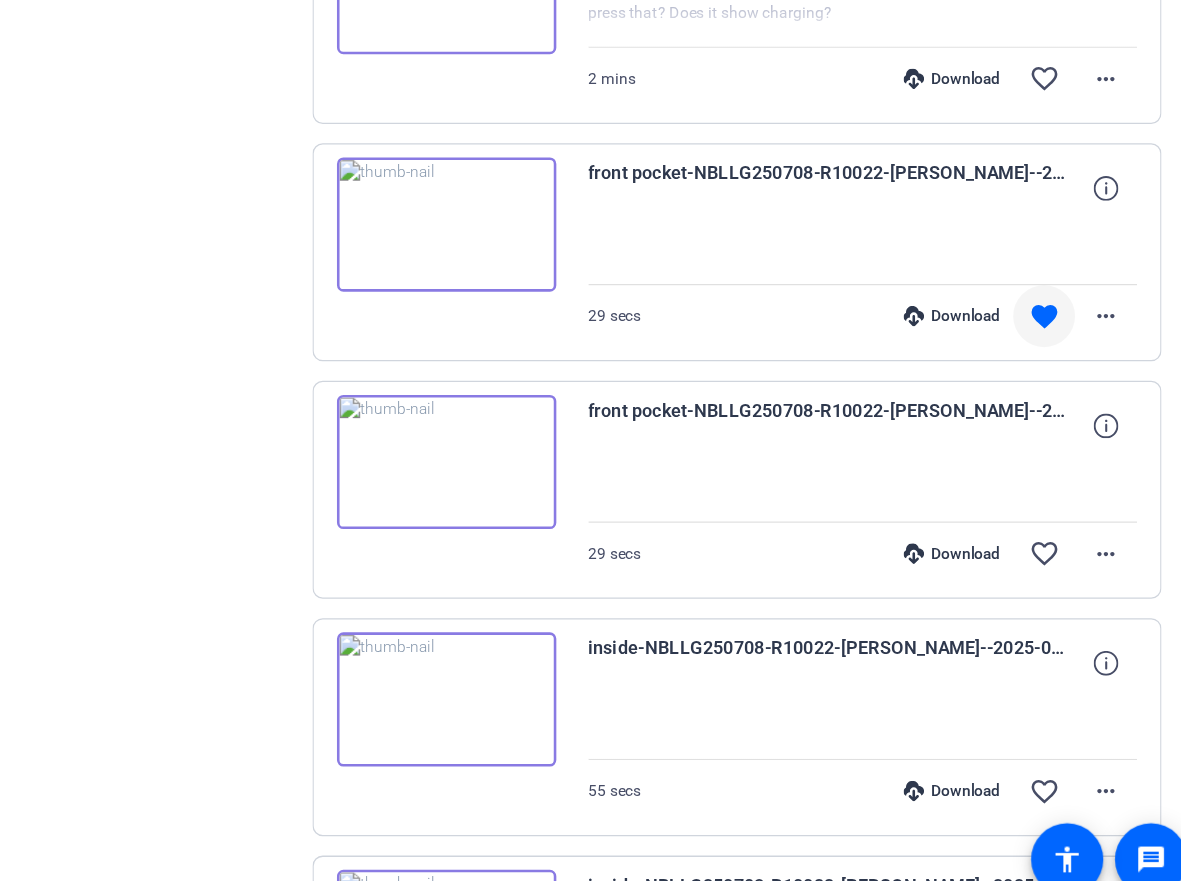 scroll, scrollTop: 3094, scrollLeft: 0, axis: vertical 